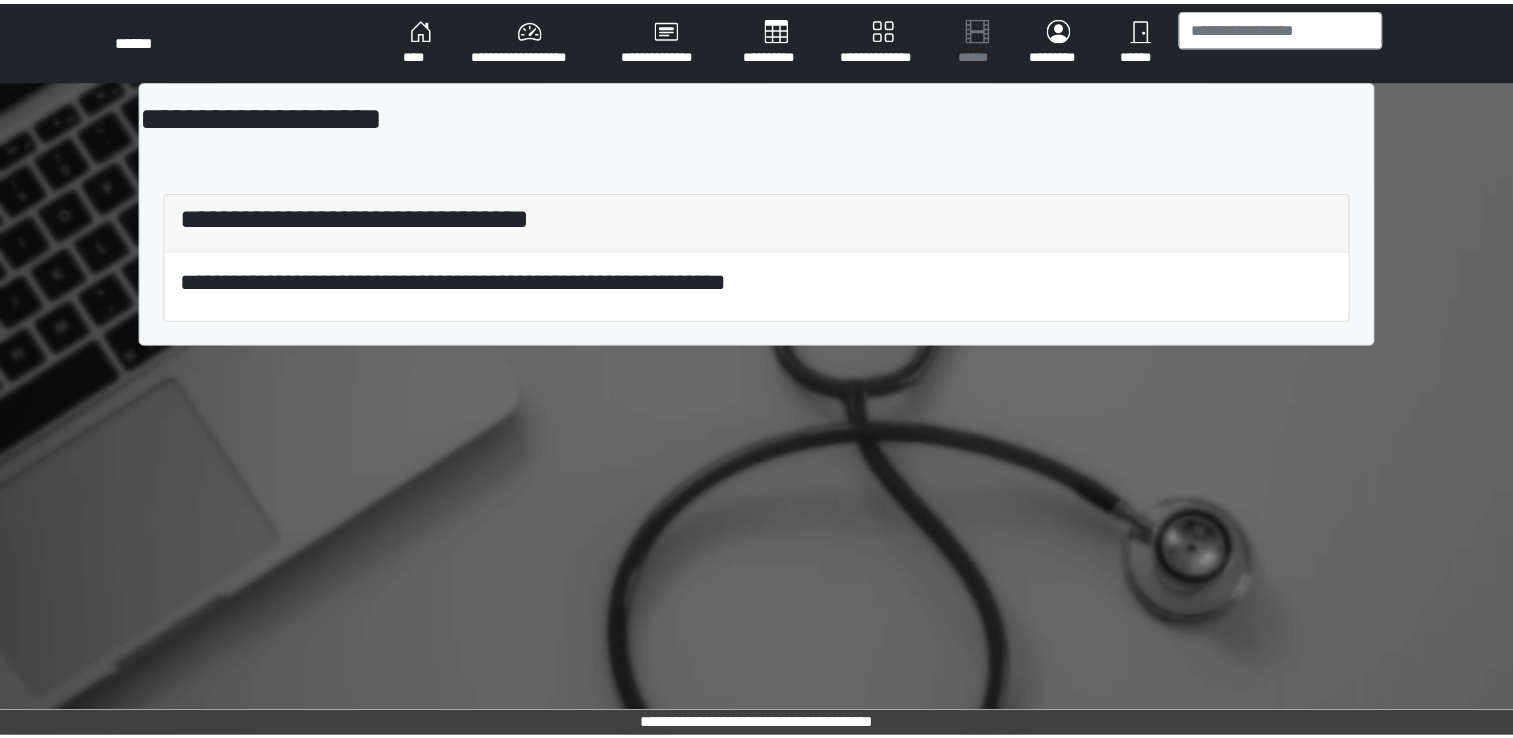 scroll, scrollTop: 0, scrollLeft: 0, axis: both 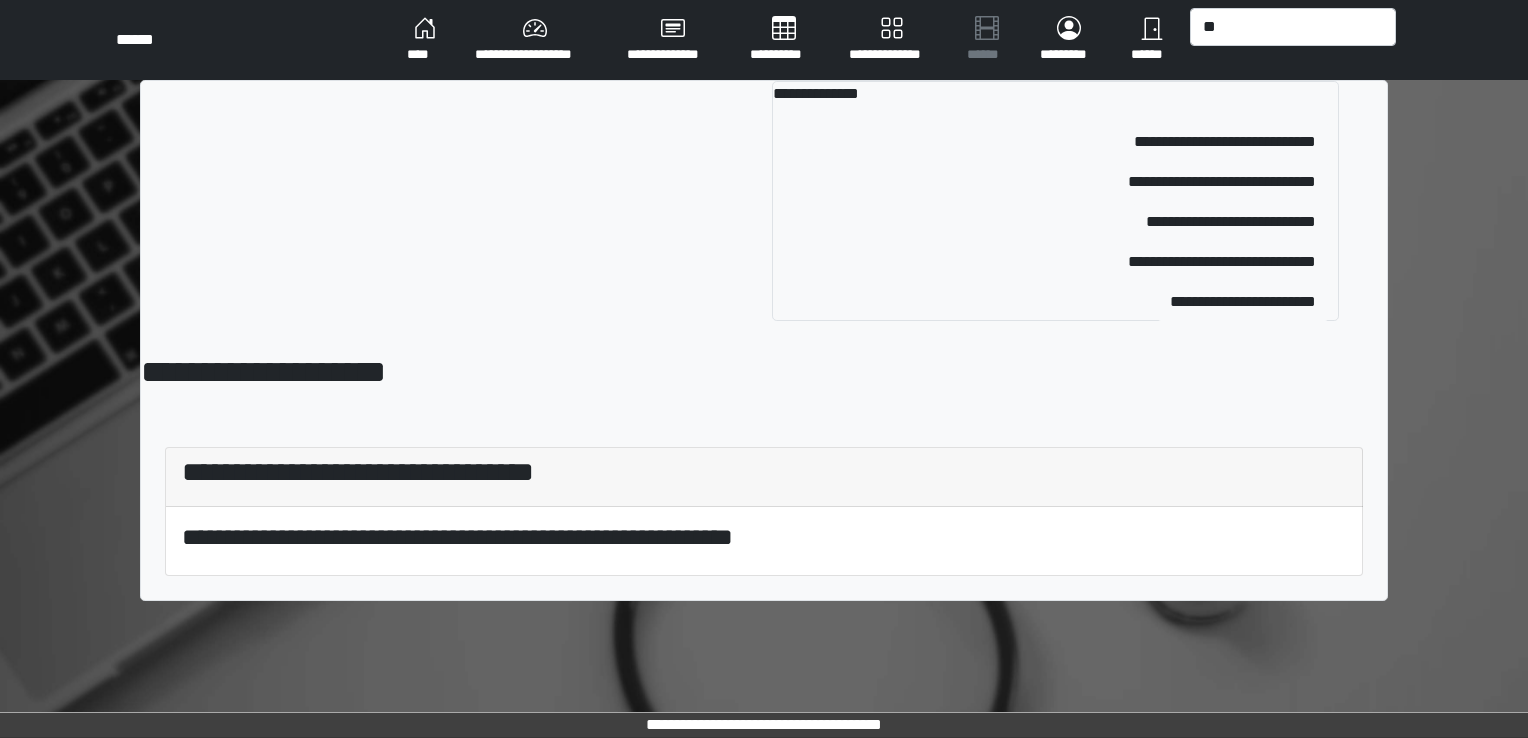 type on "*" 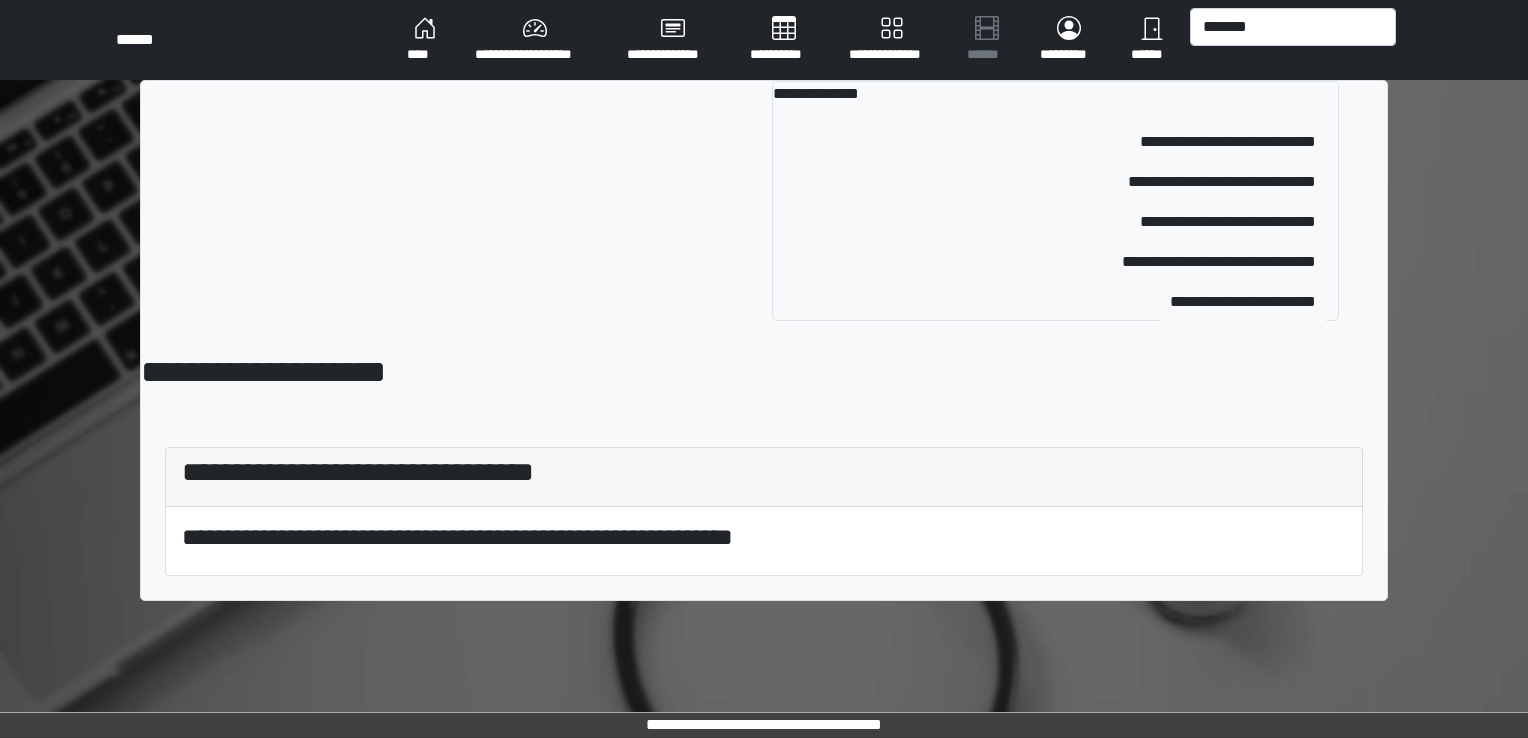 type on "*******" 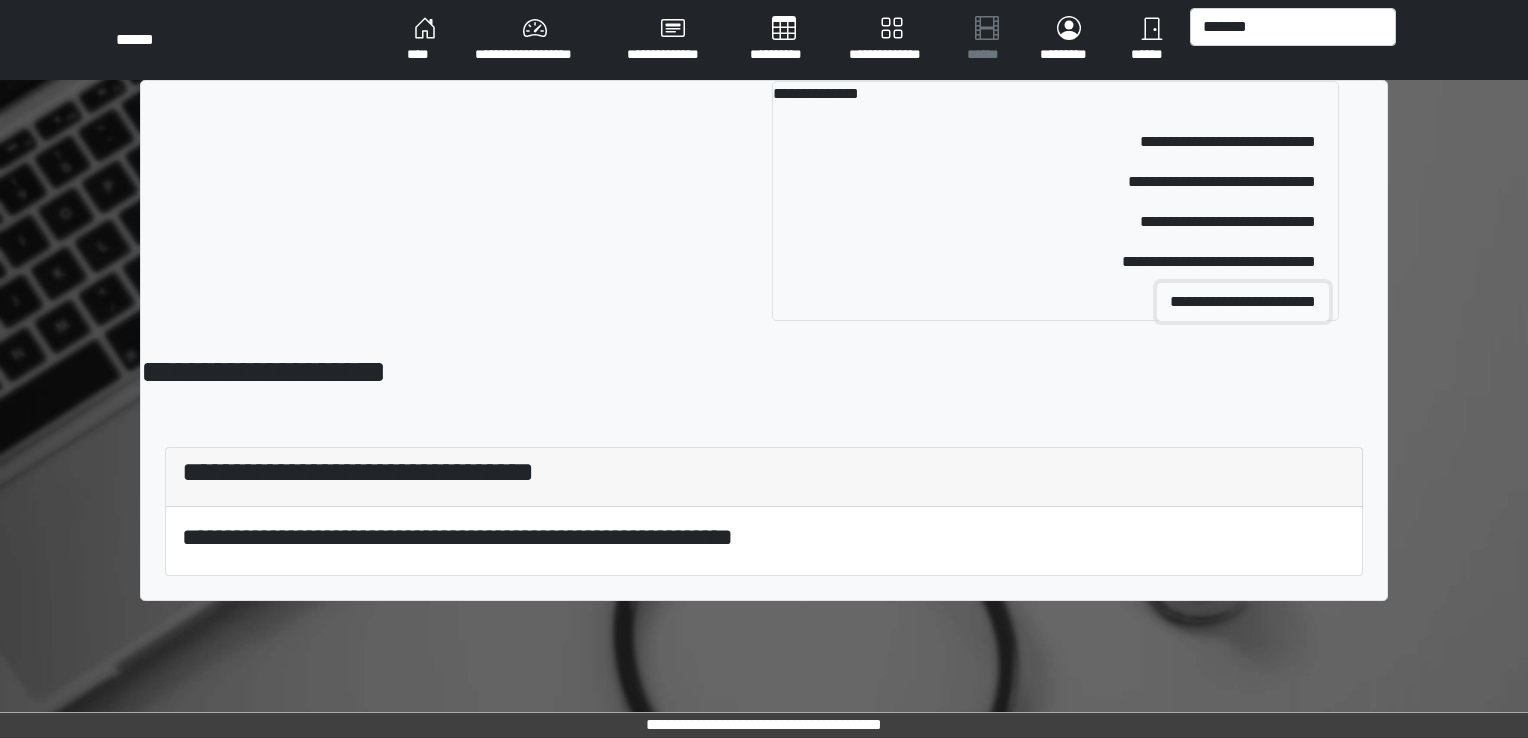 click on "**********" at bounding box center (1243, 302) 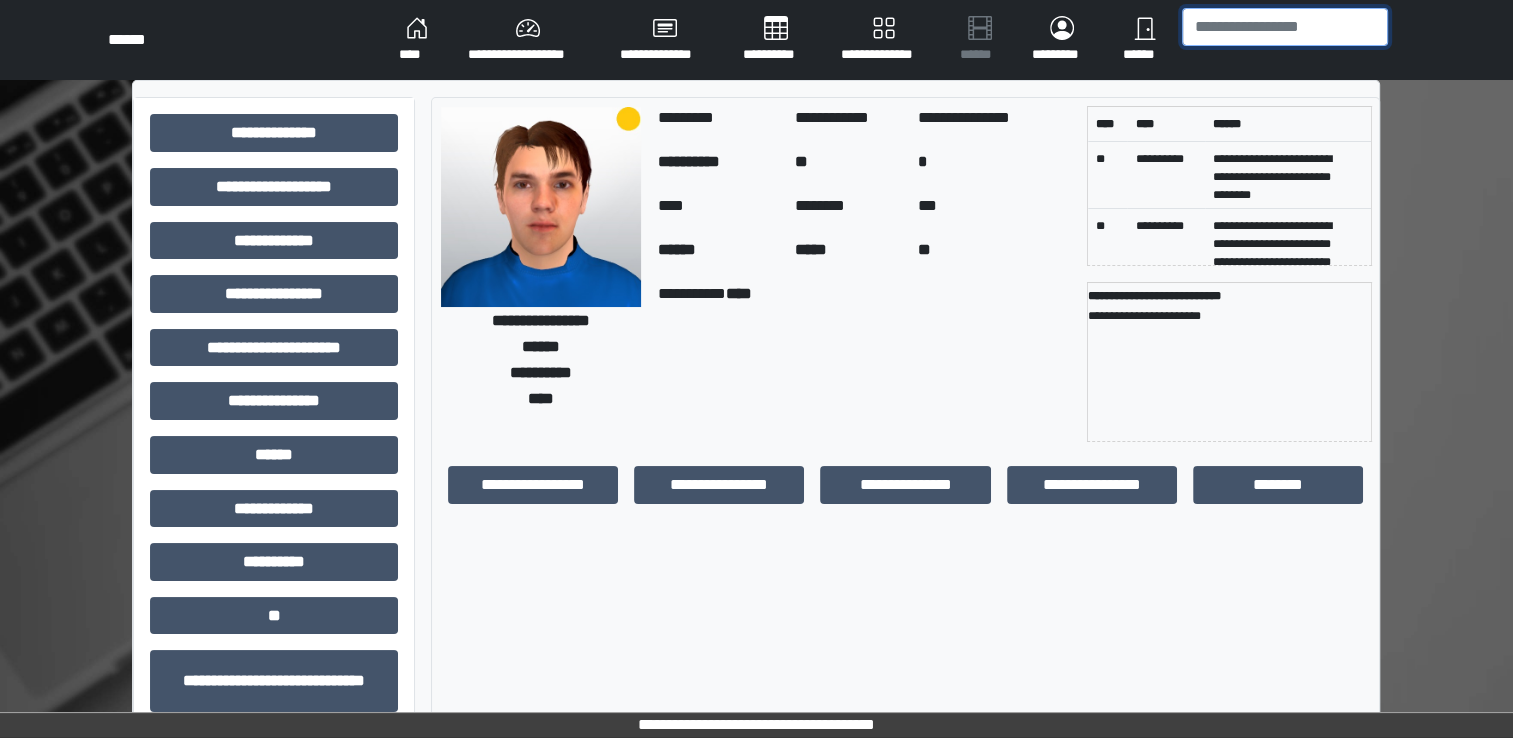 click at bounding box center (1285, 27) 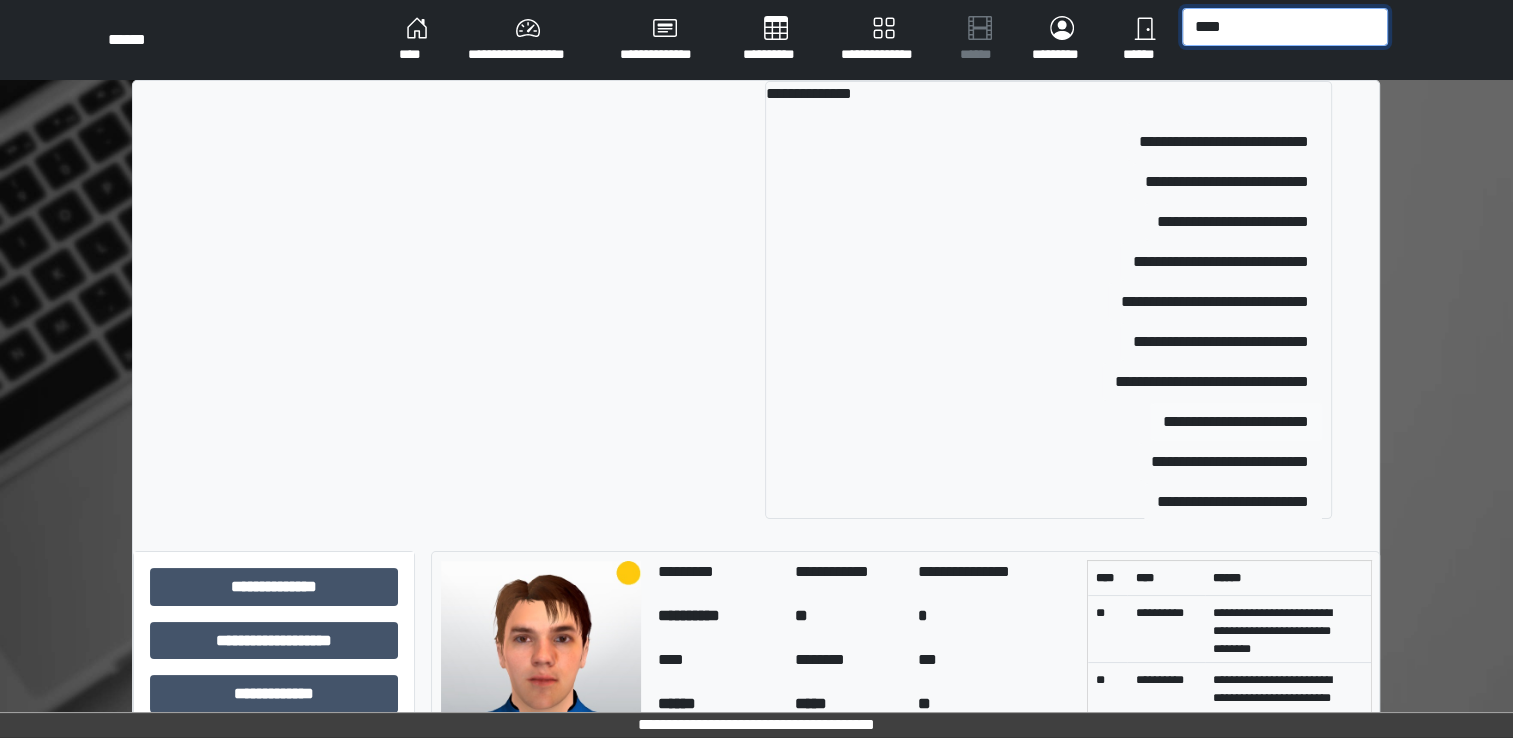 type on "****" 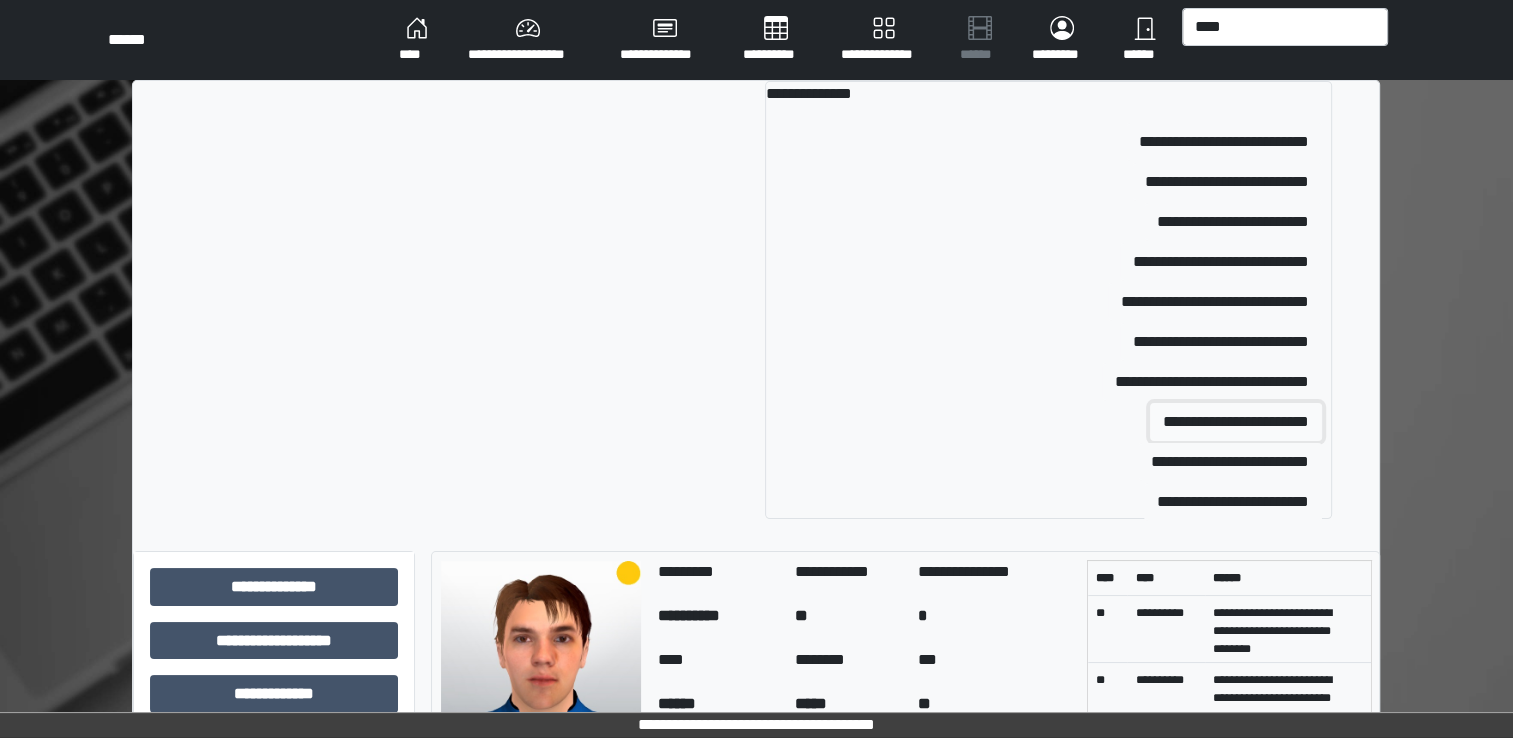 click on "**********" at bounding box center [1236, 422] 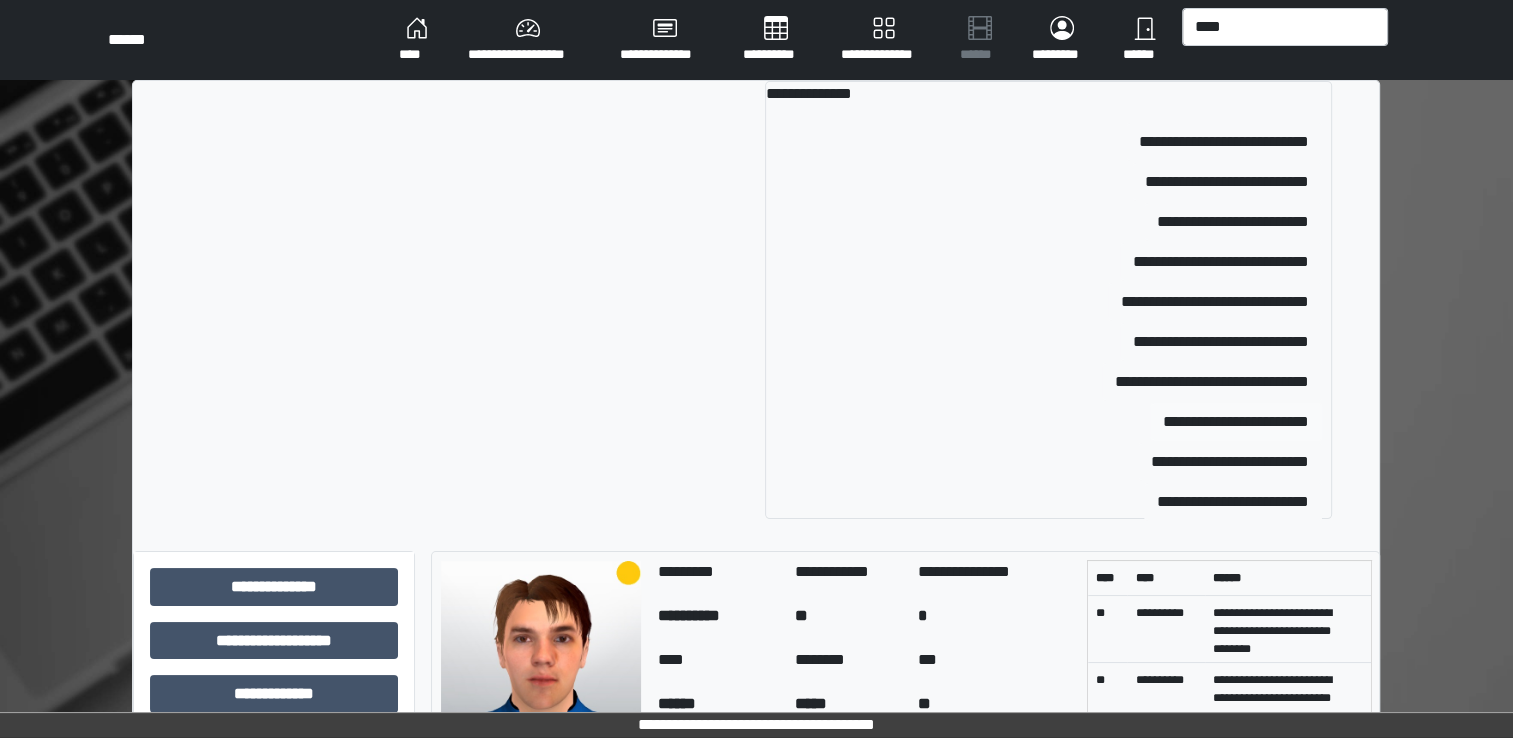 type 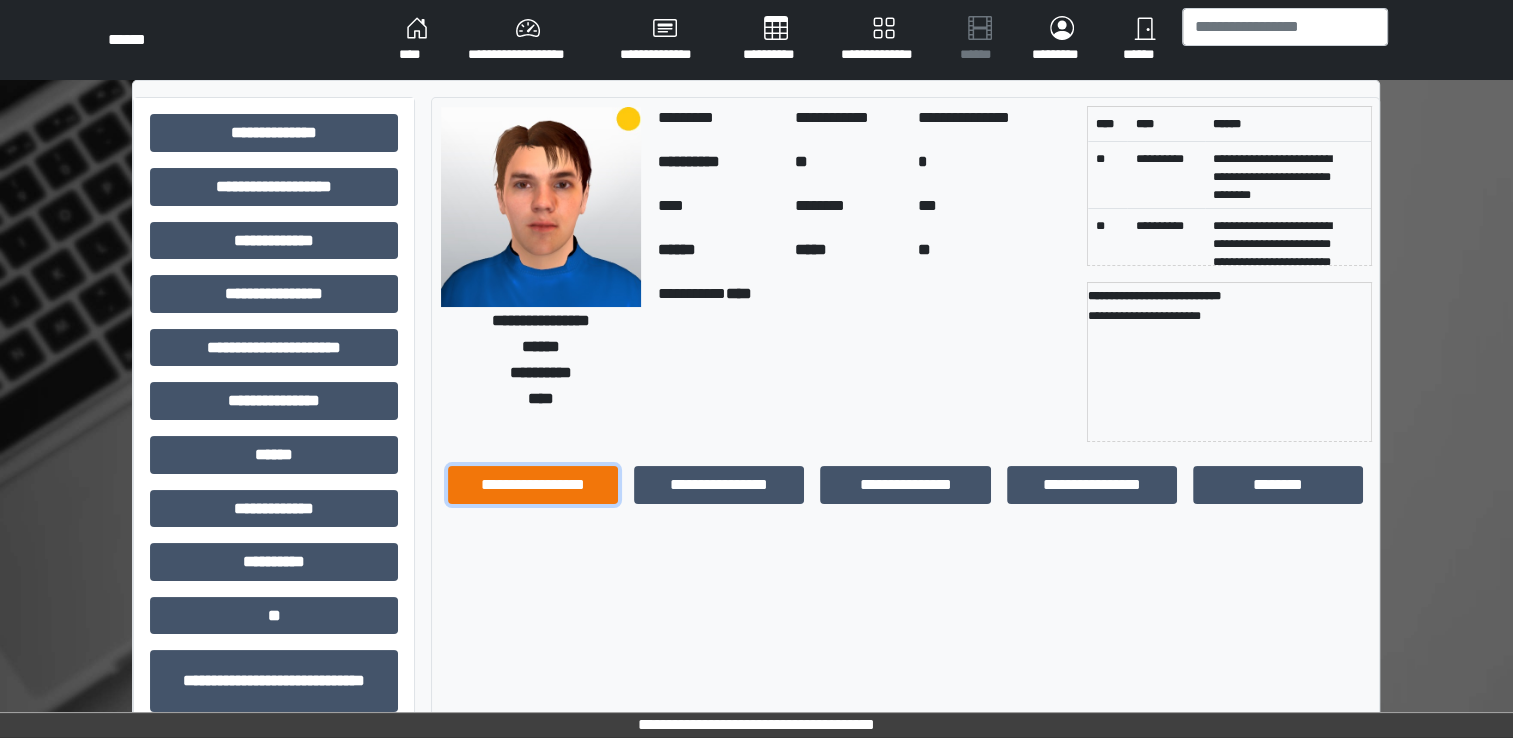 click on "**********" at bounding box center (533, 485) 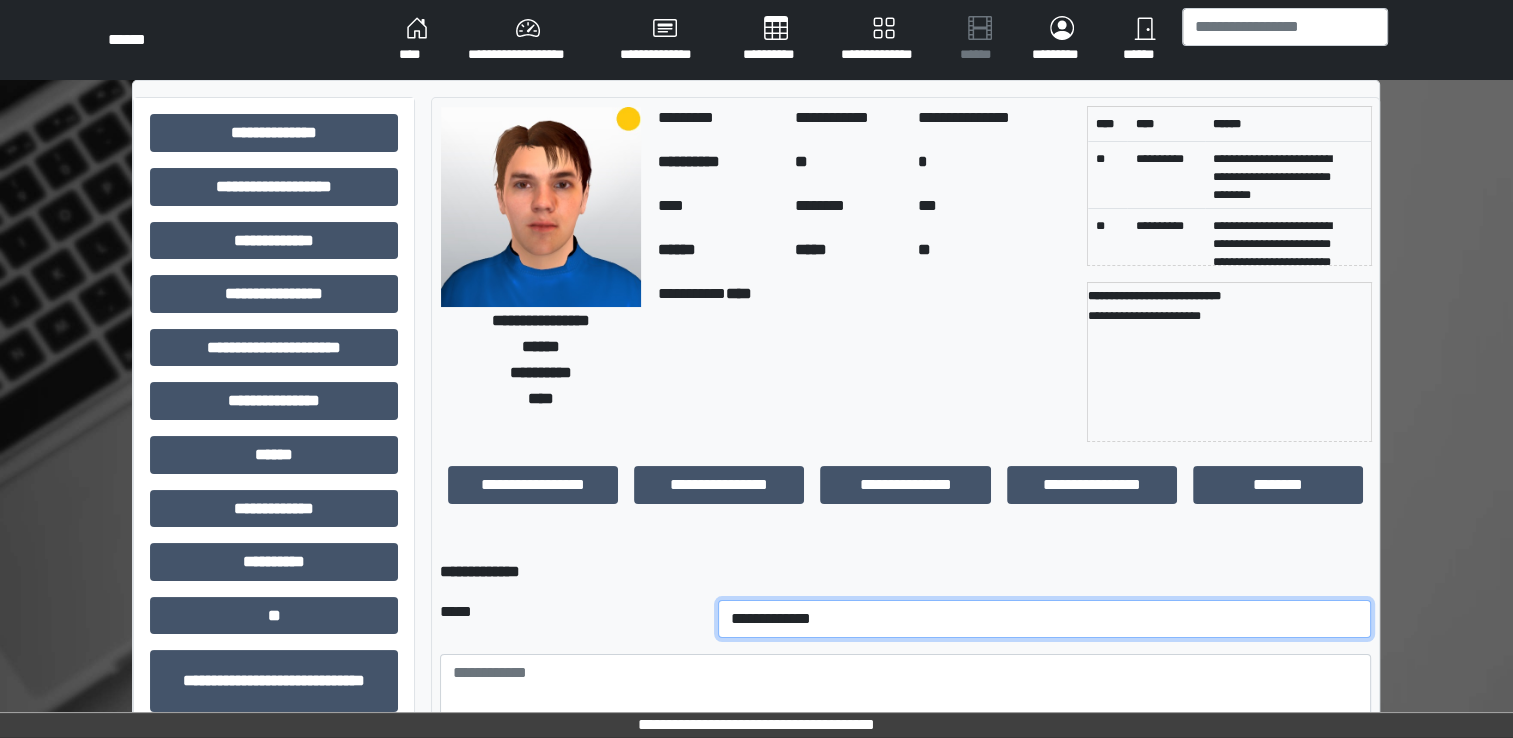 click on "**********" at bounding box center (1045, 619) 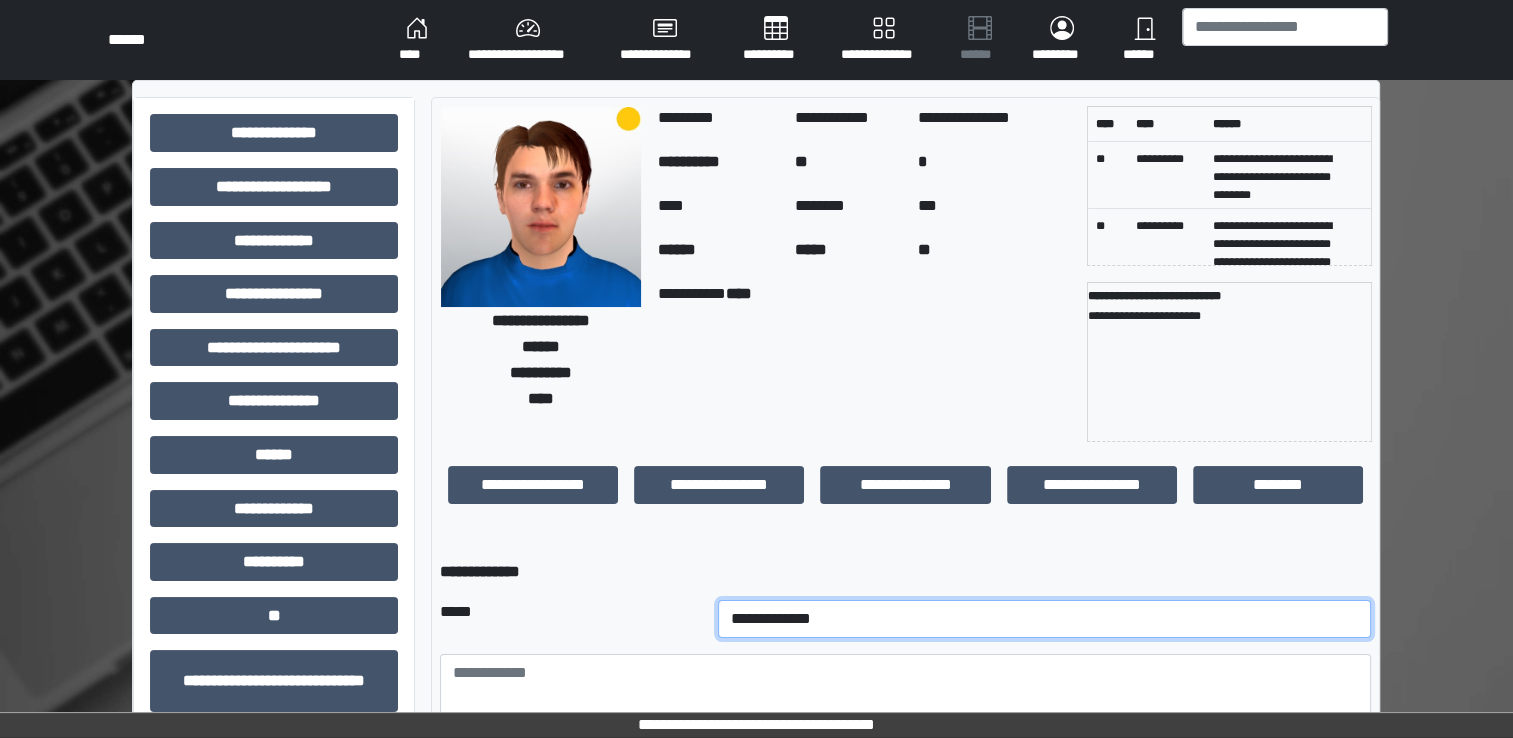 select on "*" 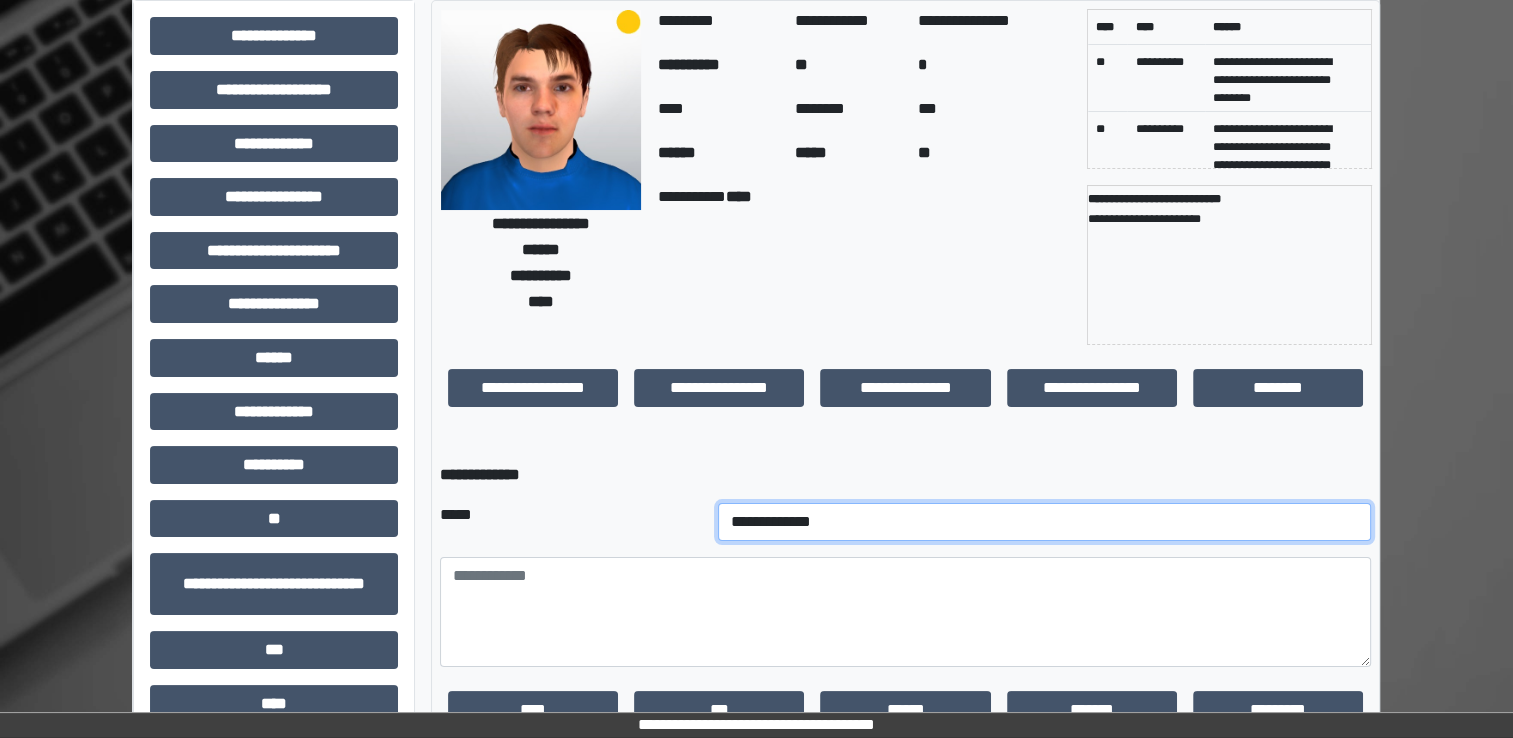 scroll, scrollTop: 100, scrollLeft: 0, axis: vertical 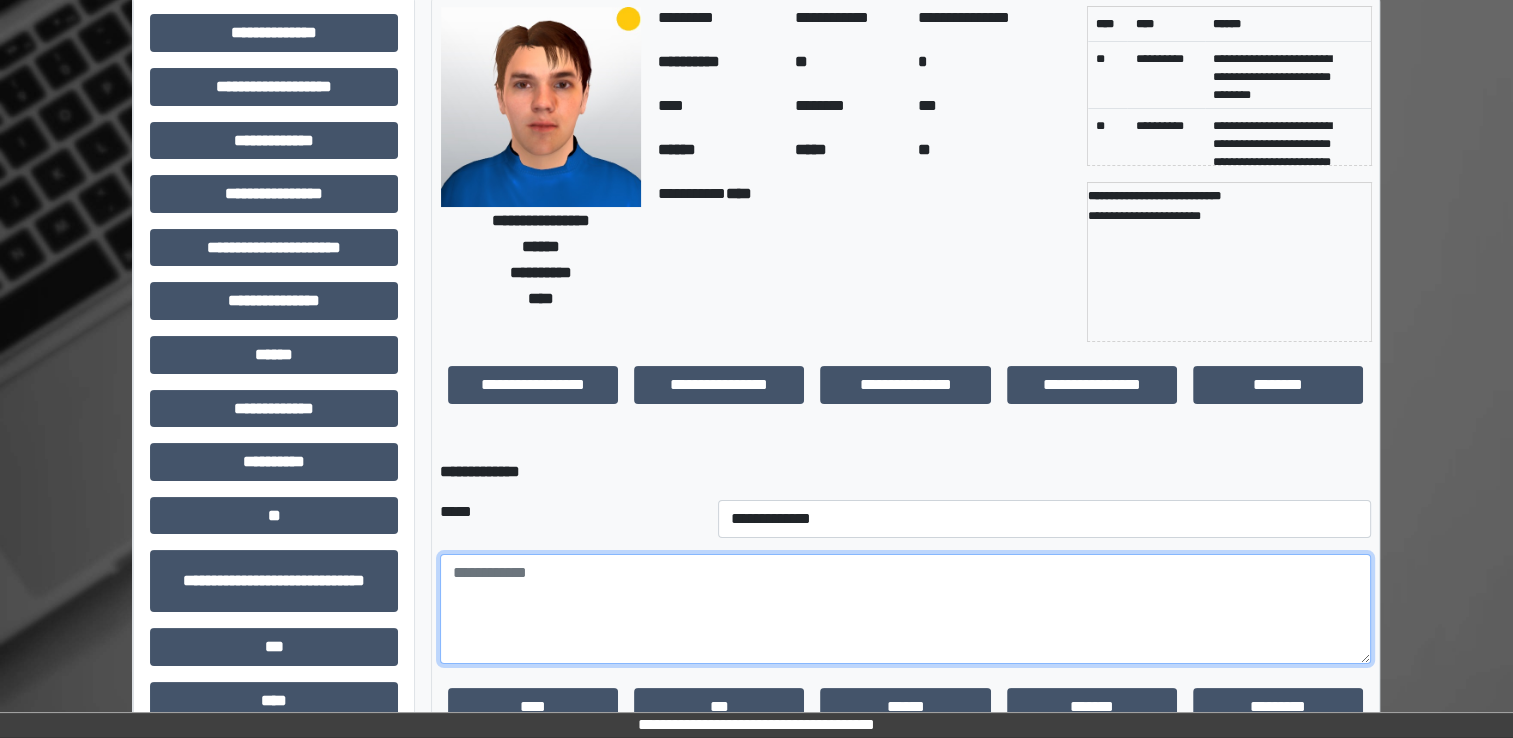 click at bounding box center [905, 609] 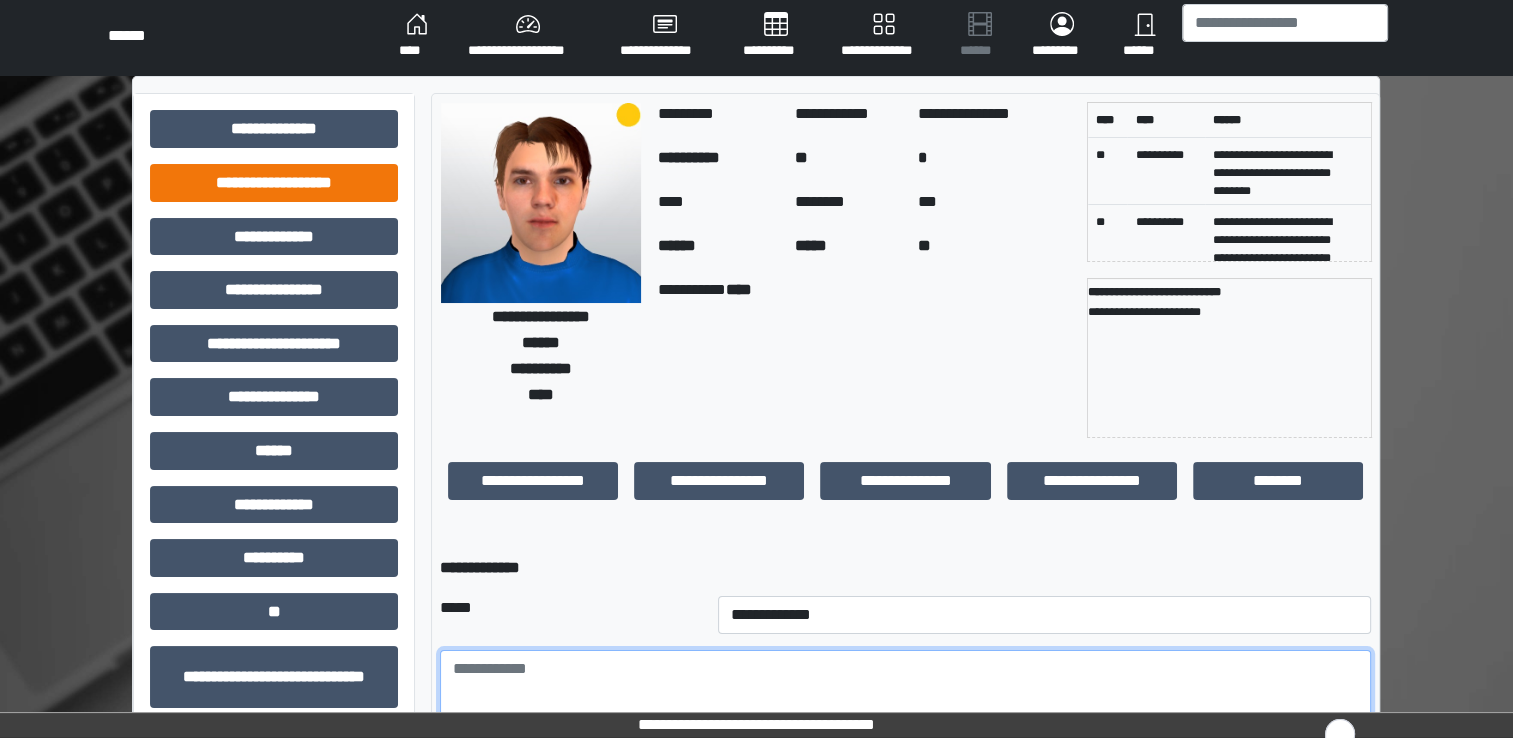 scroll, scrollTop: 0, scrollLeft: 0, axis: both 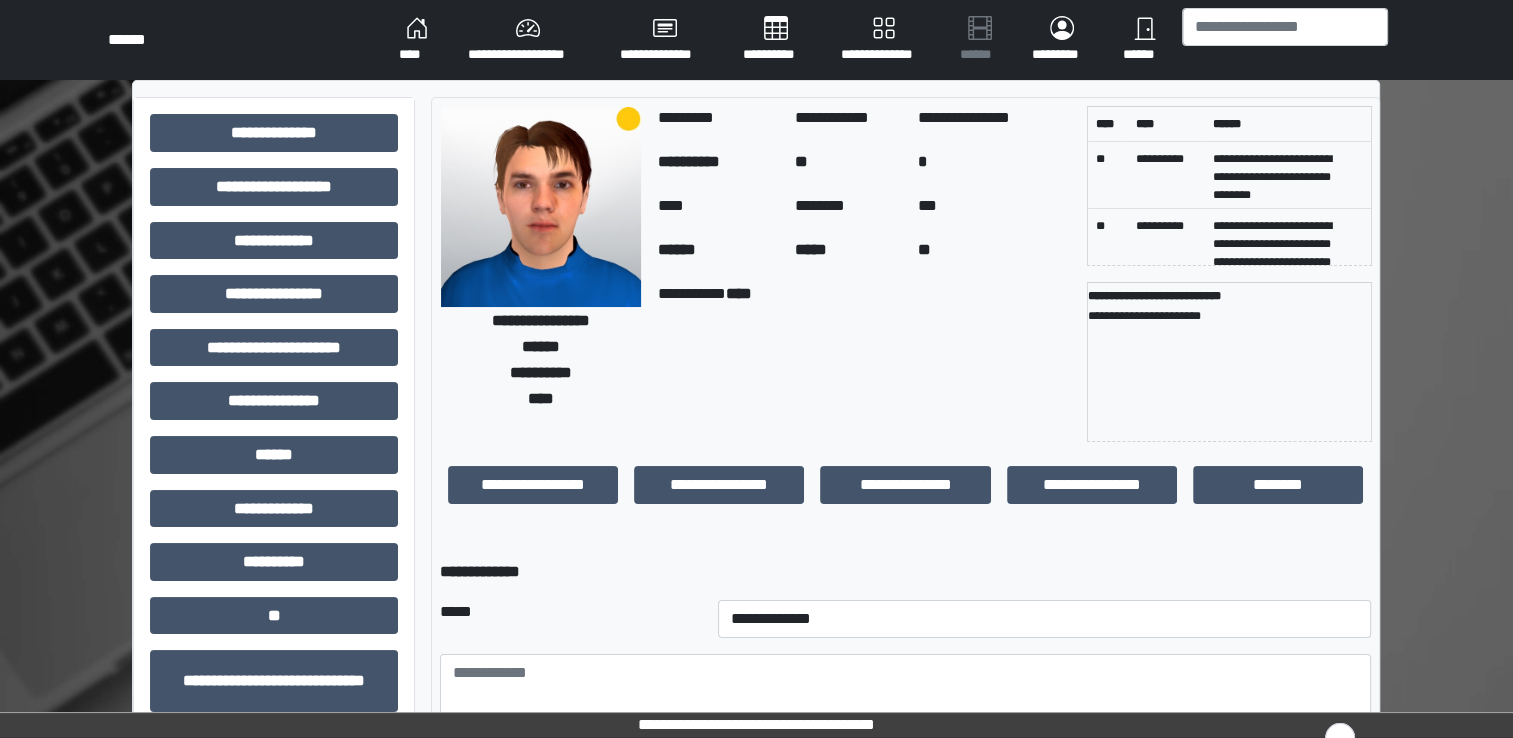 click on "****" at bounding box center [417, 40] 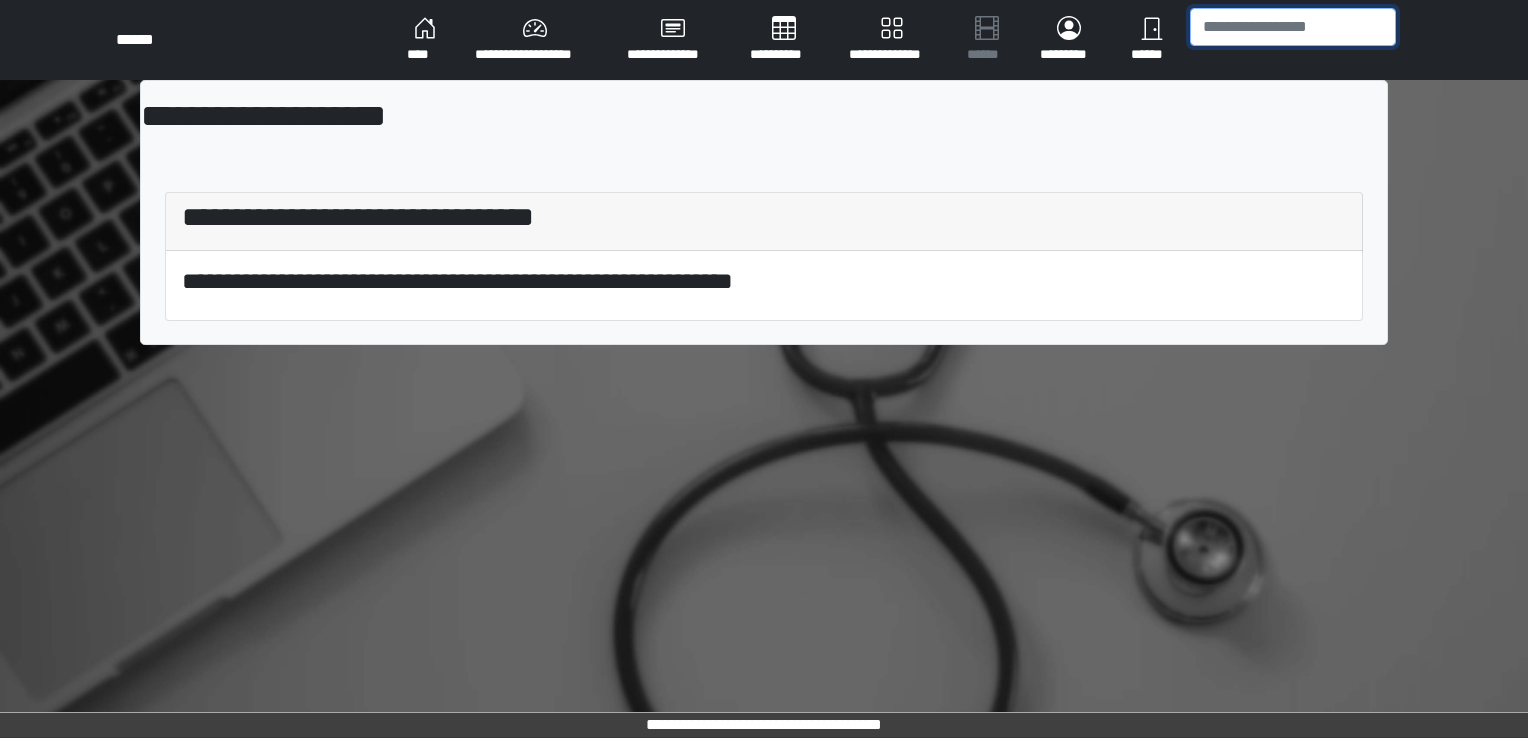 click at bounding box center [1293, 27] 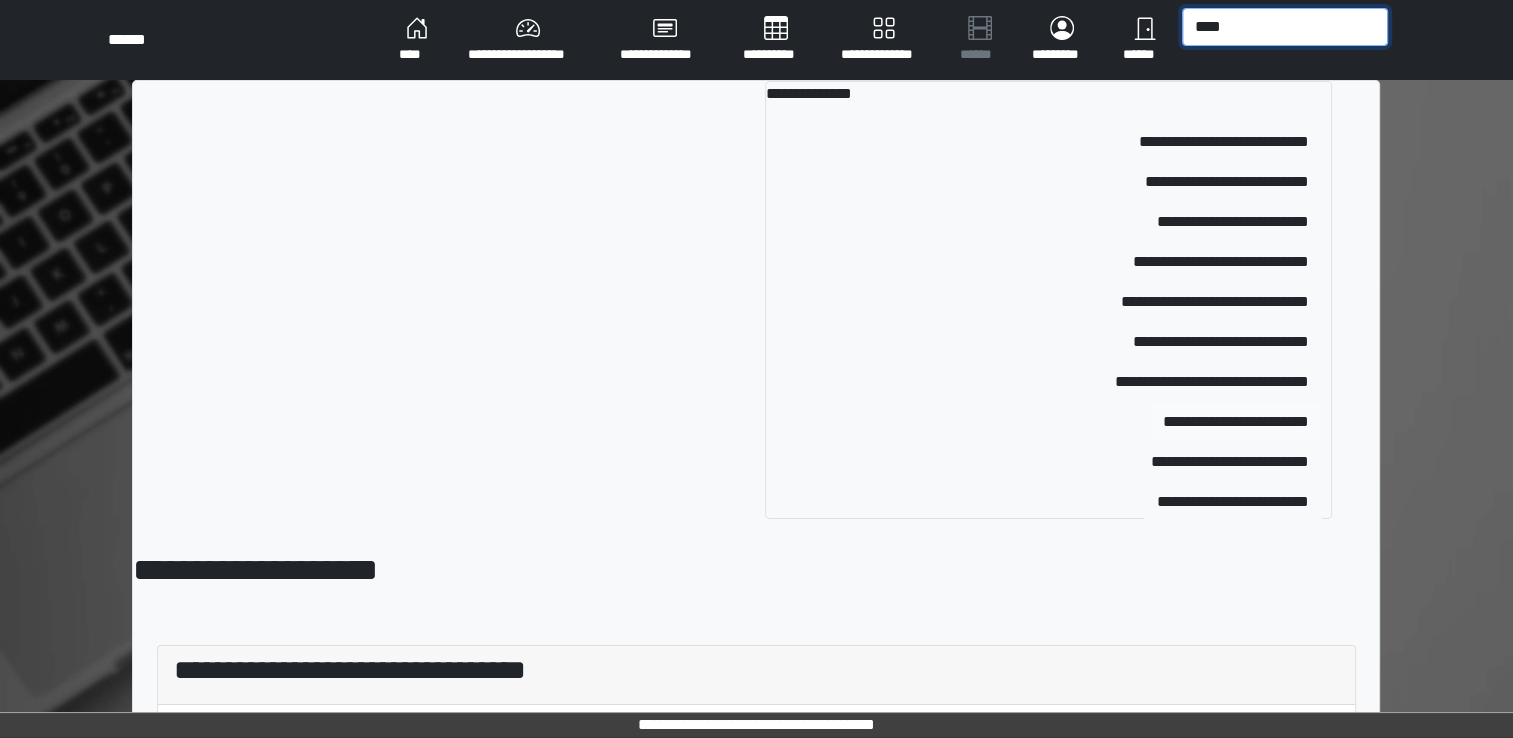type on "****" 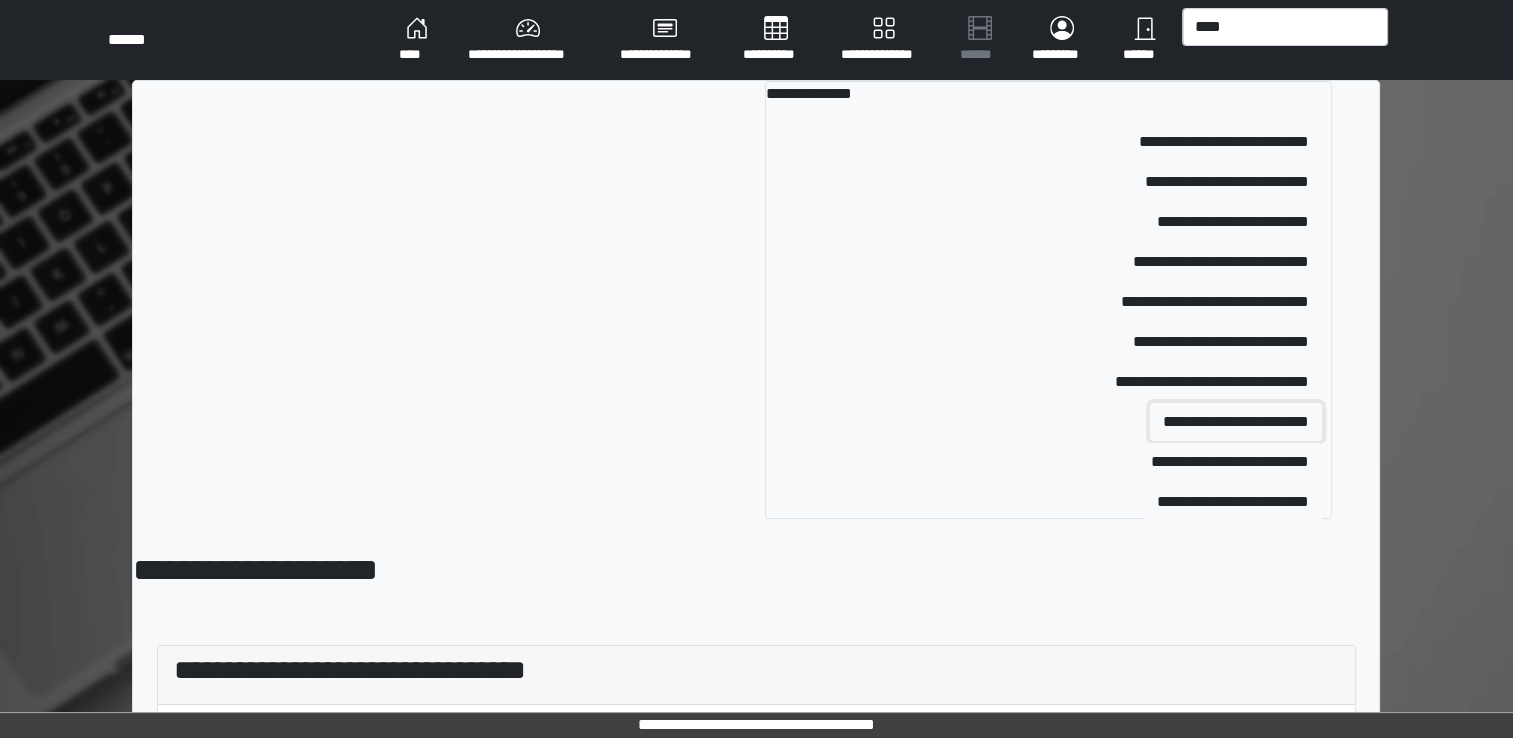 click on "**********" at bounding box center [1236, 422] 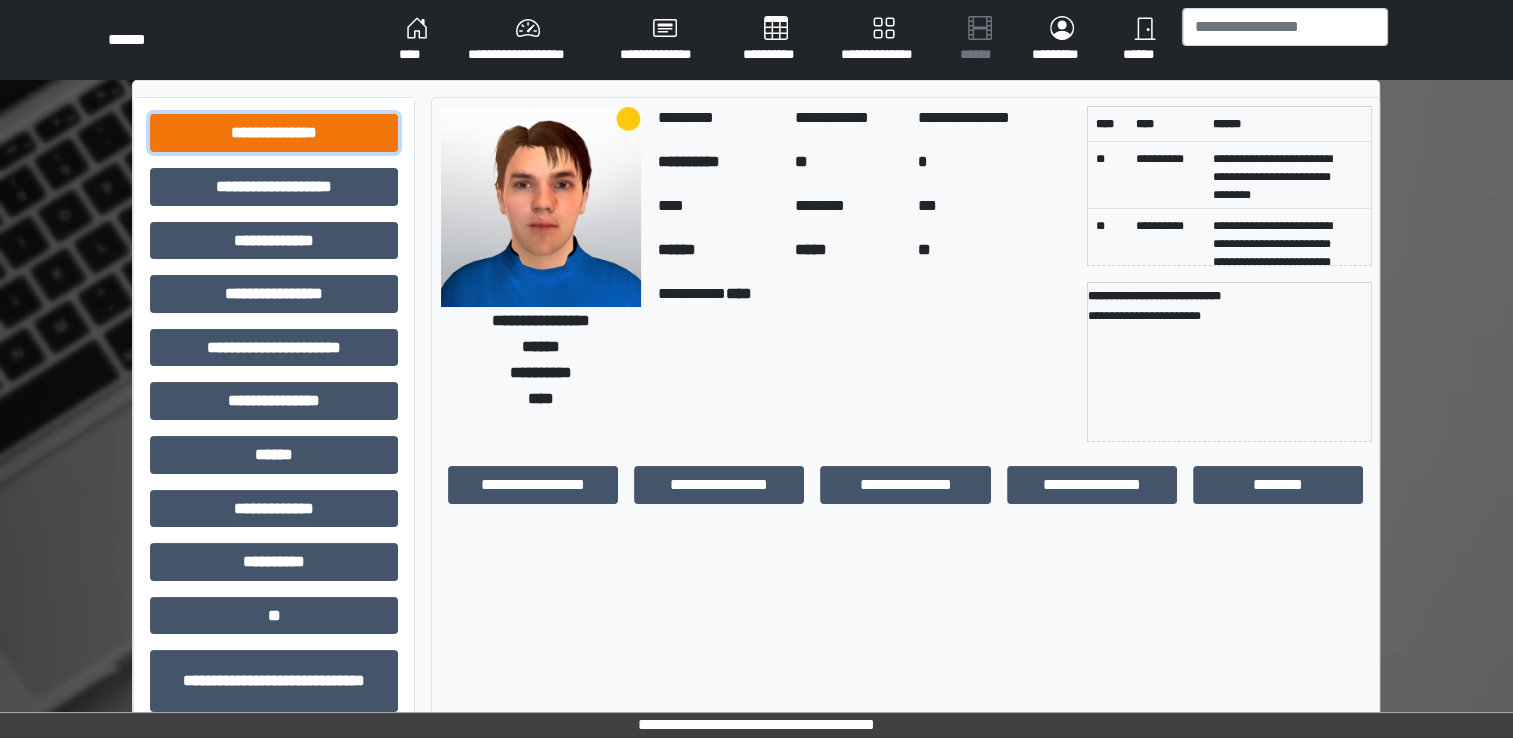 click on "**********" at bounding box center [274, 133] 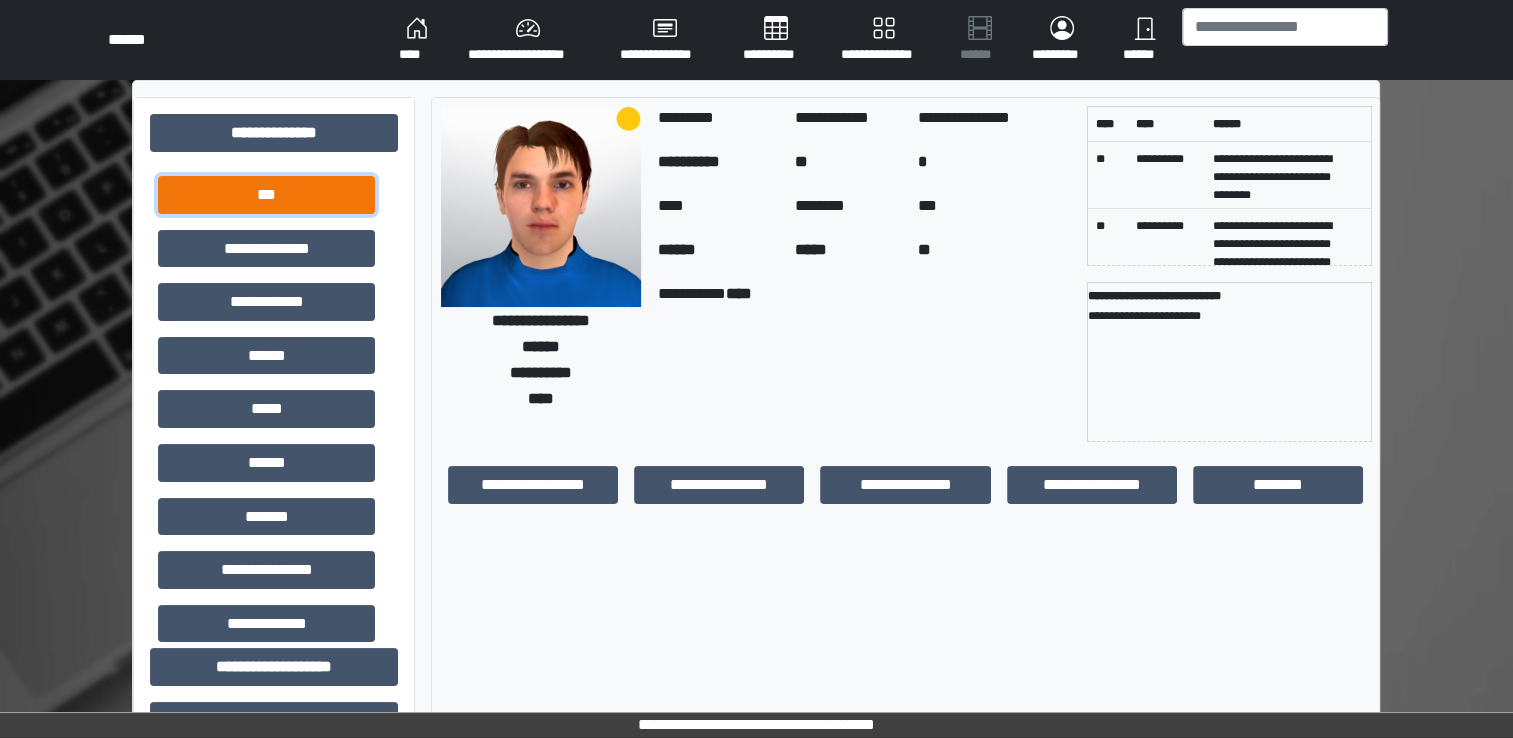 click on "***" at bounding box center [266, 195] 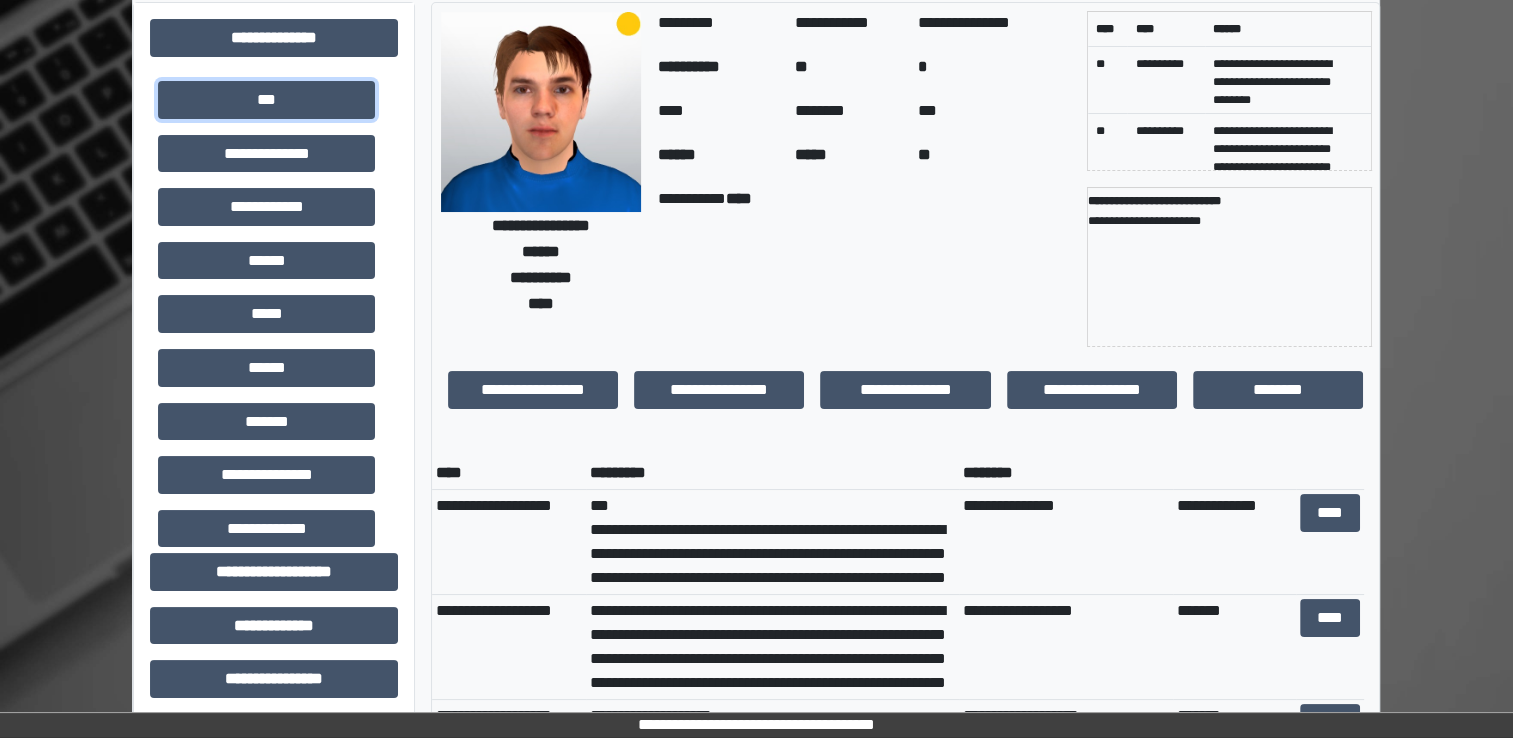 scroll, scrollTop: 100, scrollLeft: 0, axis: vertical 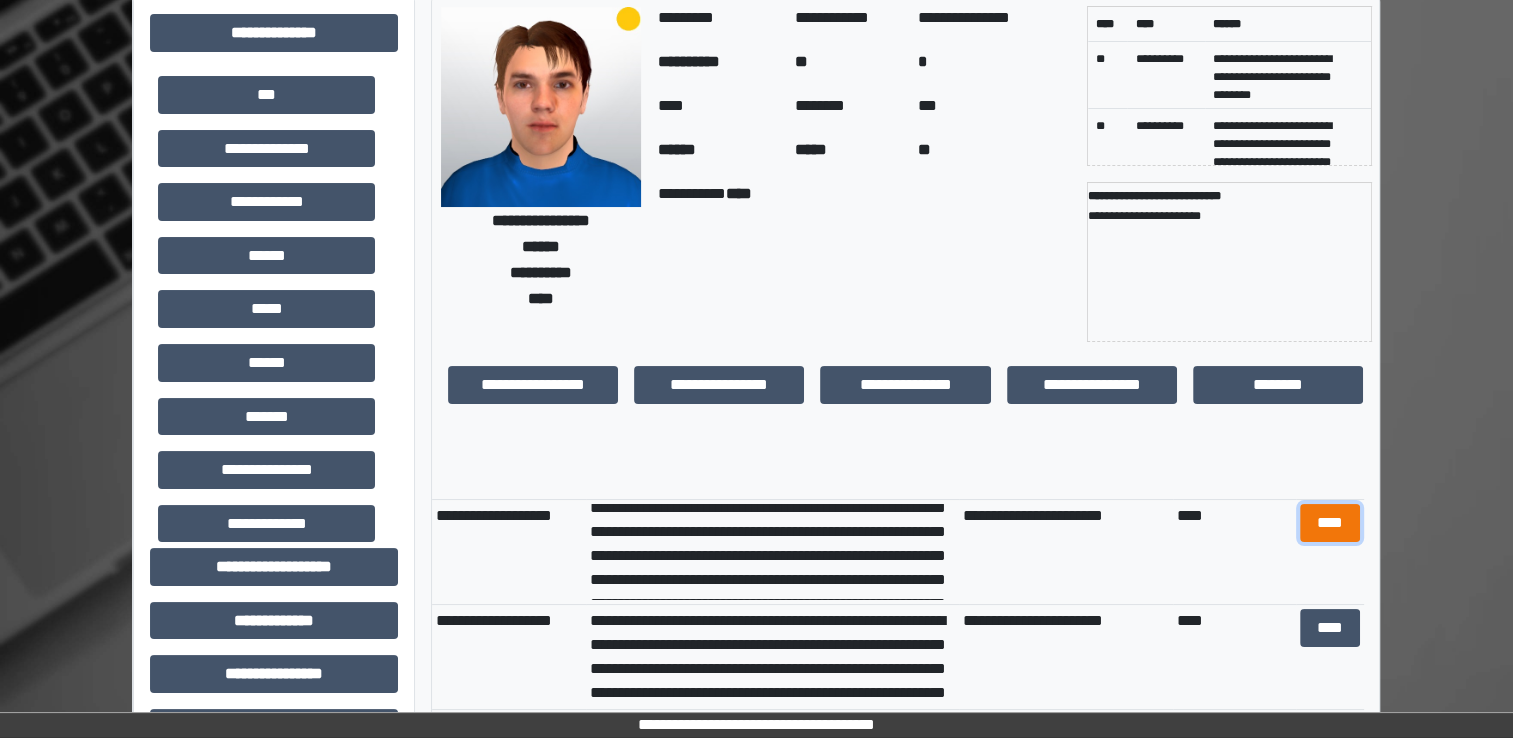 click on "****" at bounding box center (1330, 523) 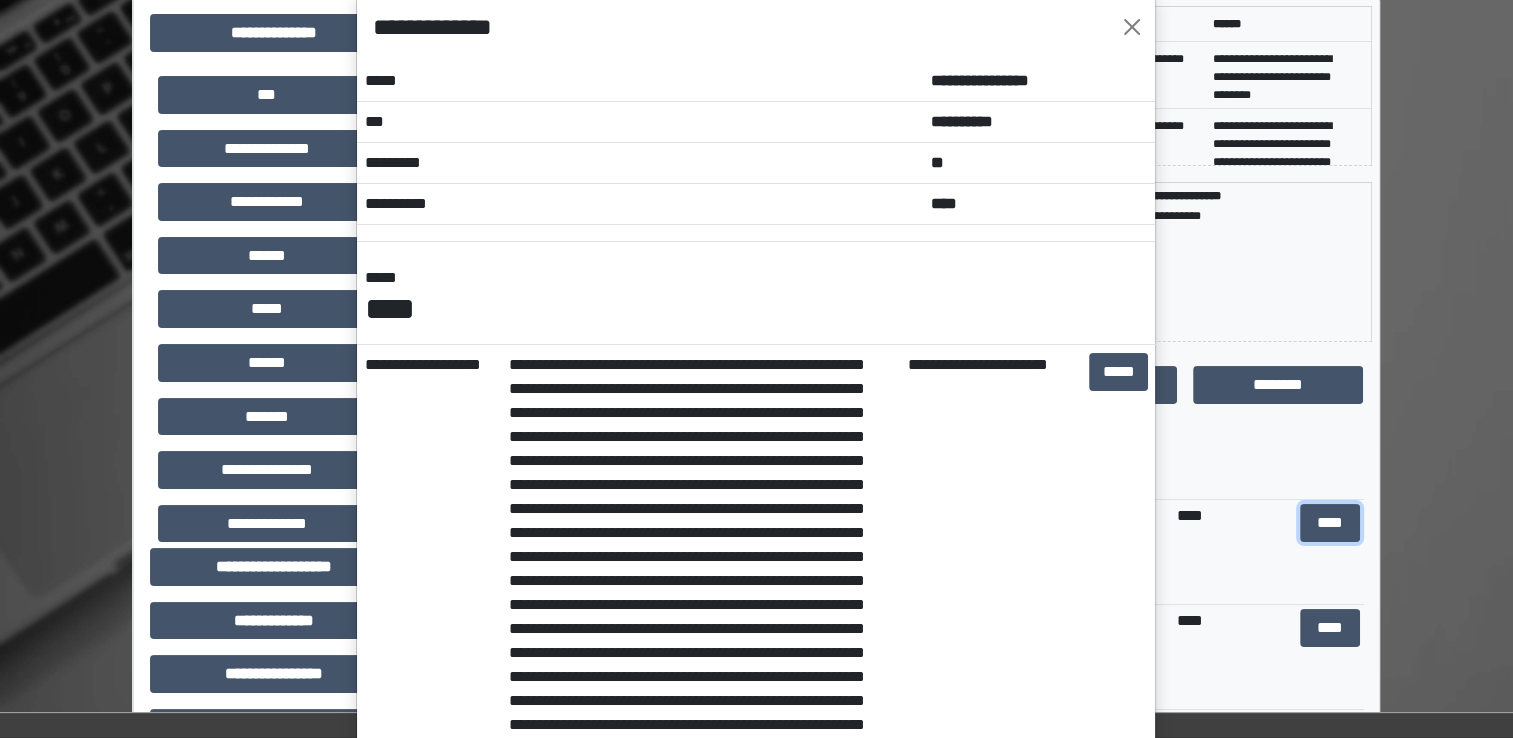 scroll, scrollTop: 0, scrollLeft: 0, axis: both 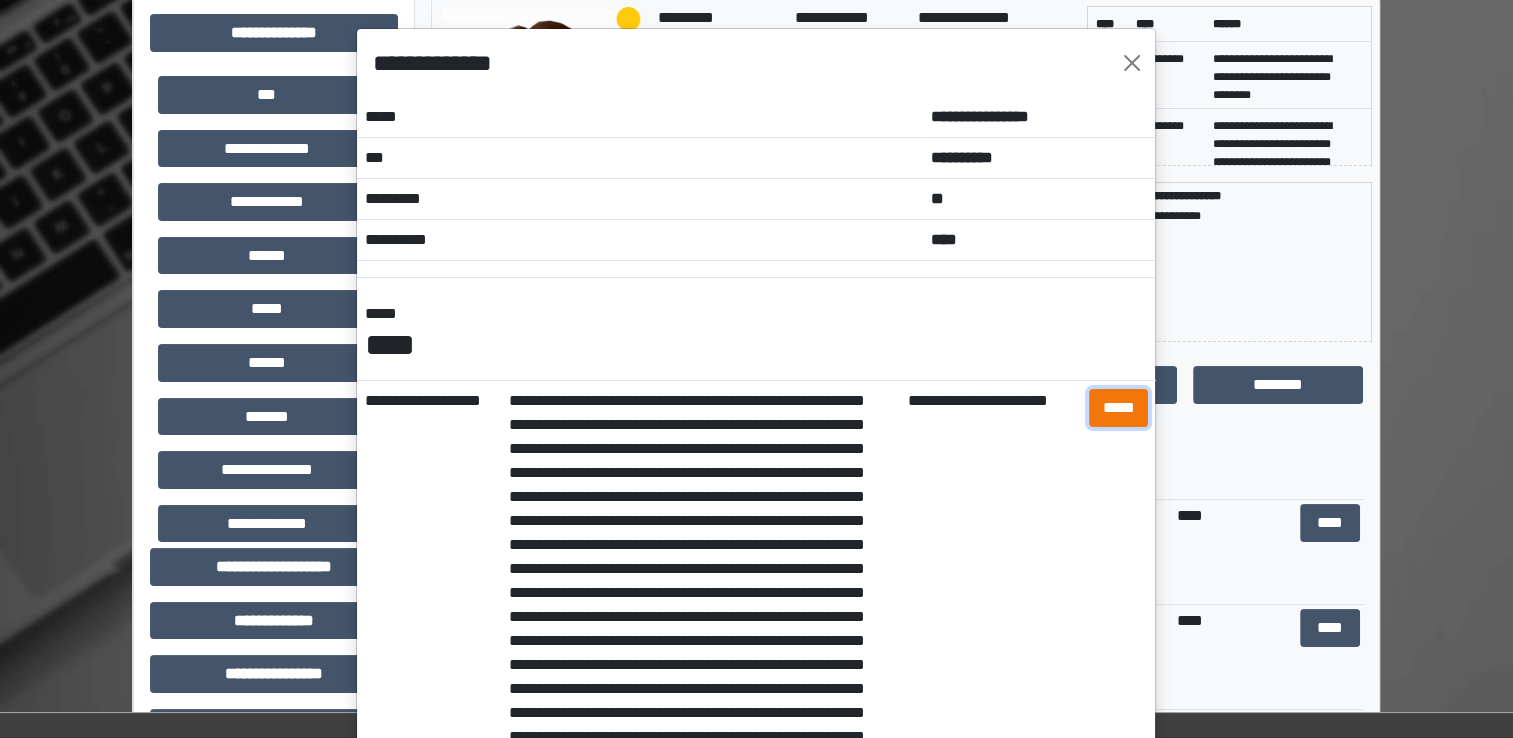 click on "*****" at bounding box center [1118, 408] 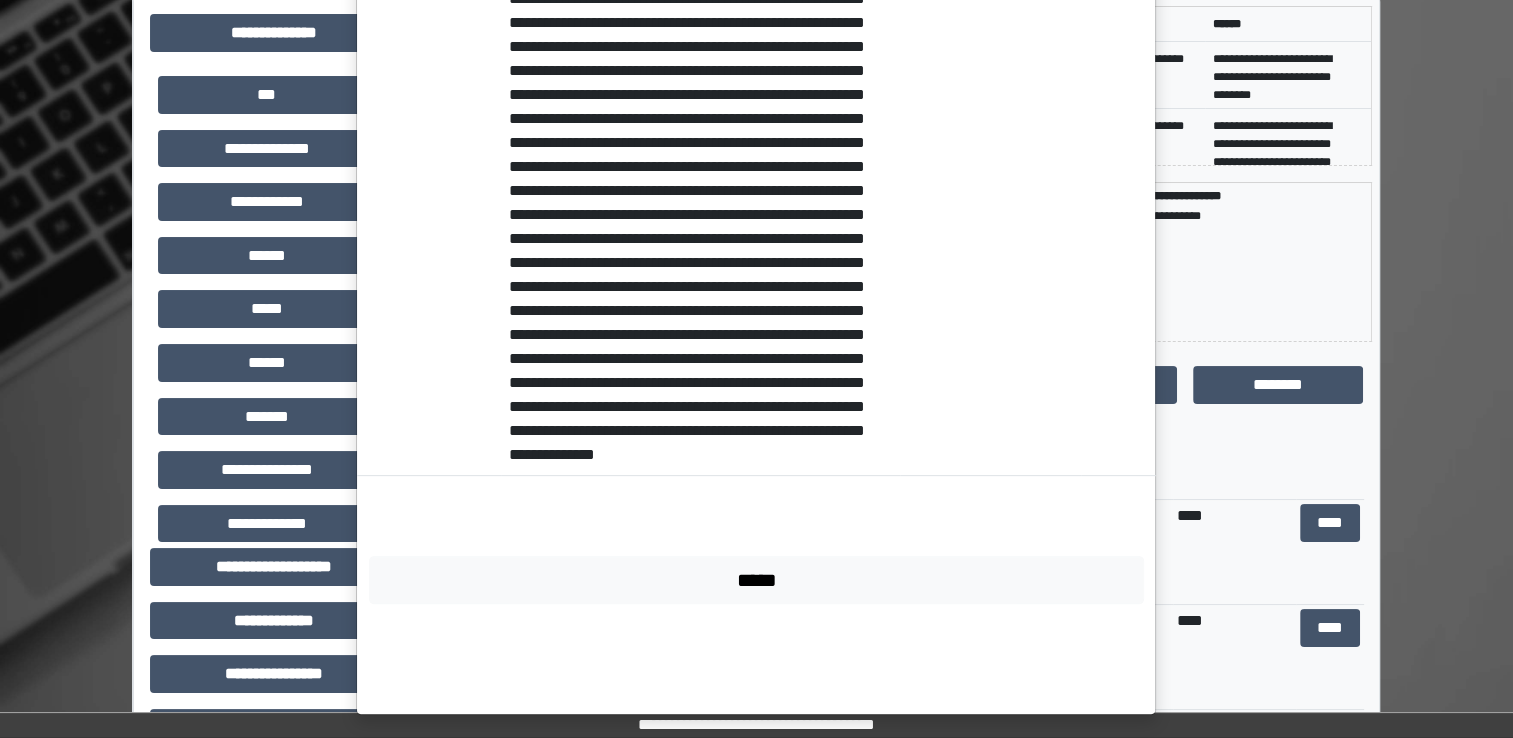 scroll, scrollTop: 599, scrollLeft: 0, axis: vertical 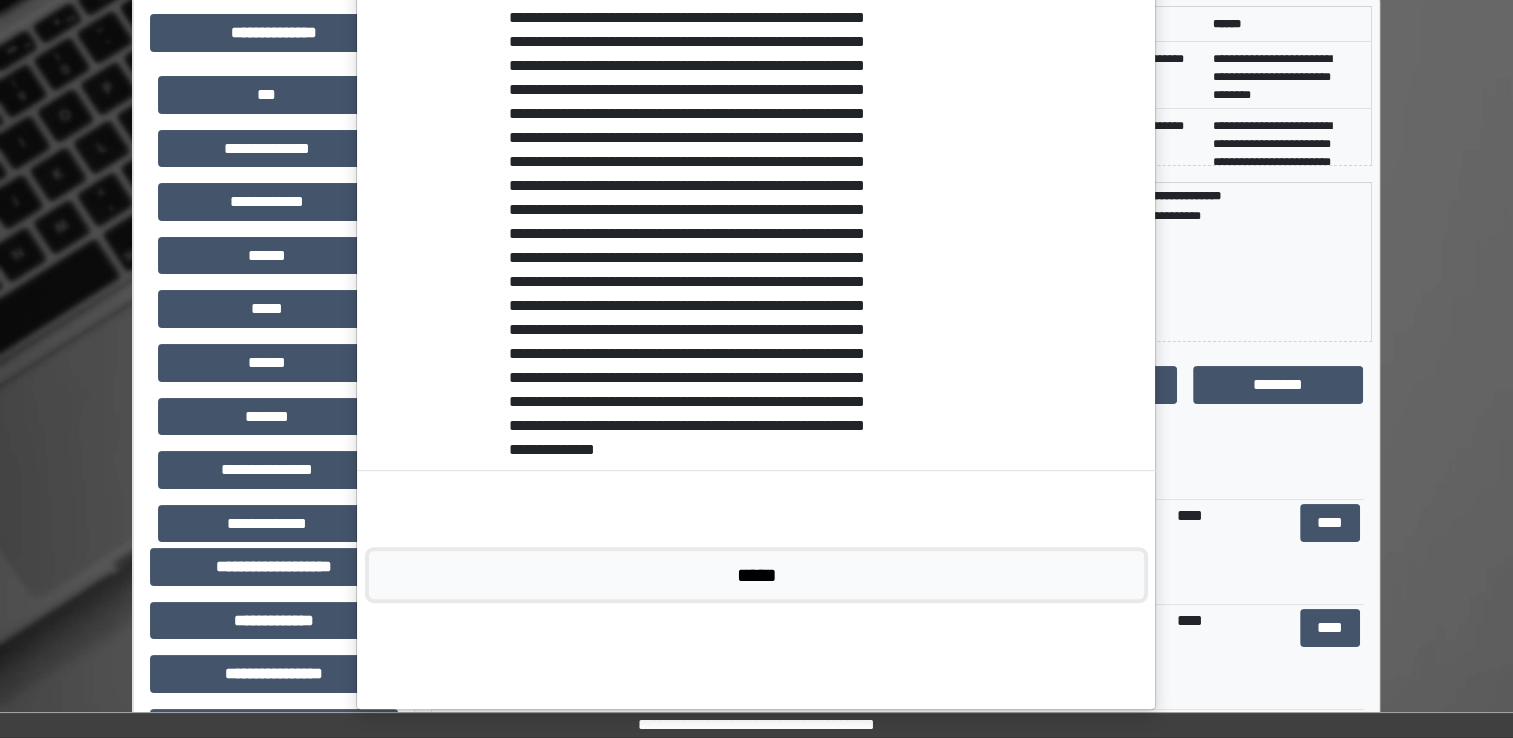 click on "*****" at bounding box center (756, 575) 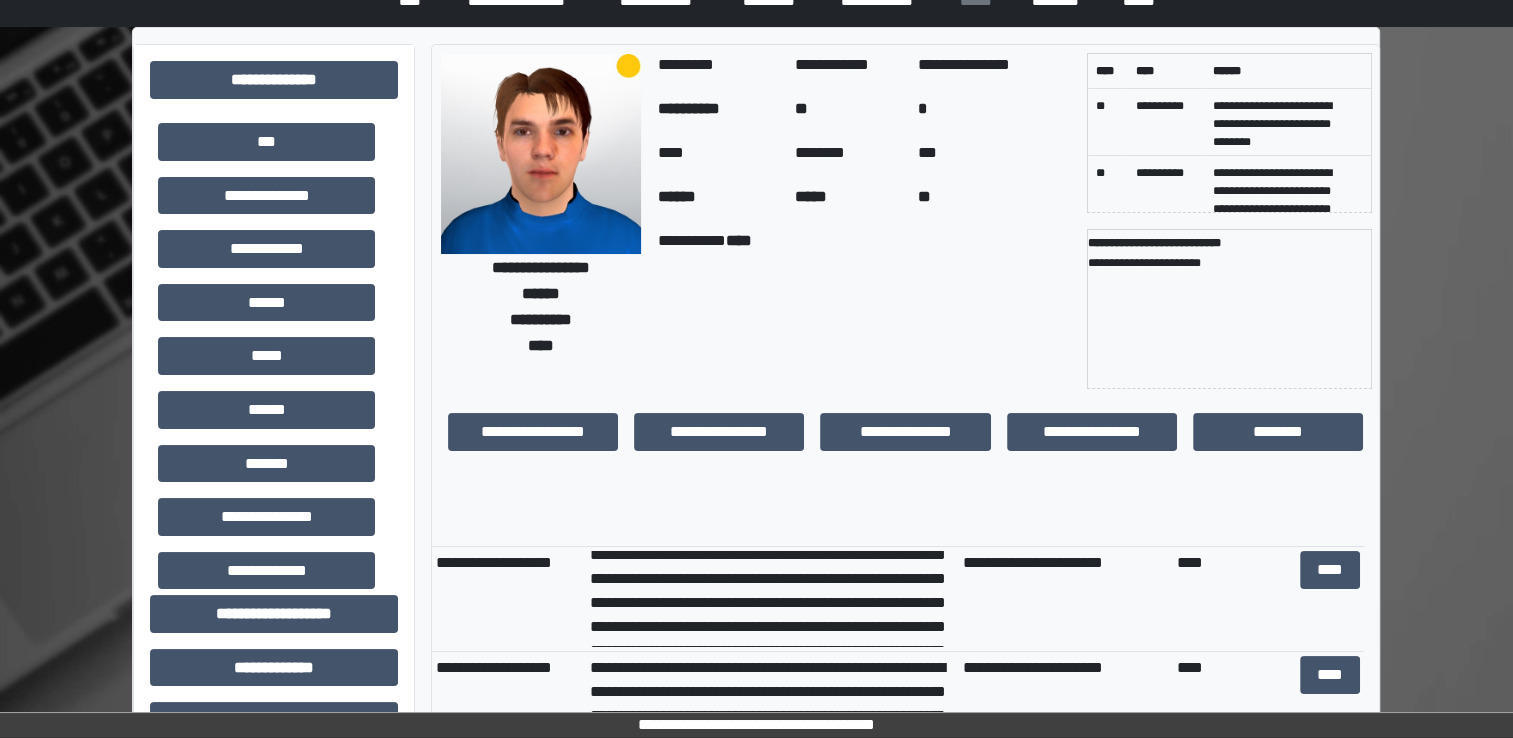 scroll, scrollTop: 0, scrollLeft: 0, axis: both 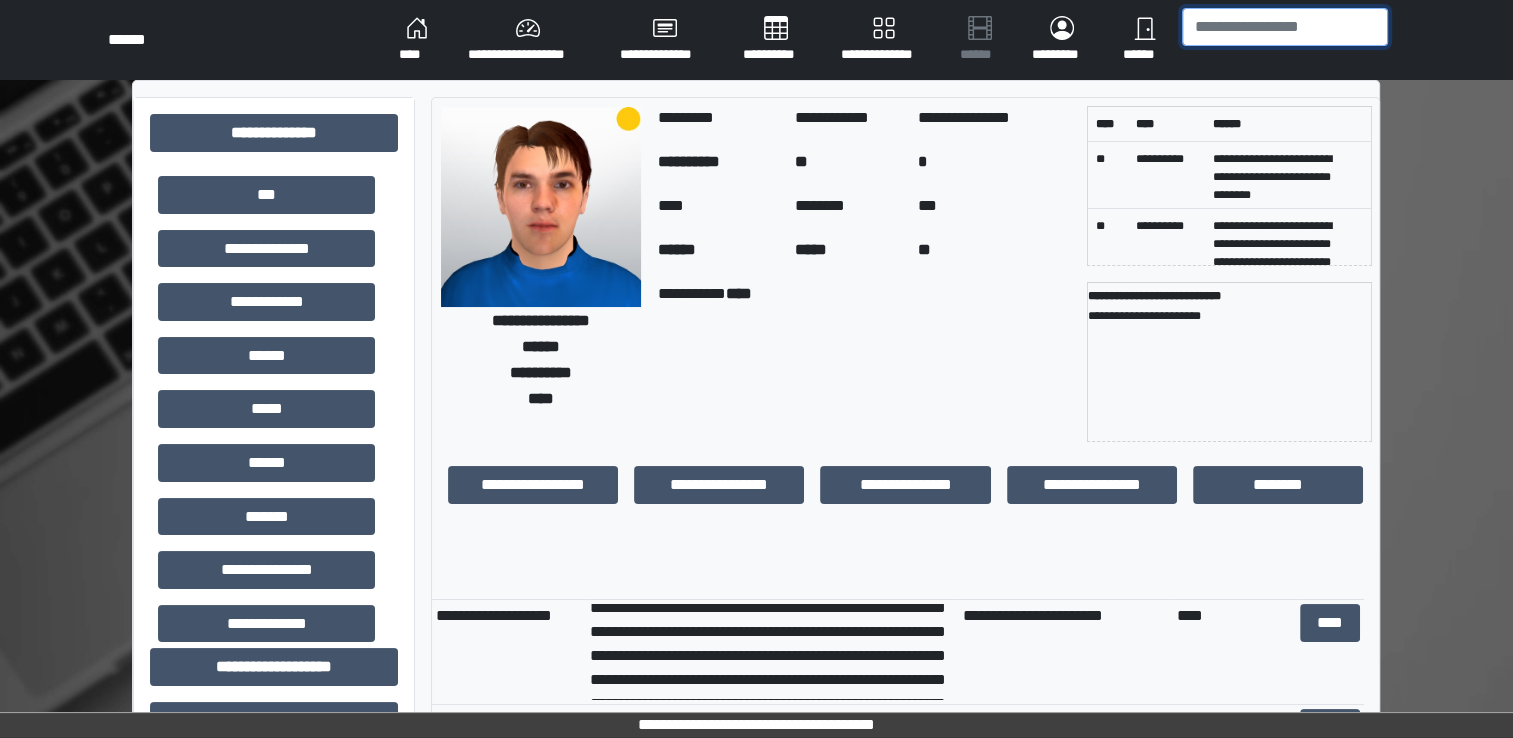 click at bounding box center (1285, 27) 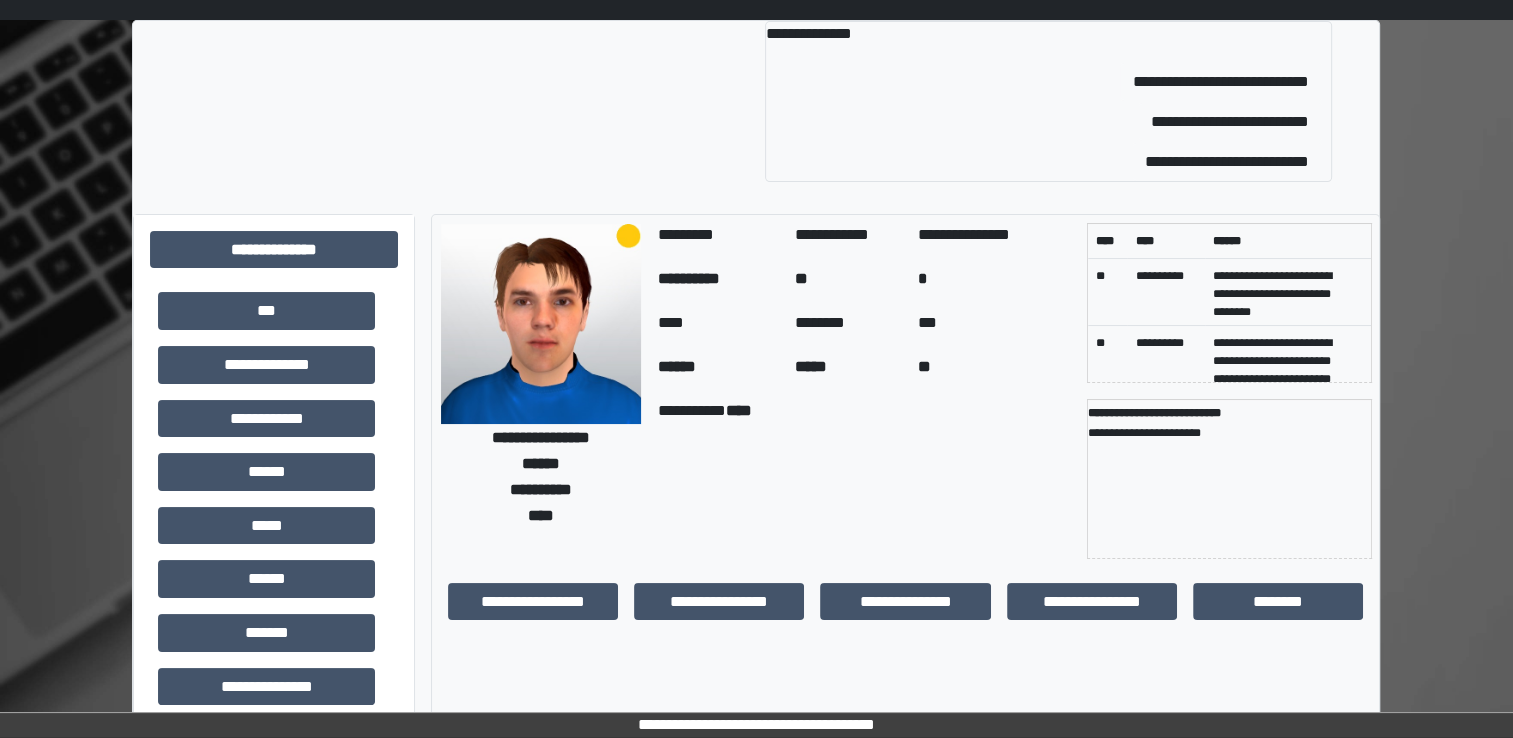 scroll, scrollTop: 15, scrollLeft: 0, axis: vertical 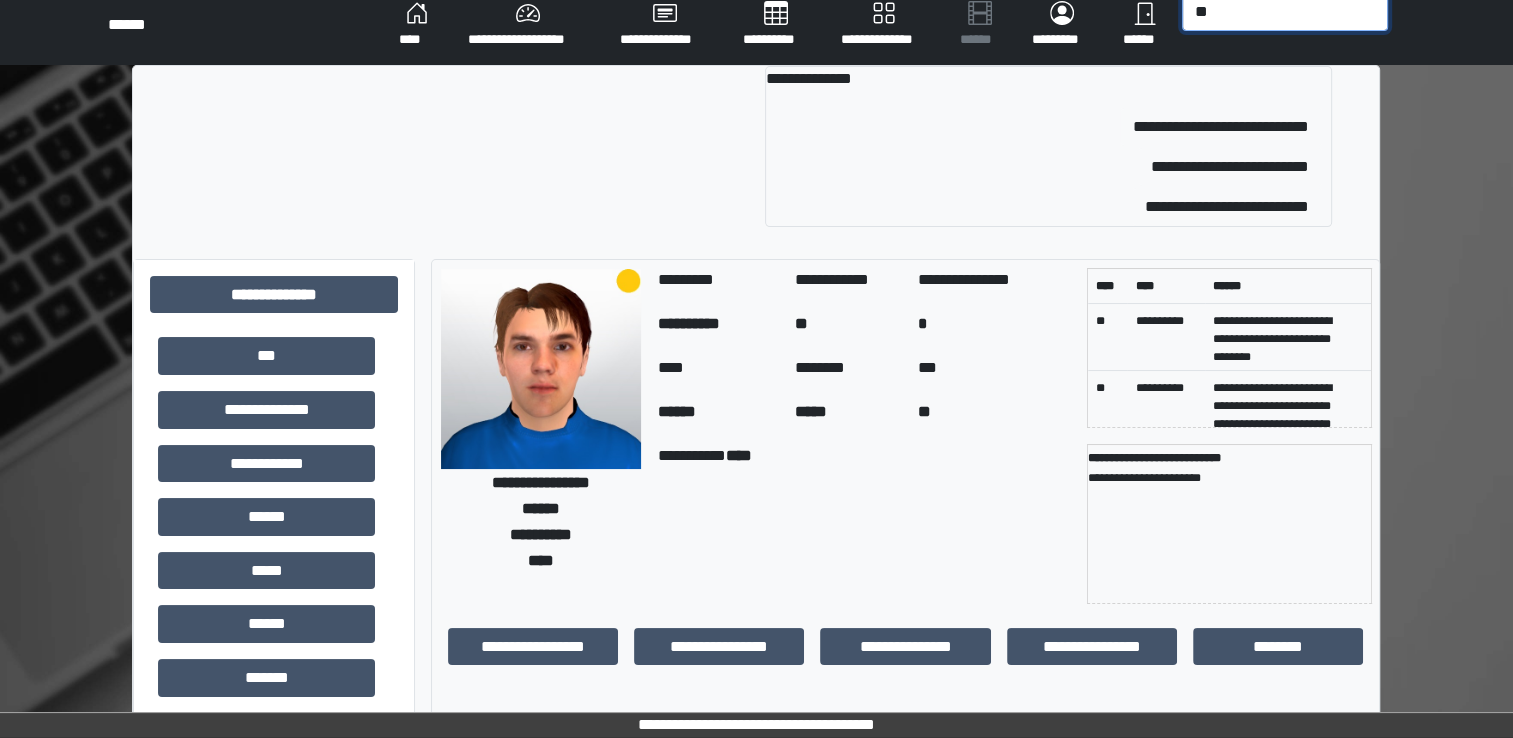 type on "*" 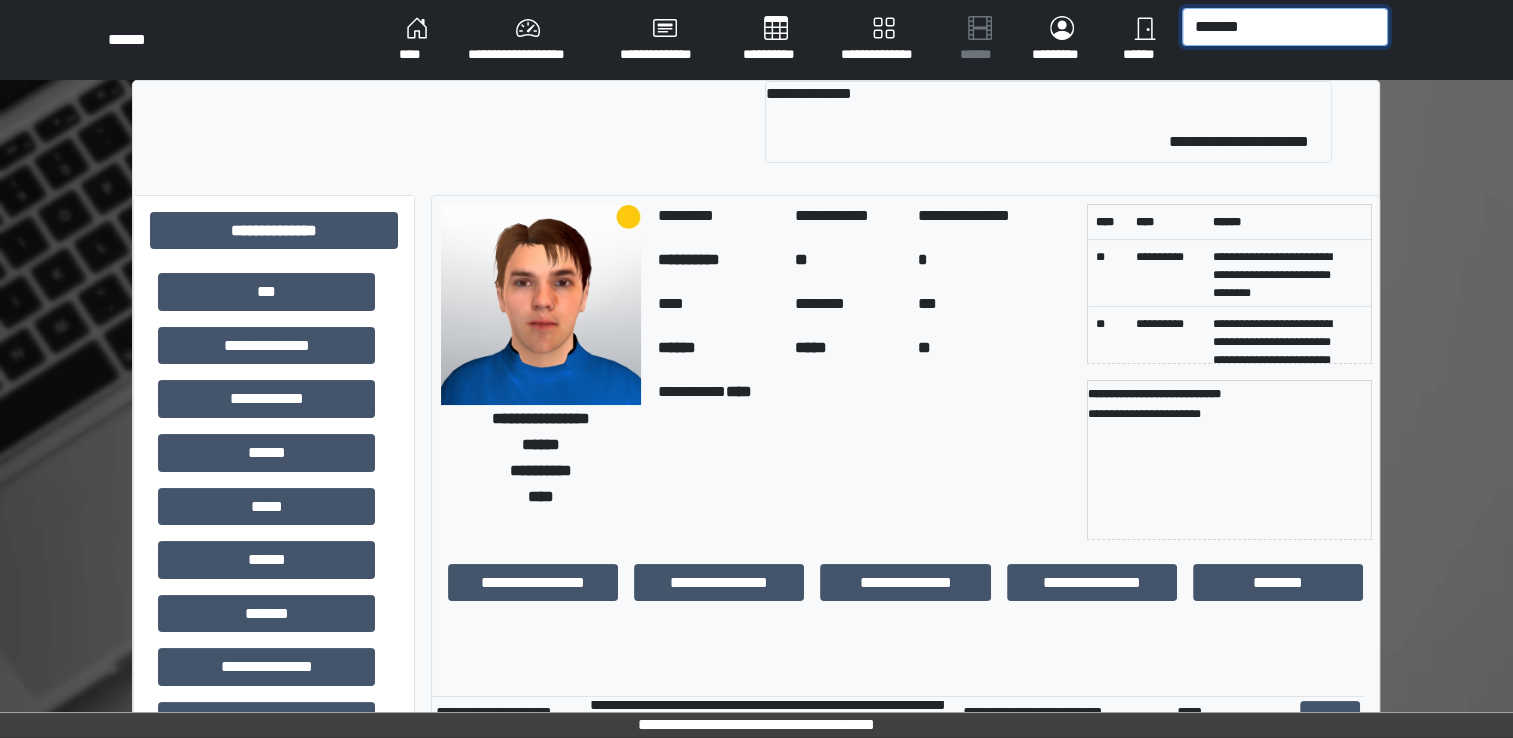 scroll, scrollTop: 0, scrollLeft: 0, axis: both 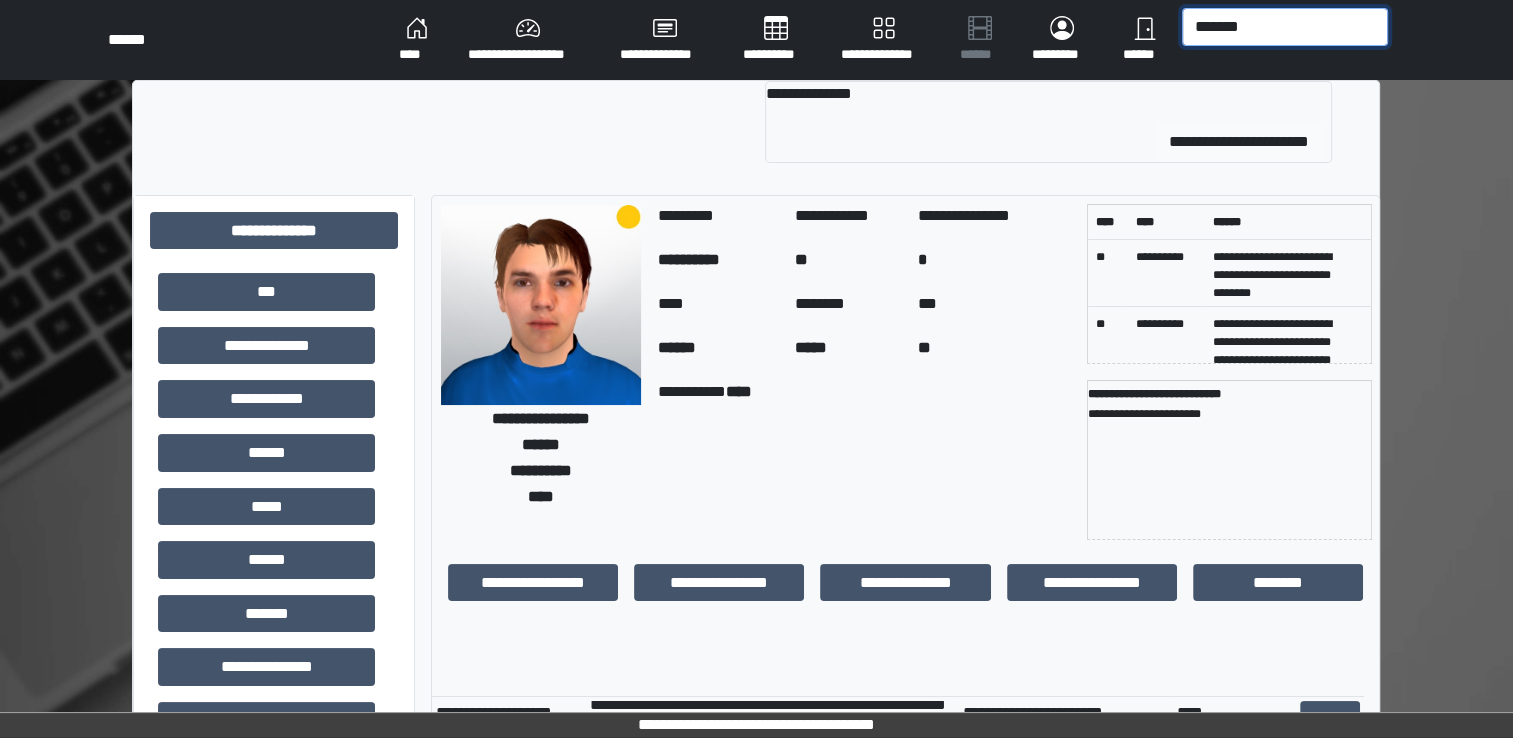 type on "*******" 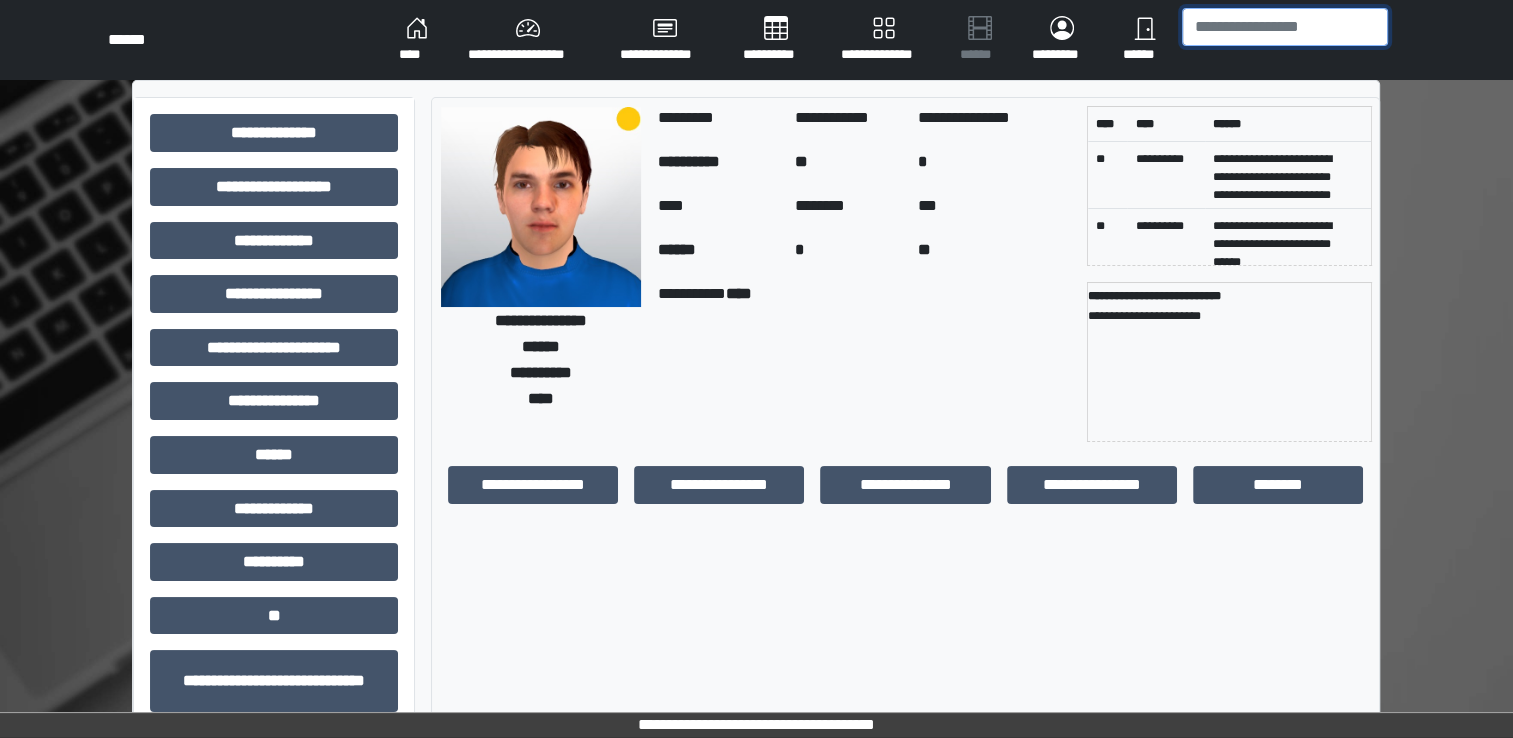 click at bounding box center (1285, 27) 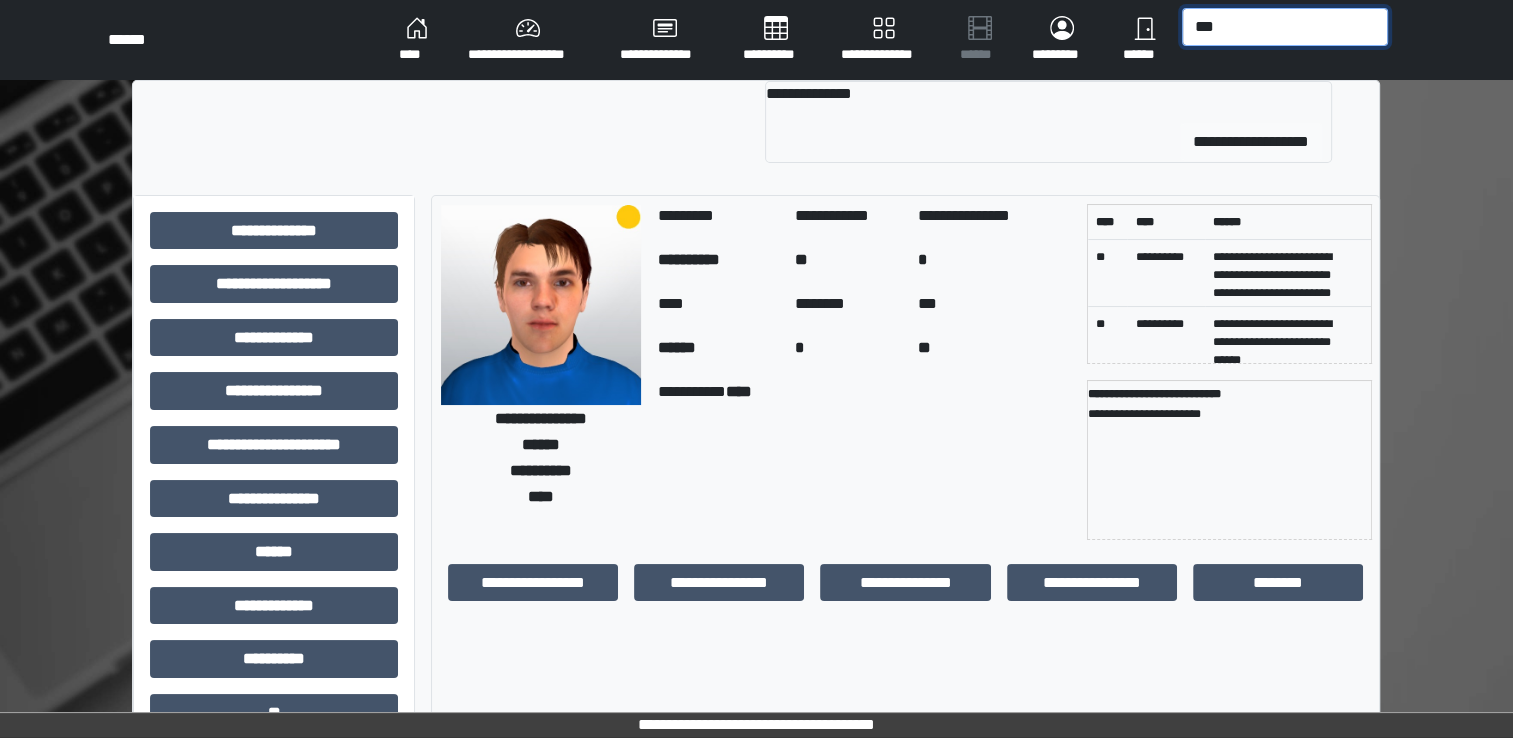 type on "***" 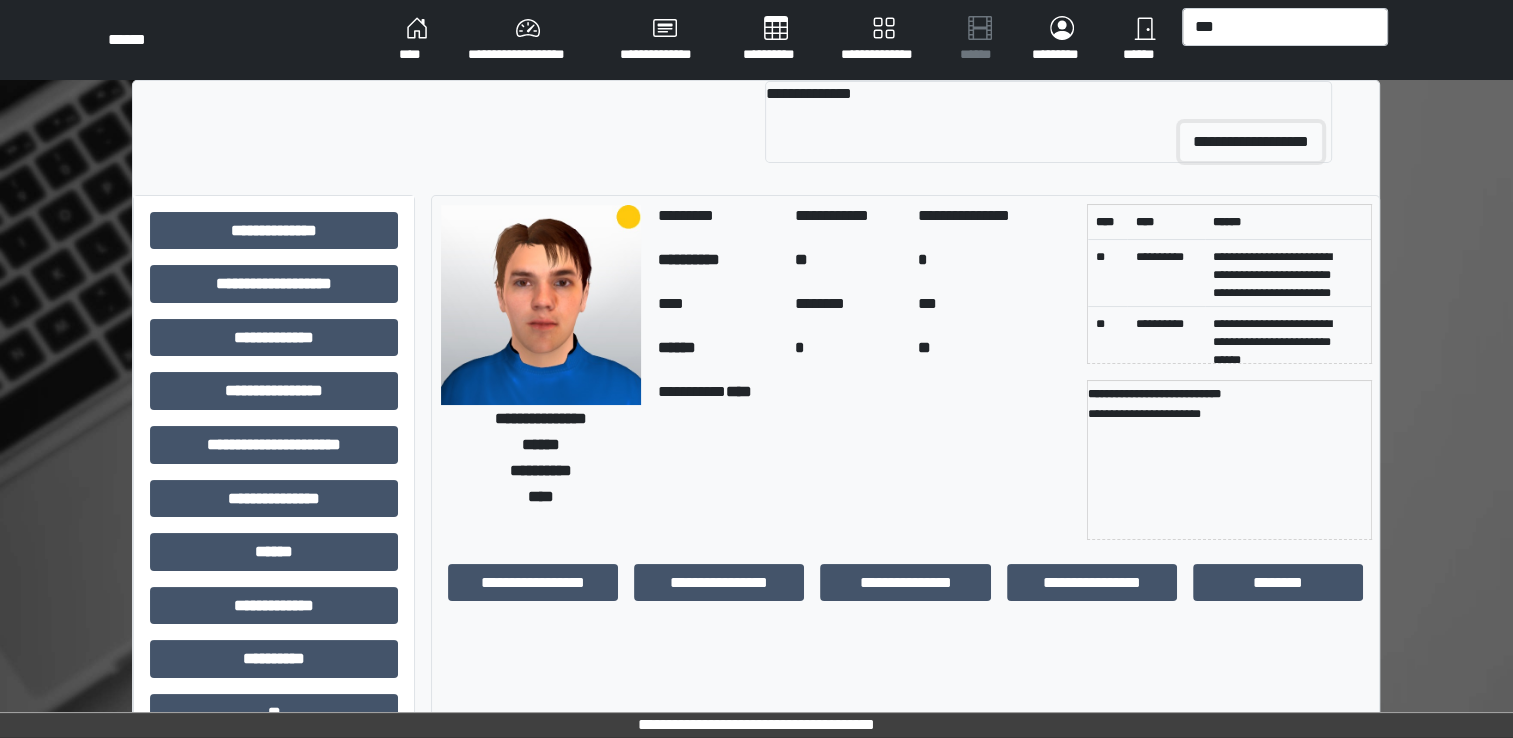 click on "**********" at bounding box center (1251, 142) 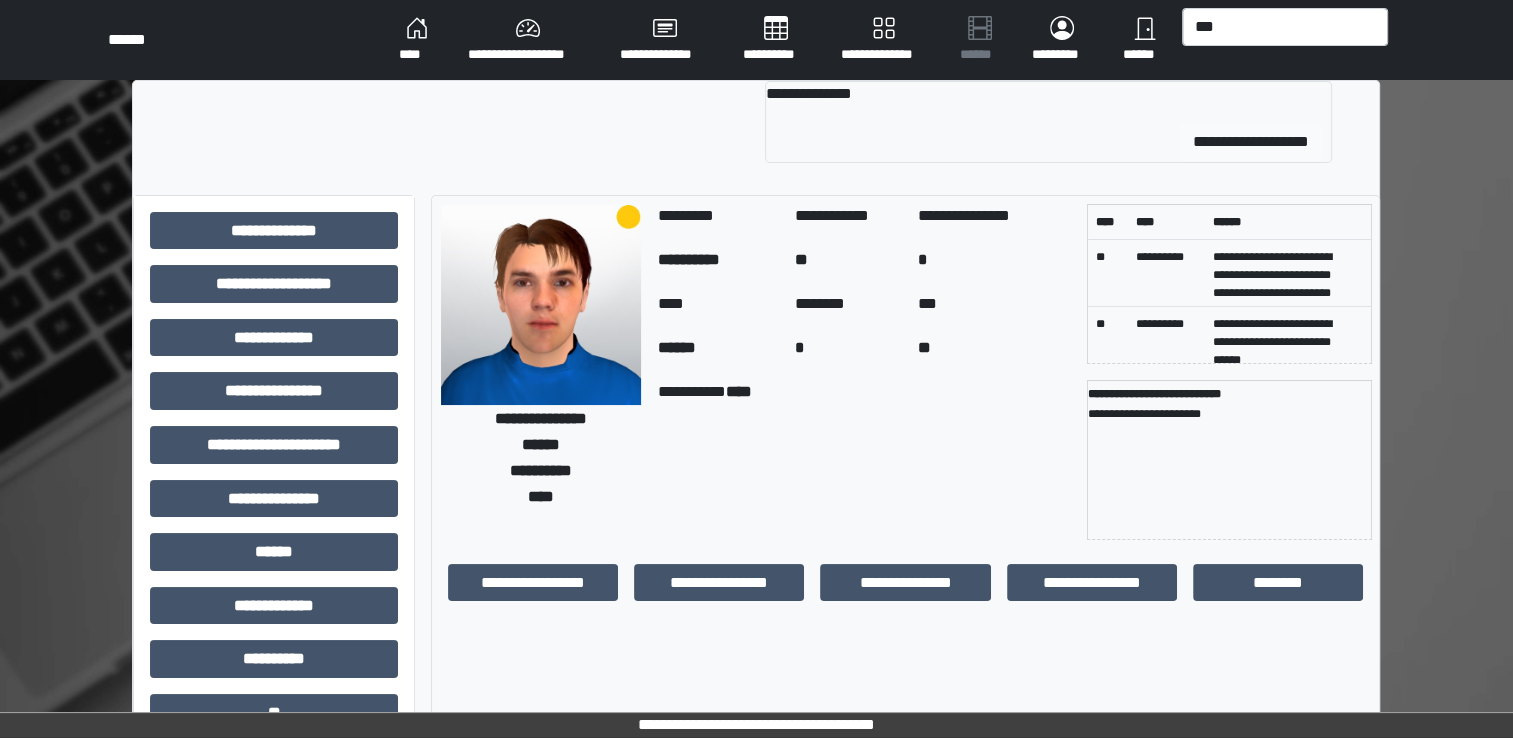 type 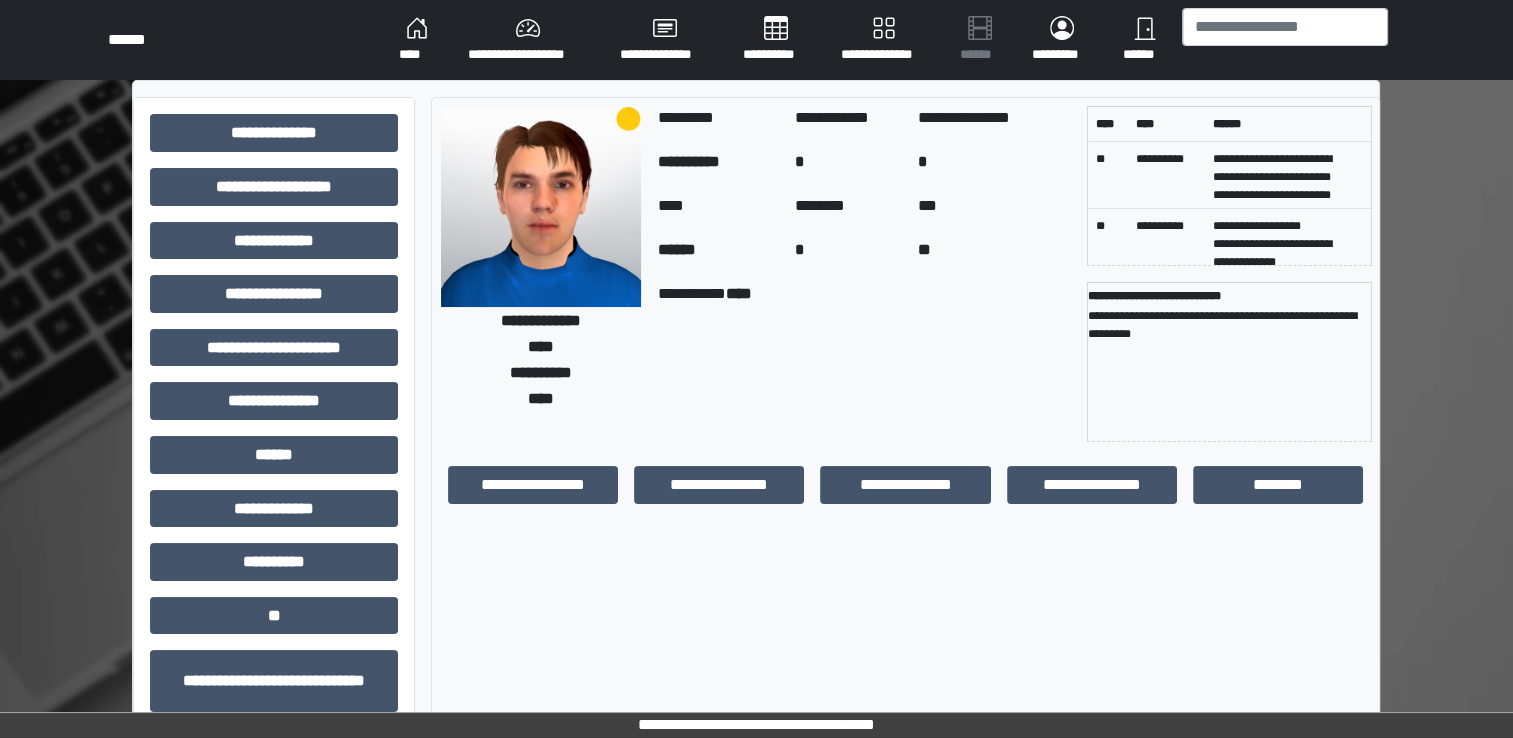 click on "**********" at bounding box center [528, 40] 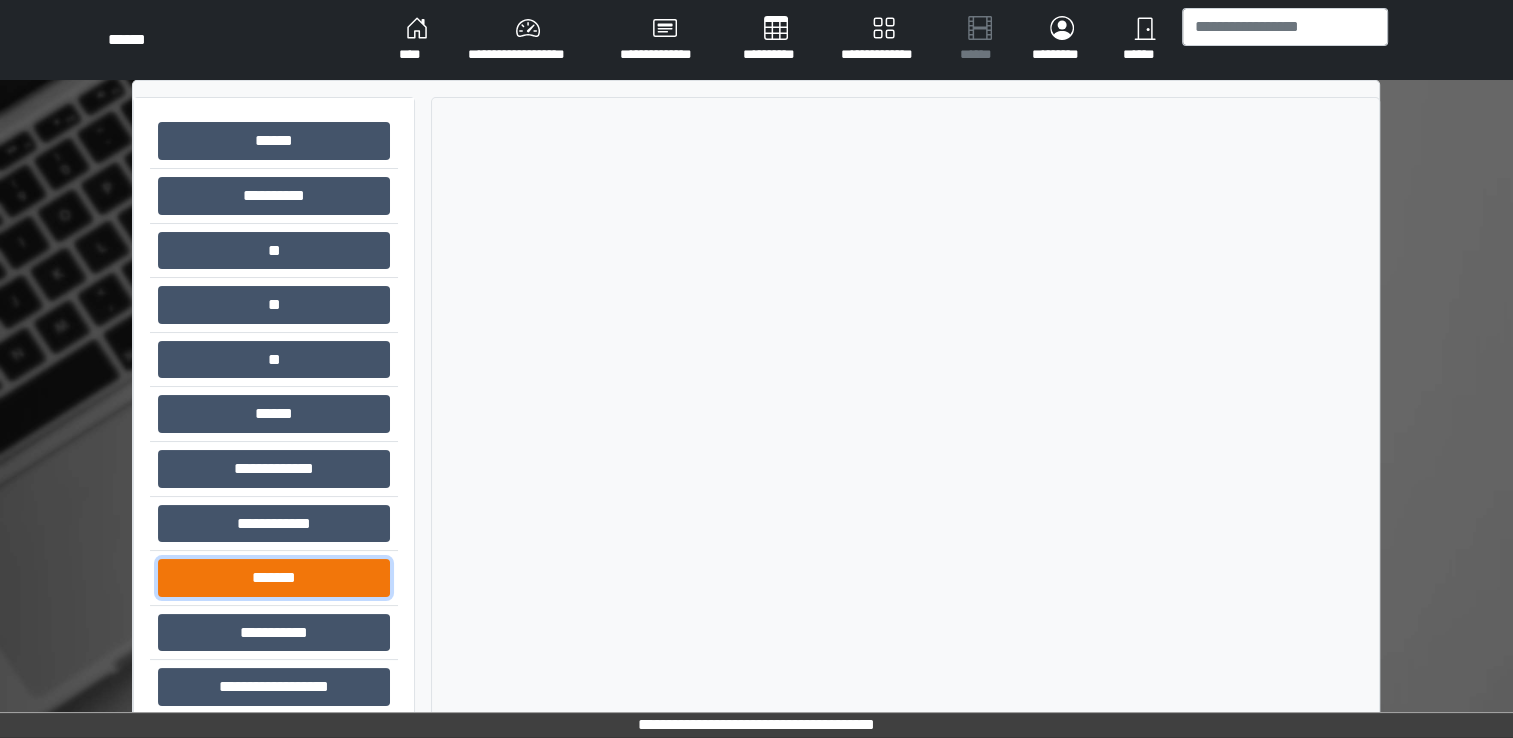 click on "*******" at bounding box center [274, 578] 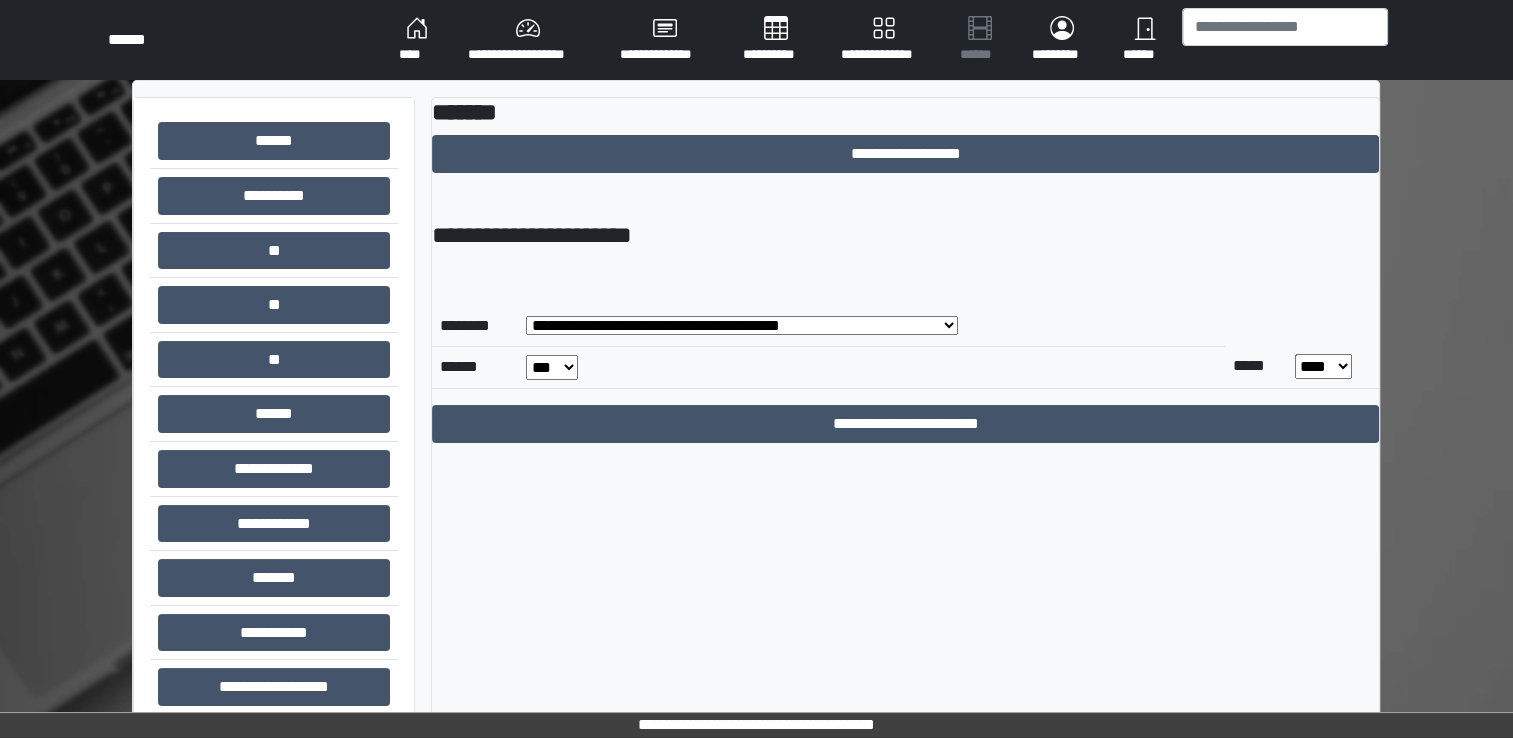 click on "**********" at bounding box center [742, 325] 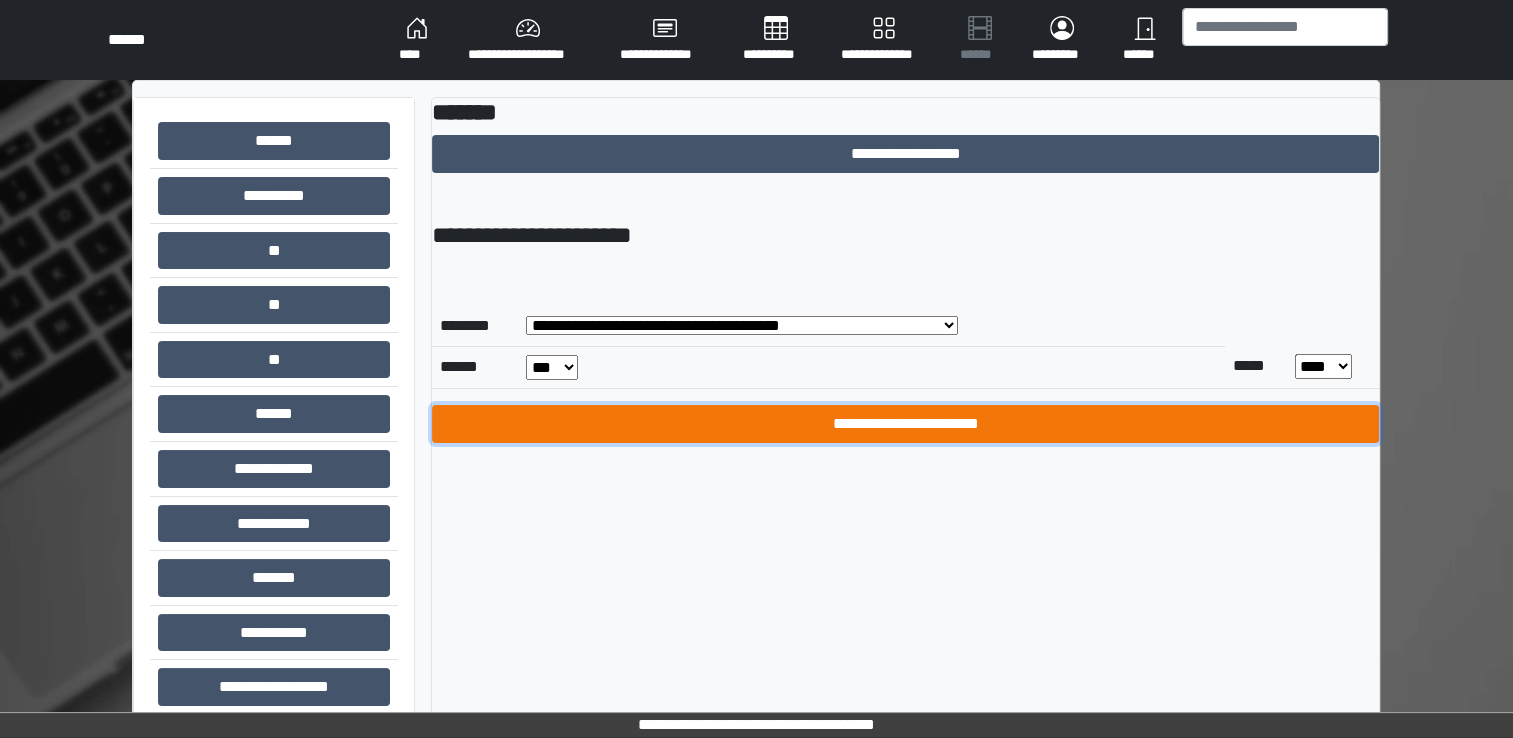 click on "**********" at bounding box center [905, 424] 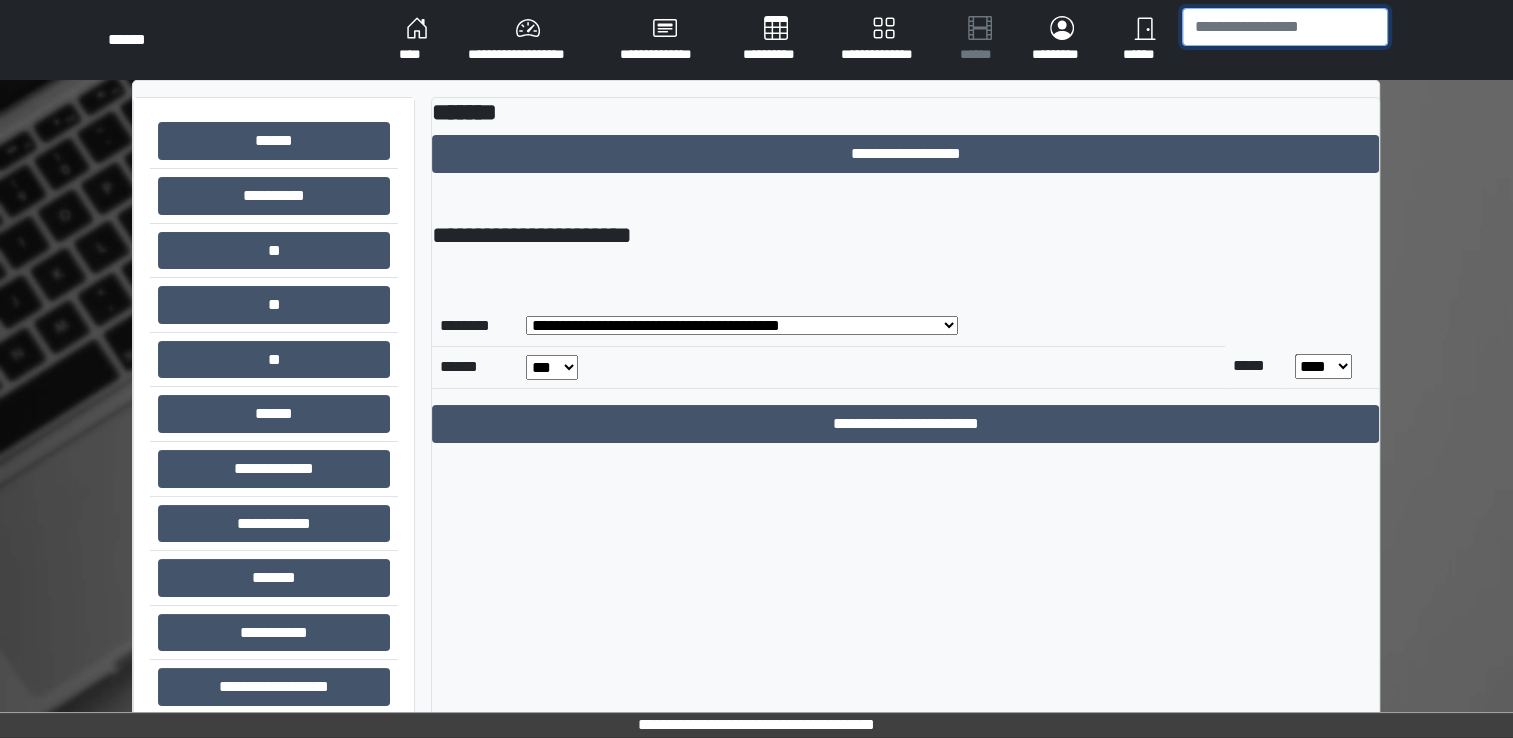 click at bounding box center (1285, 27) 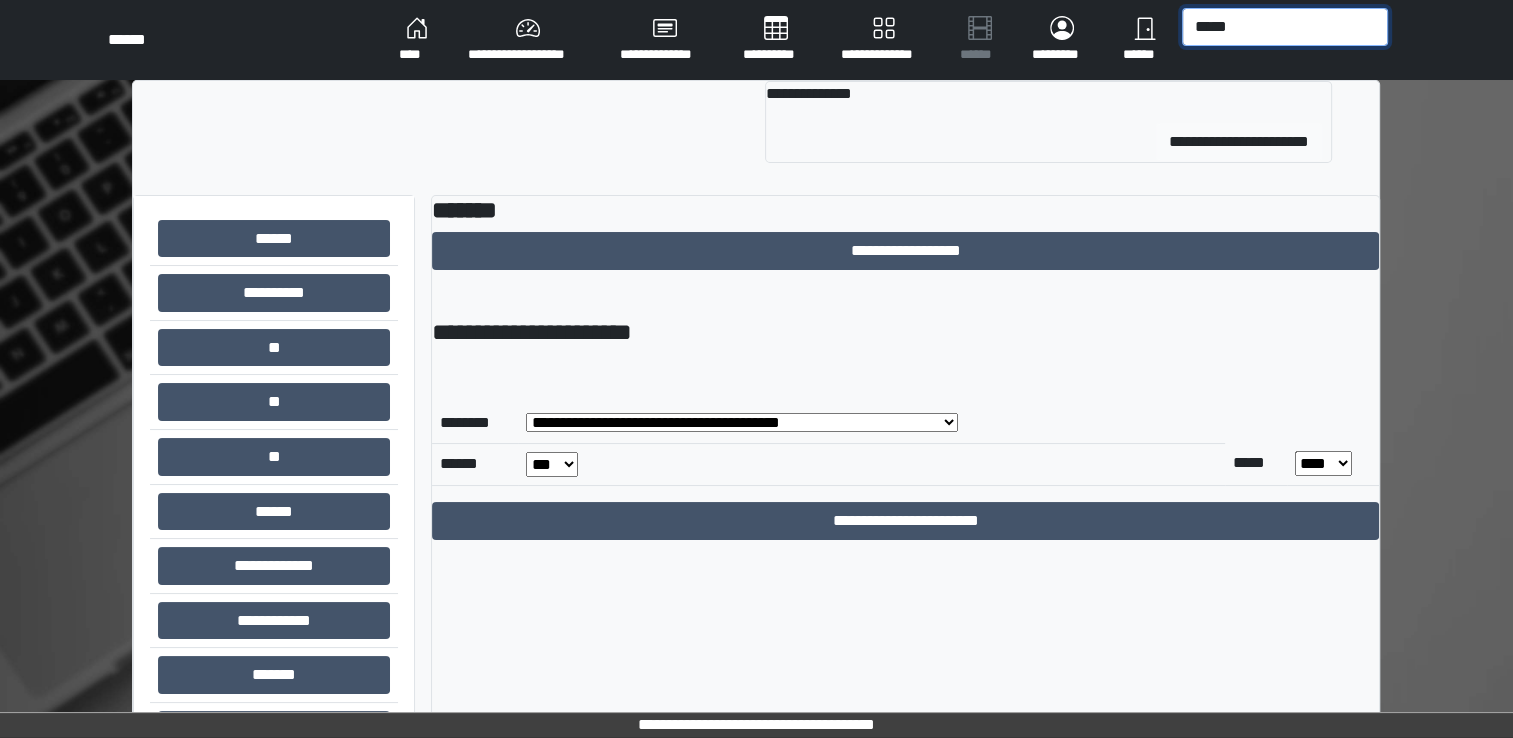 type on "*****" 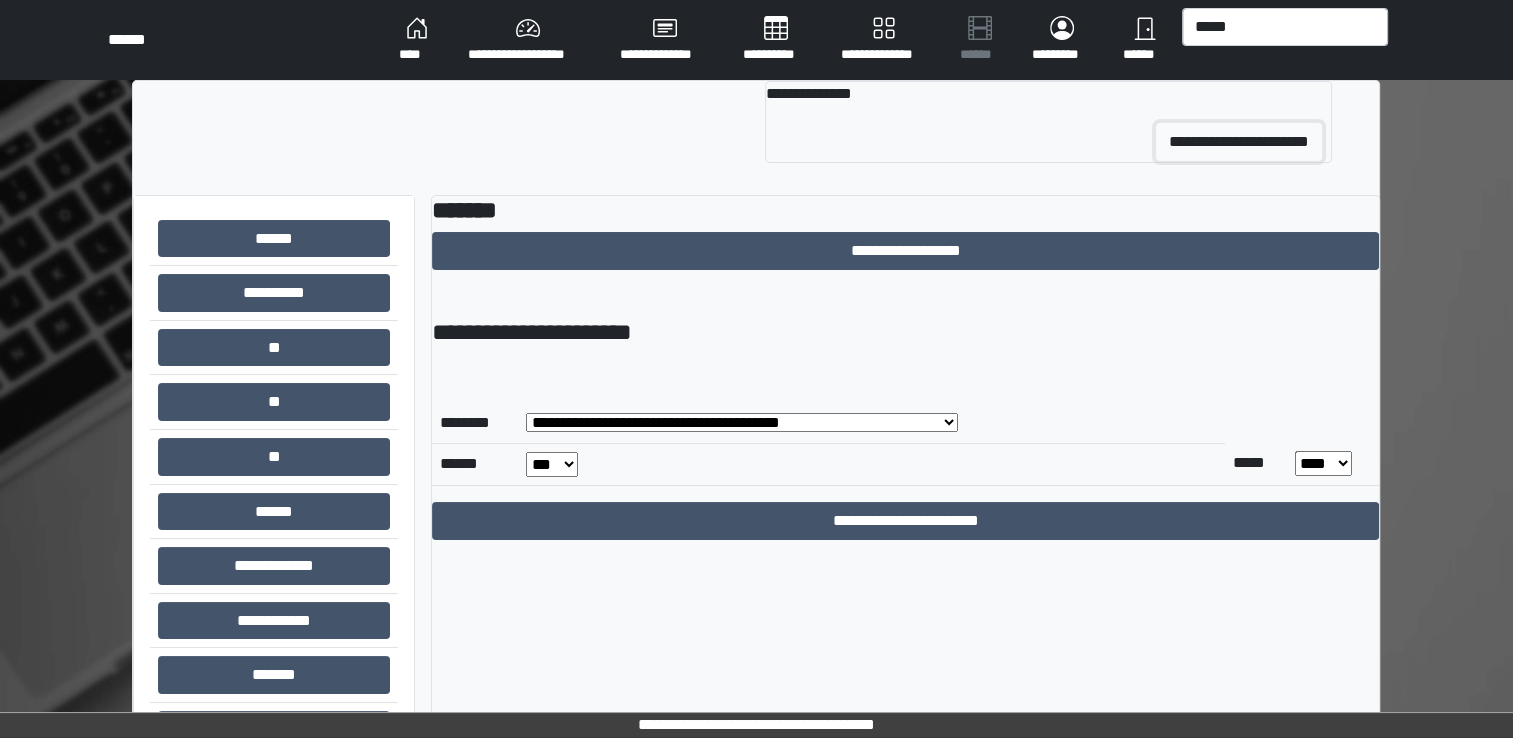 click on "**********" at bounding box center (1239, 142) 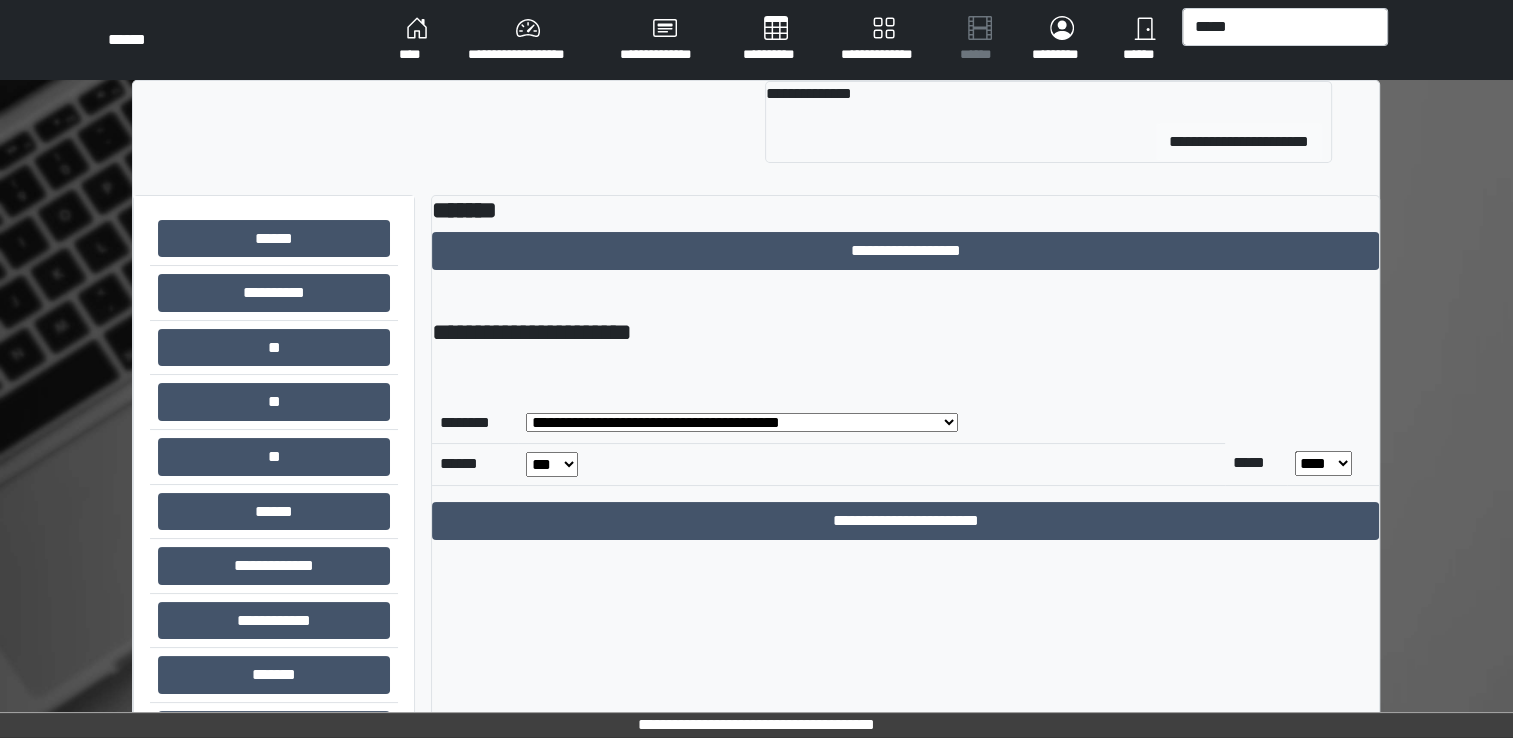 type 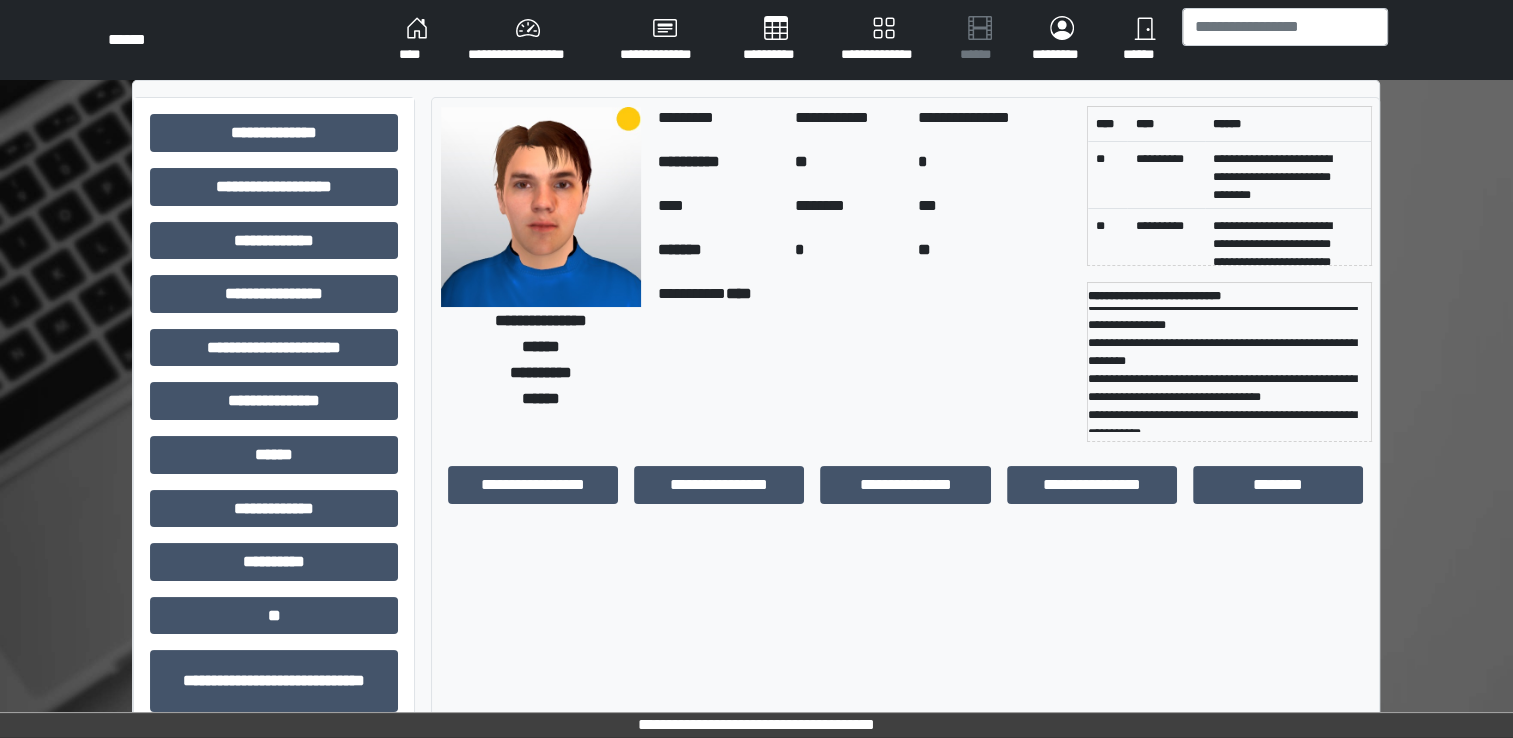 scroll, scrollTop: 19, scrollLeft: 0, axis: vertical 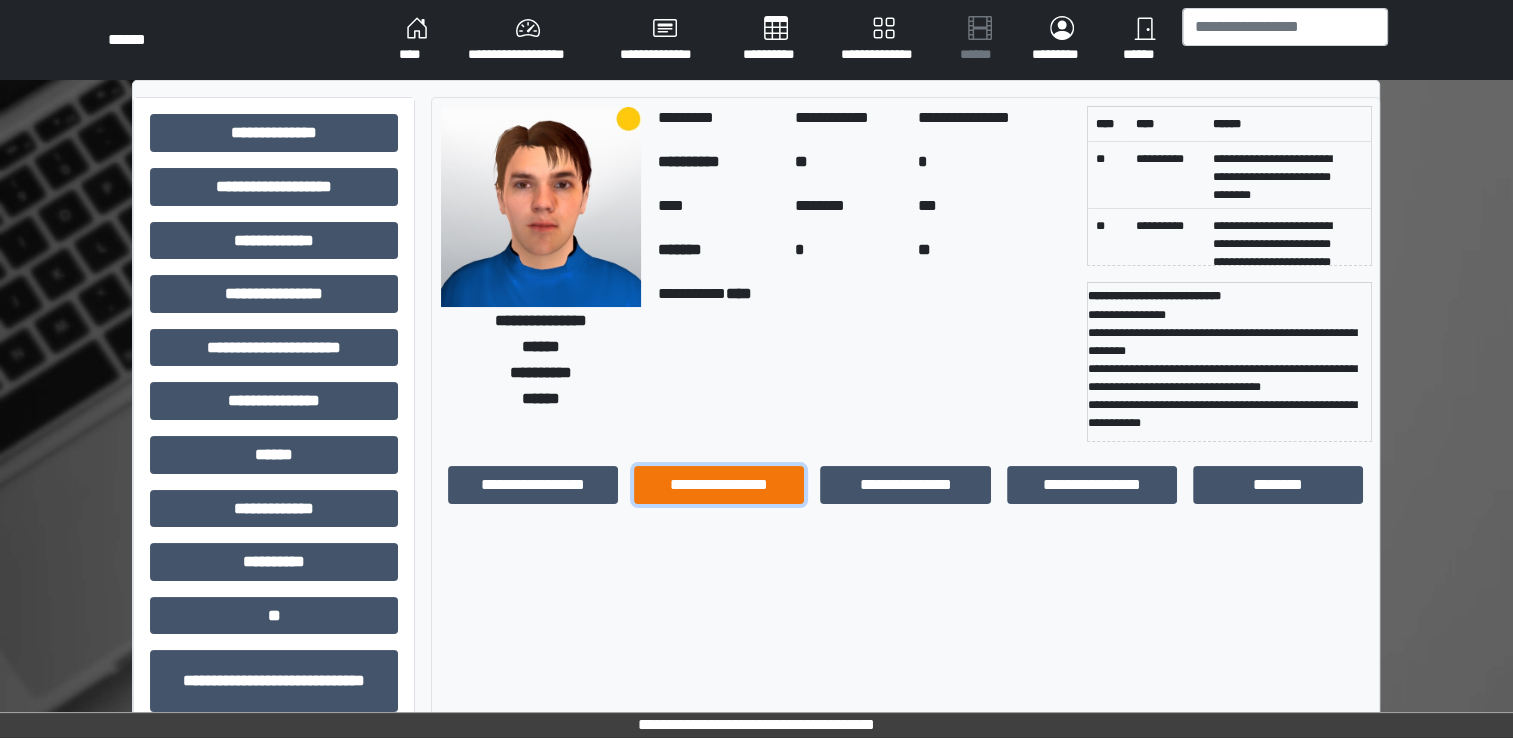 click on "**********" at bounding box center [719, 485] 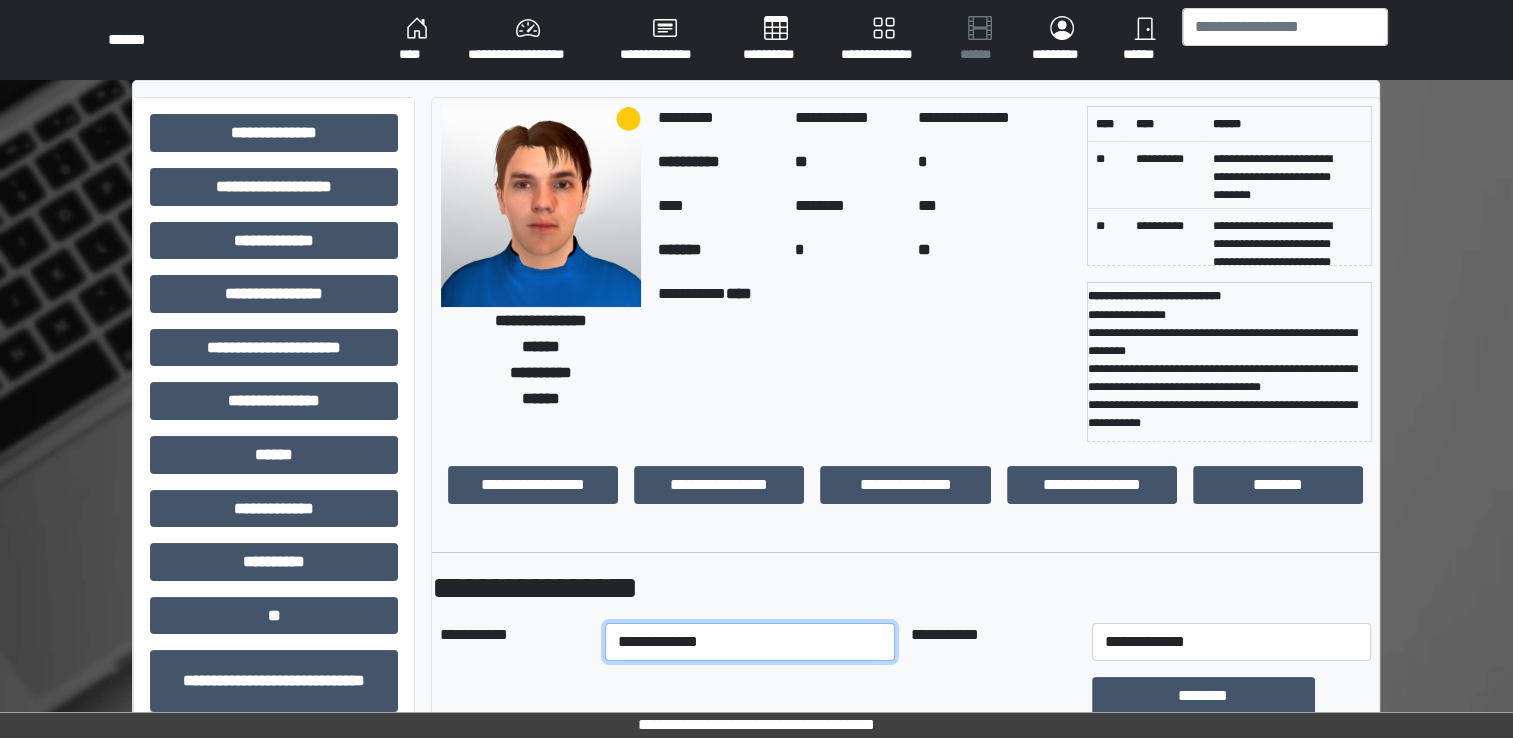 click on "**********" at bounding box center [750, 642] 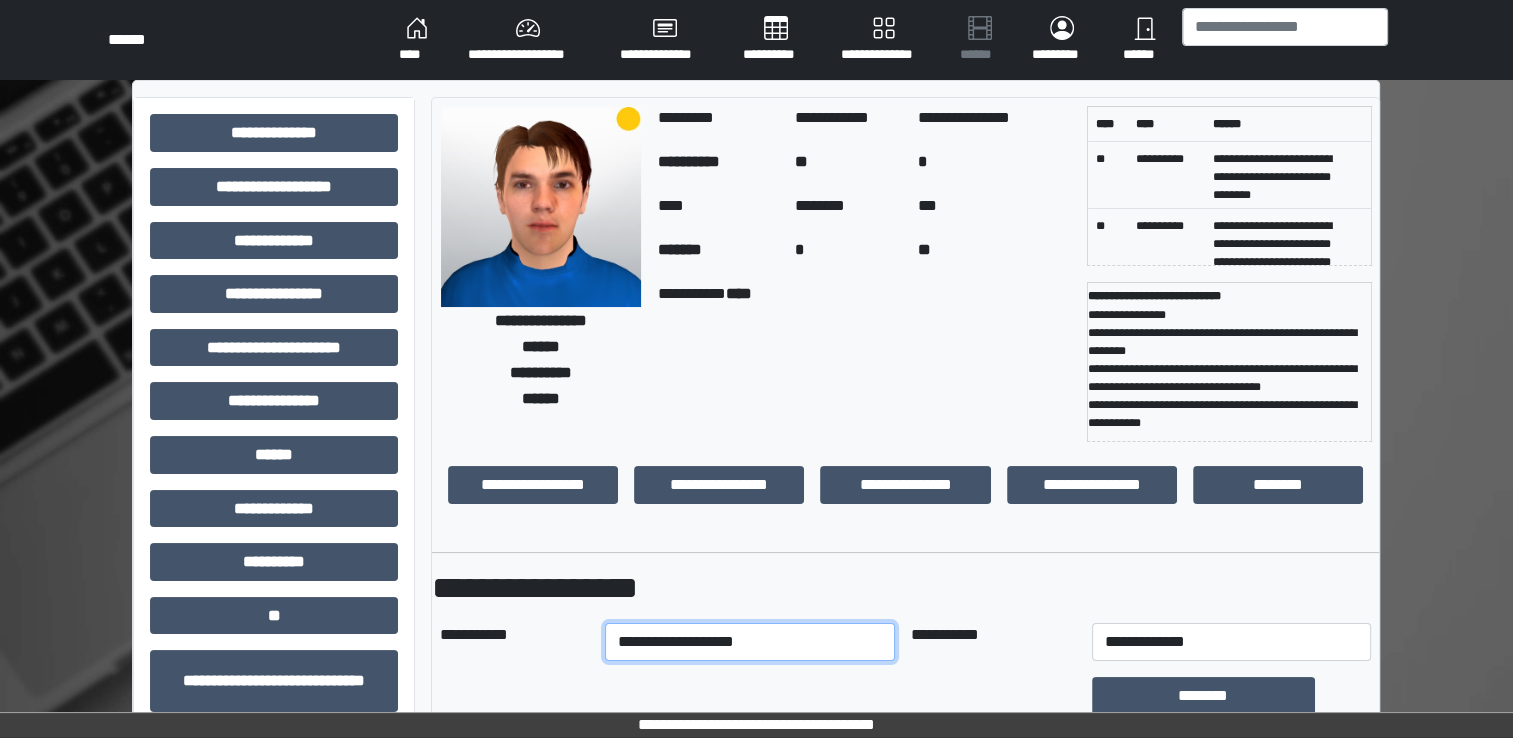 click on "**********" at bounding box center [750, 642] 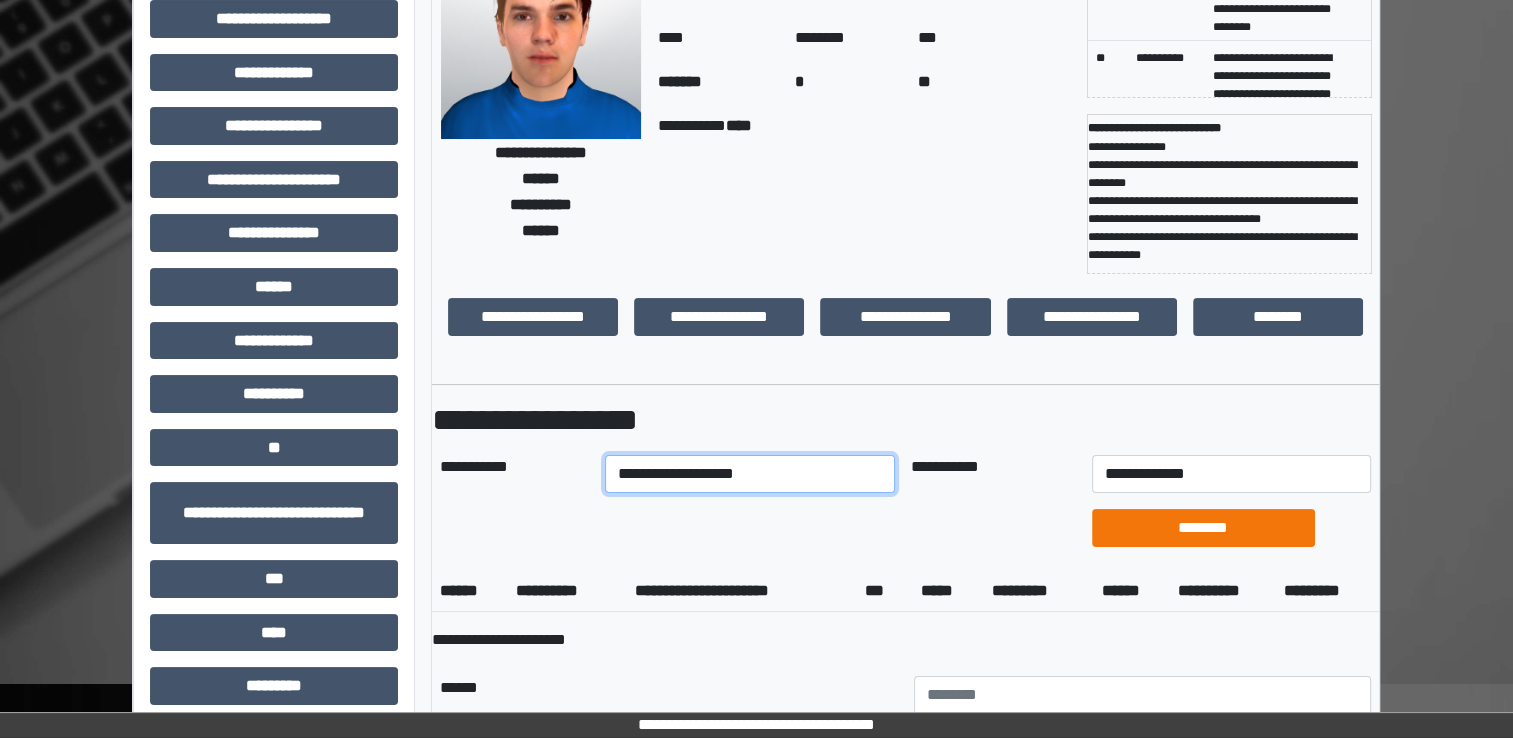 scroll, scrollTop: 200, scrollLeft: 0, axis: vertical 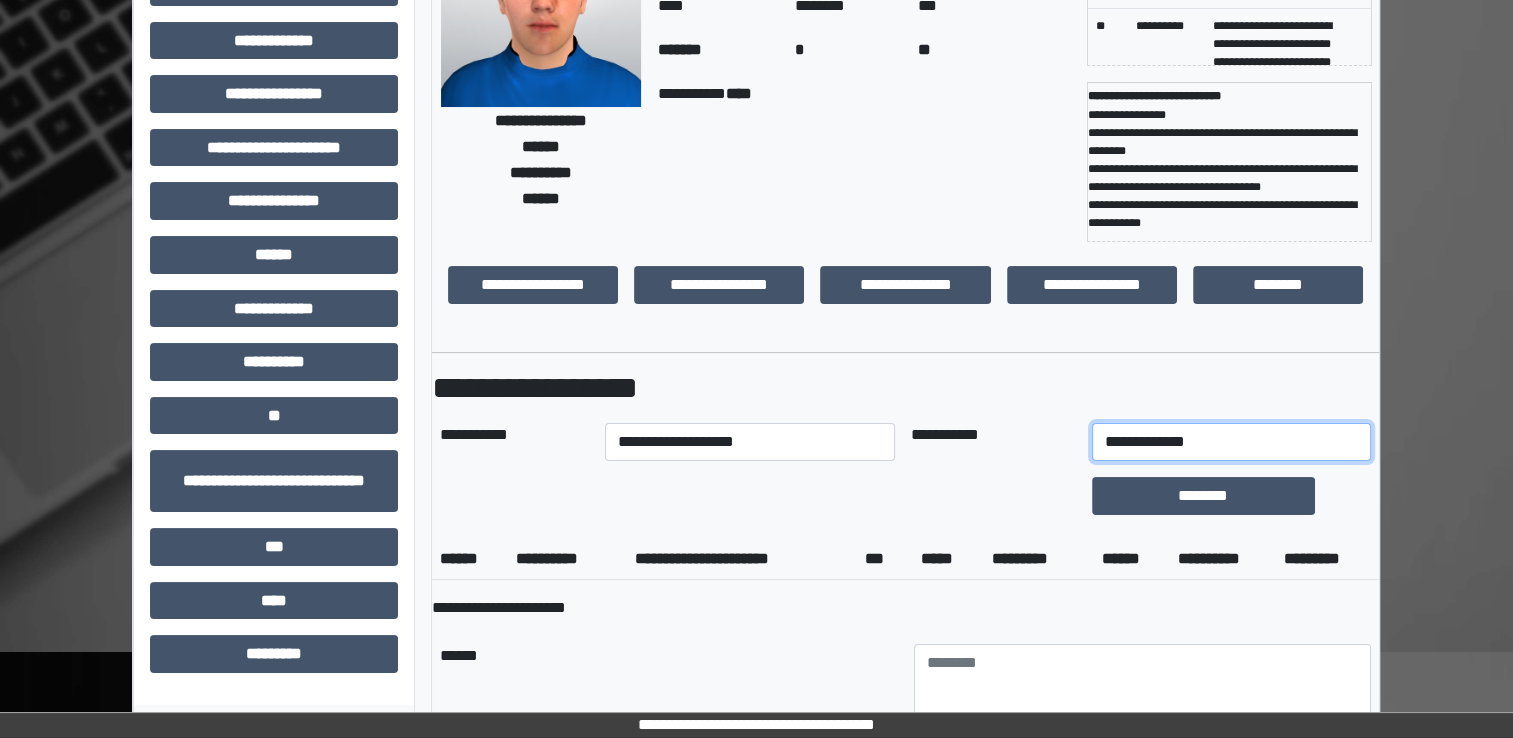 click on "**********" at bounding box center (1231, 442) 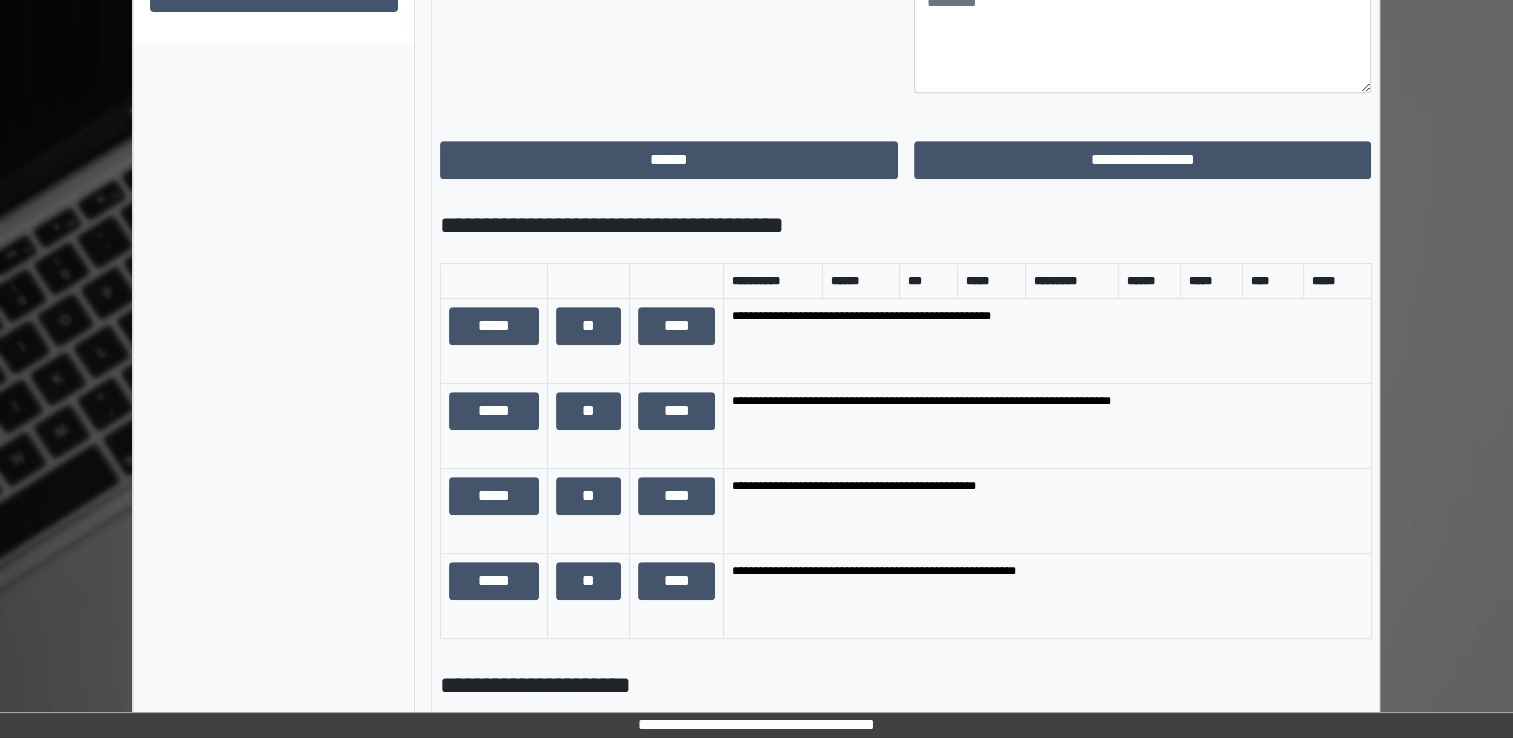 scroll, scrollTop: 1000, scrollLeft: 0, axis: vertical 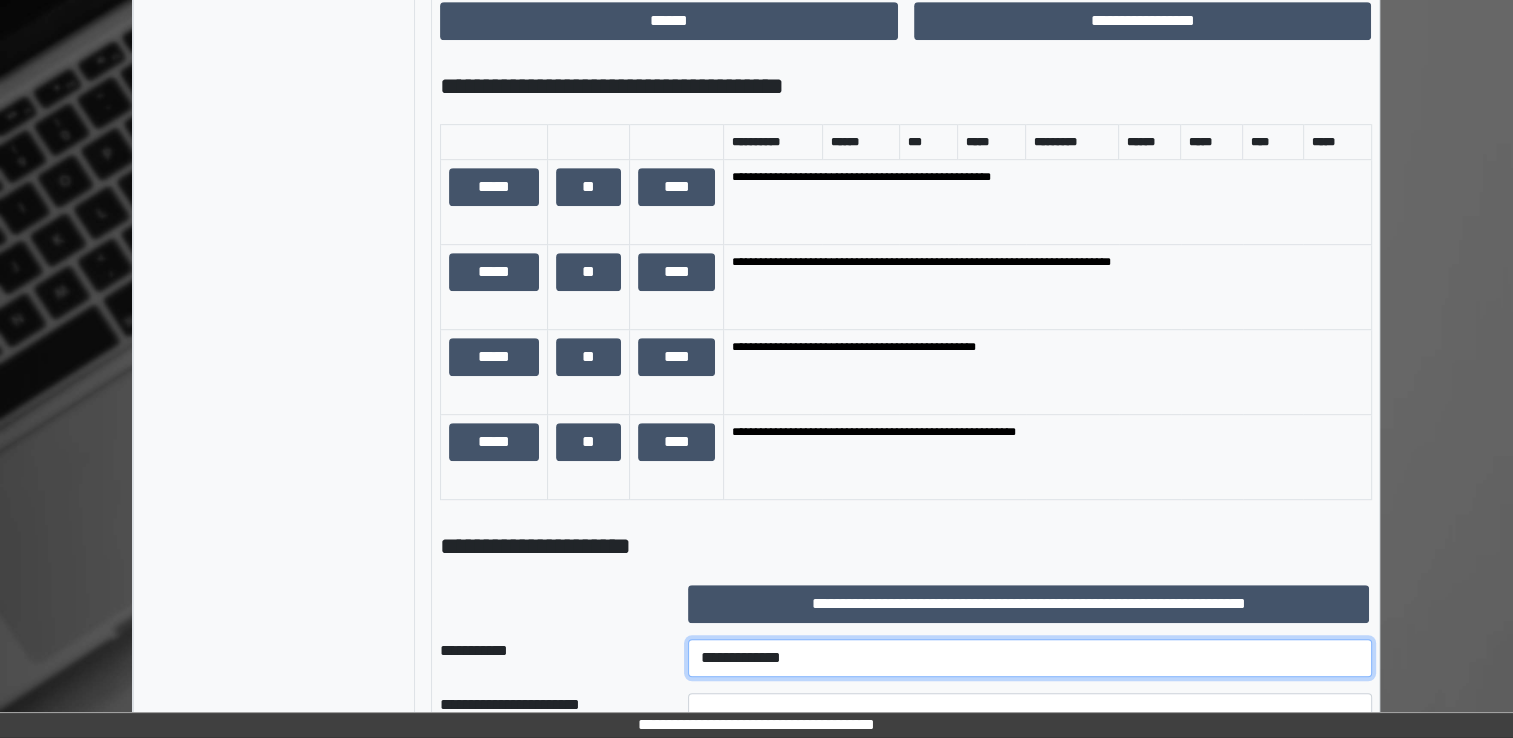 click on "**********" at bounding box center [1030, 658] 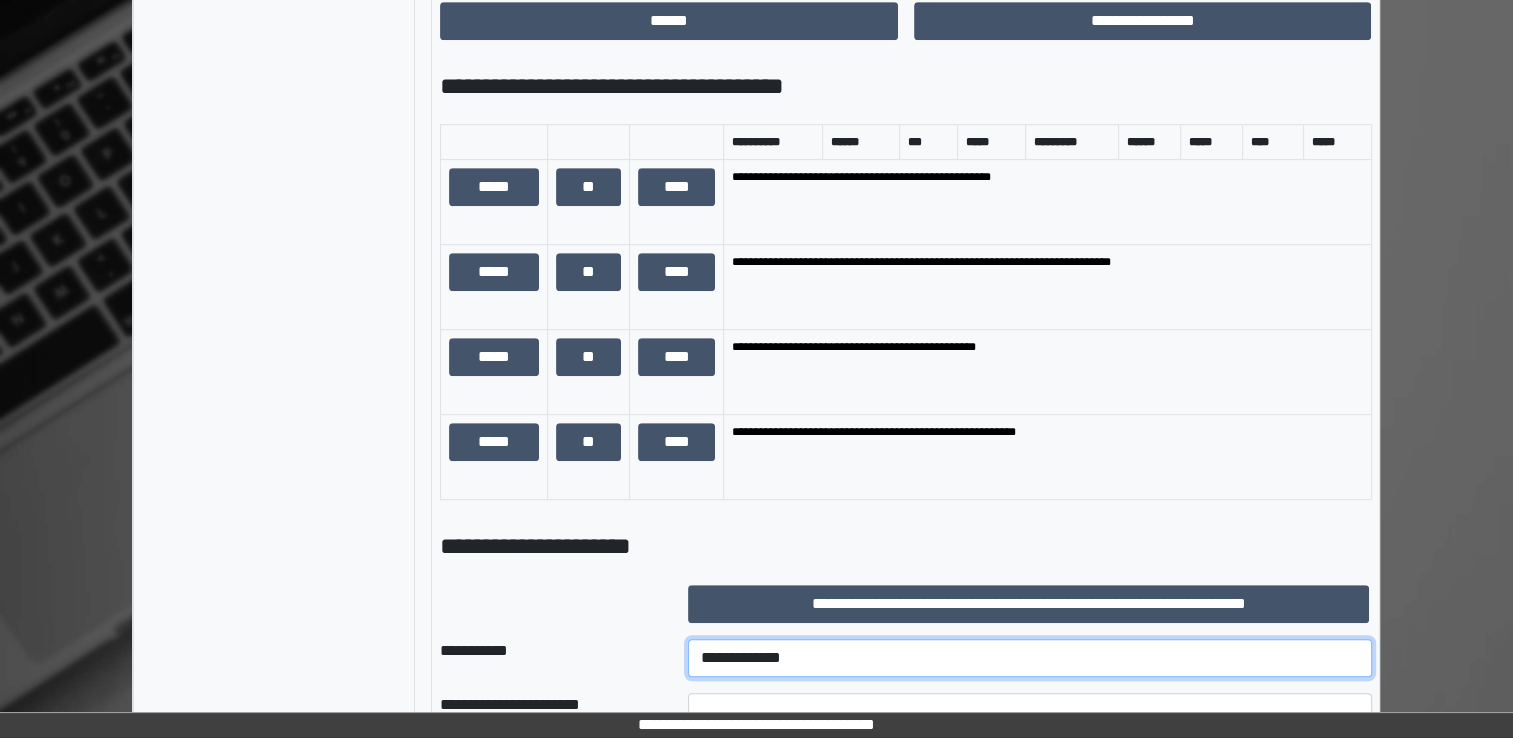 select on "***" 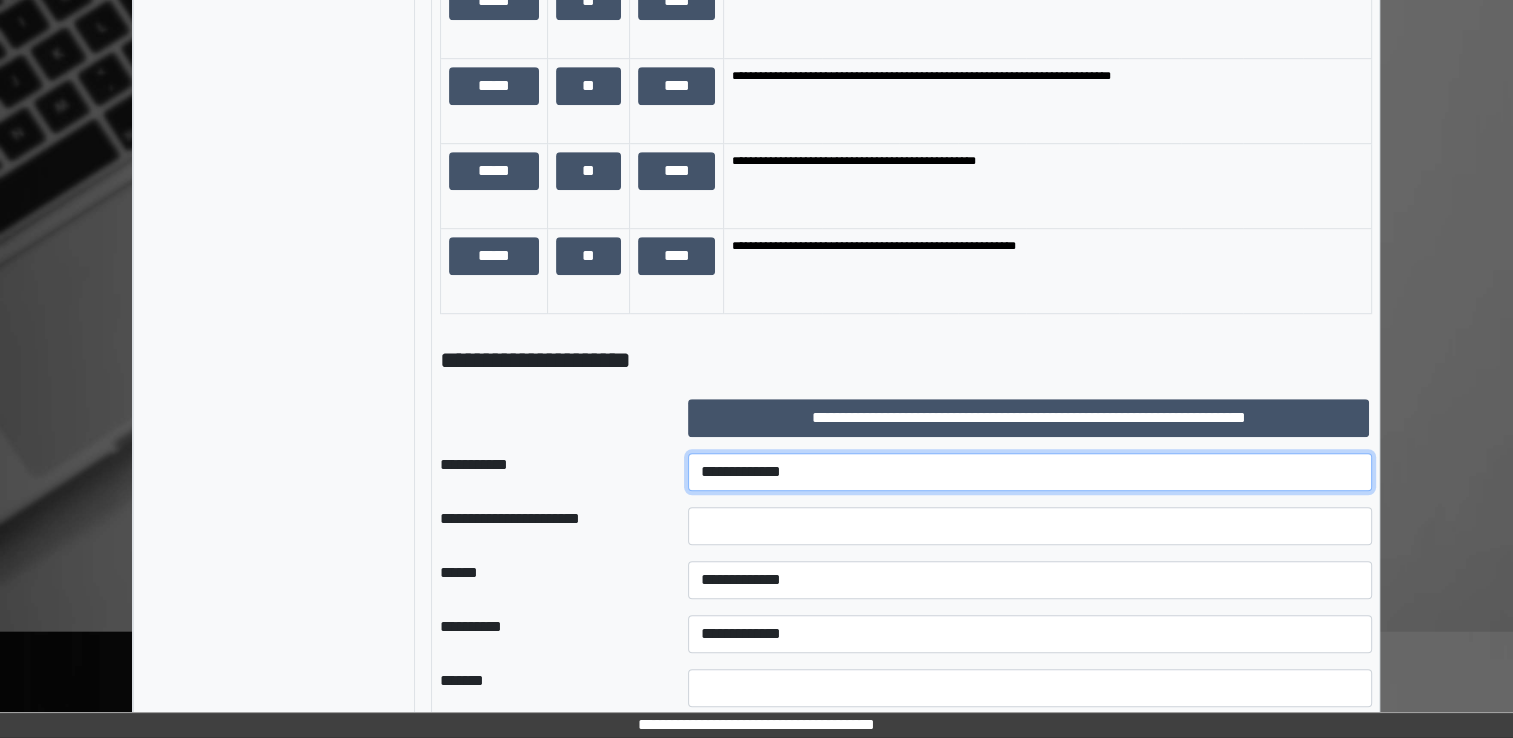 scroll, scrollTop: 1200, scrollLeft: 0, axis: vertical 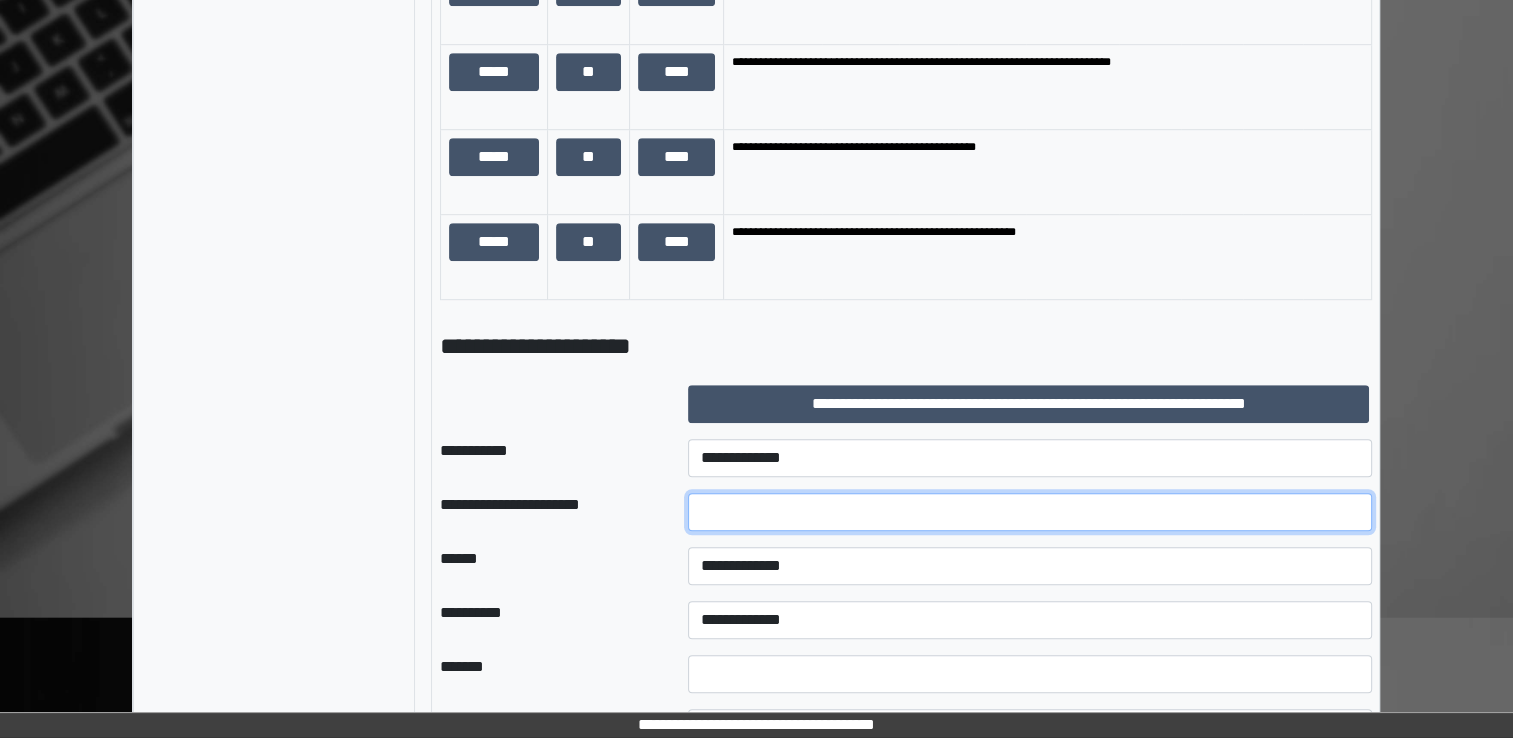 click at bounding box center [1030, 512] 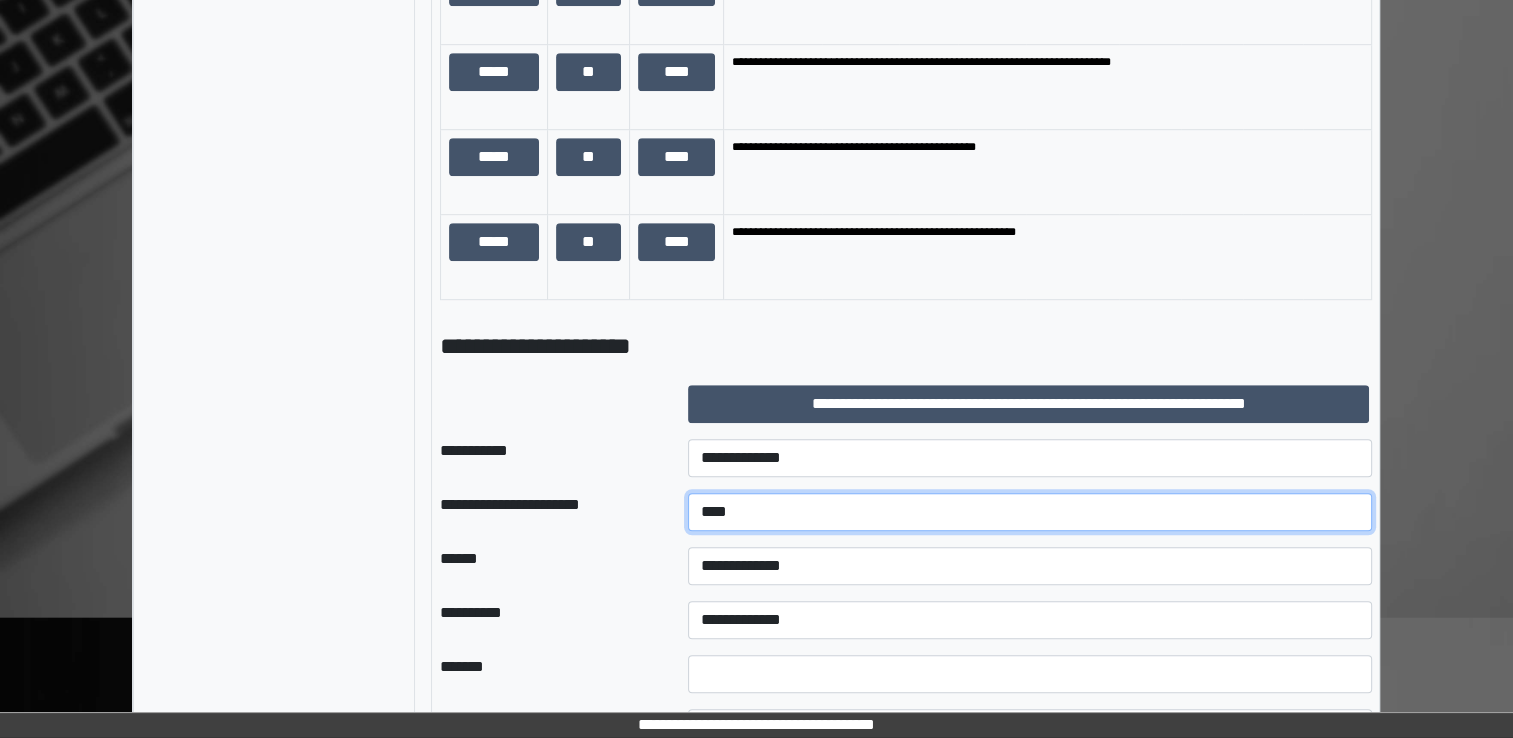 type on "***" 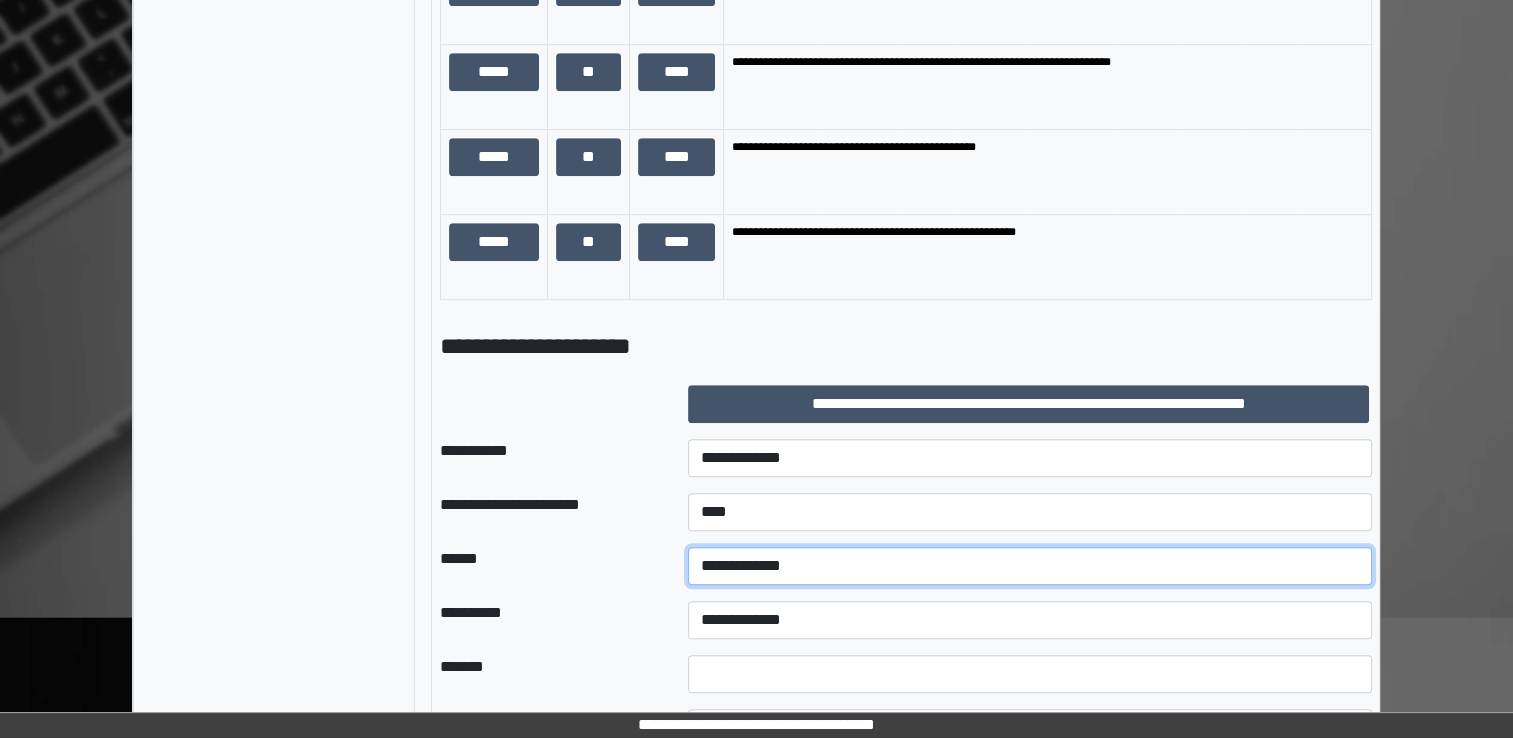 click on "**********" at bounding box center [1030, 566] 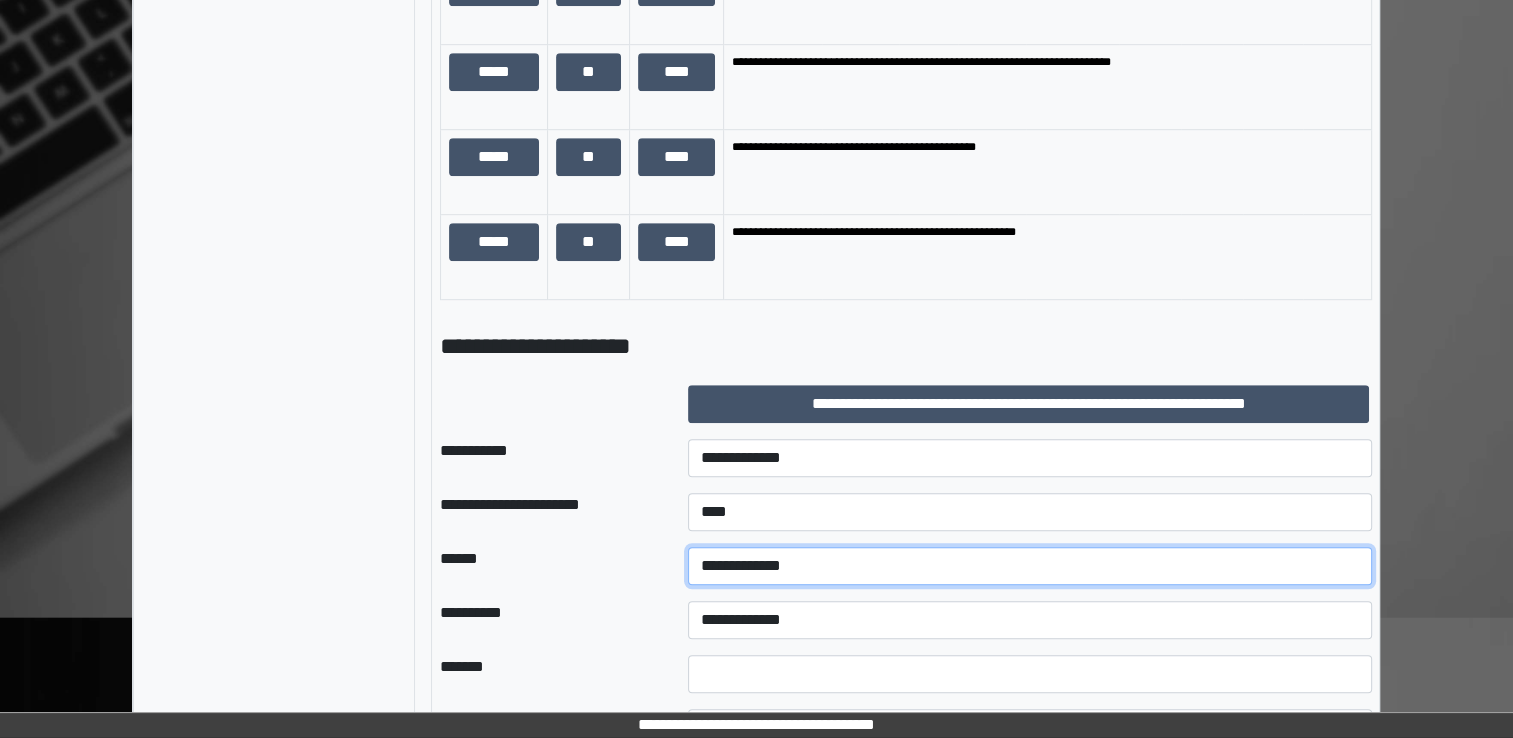 click on "**********" at bounding box center (1030, 566) 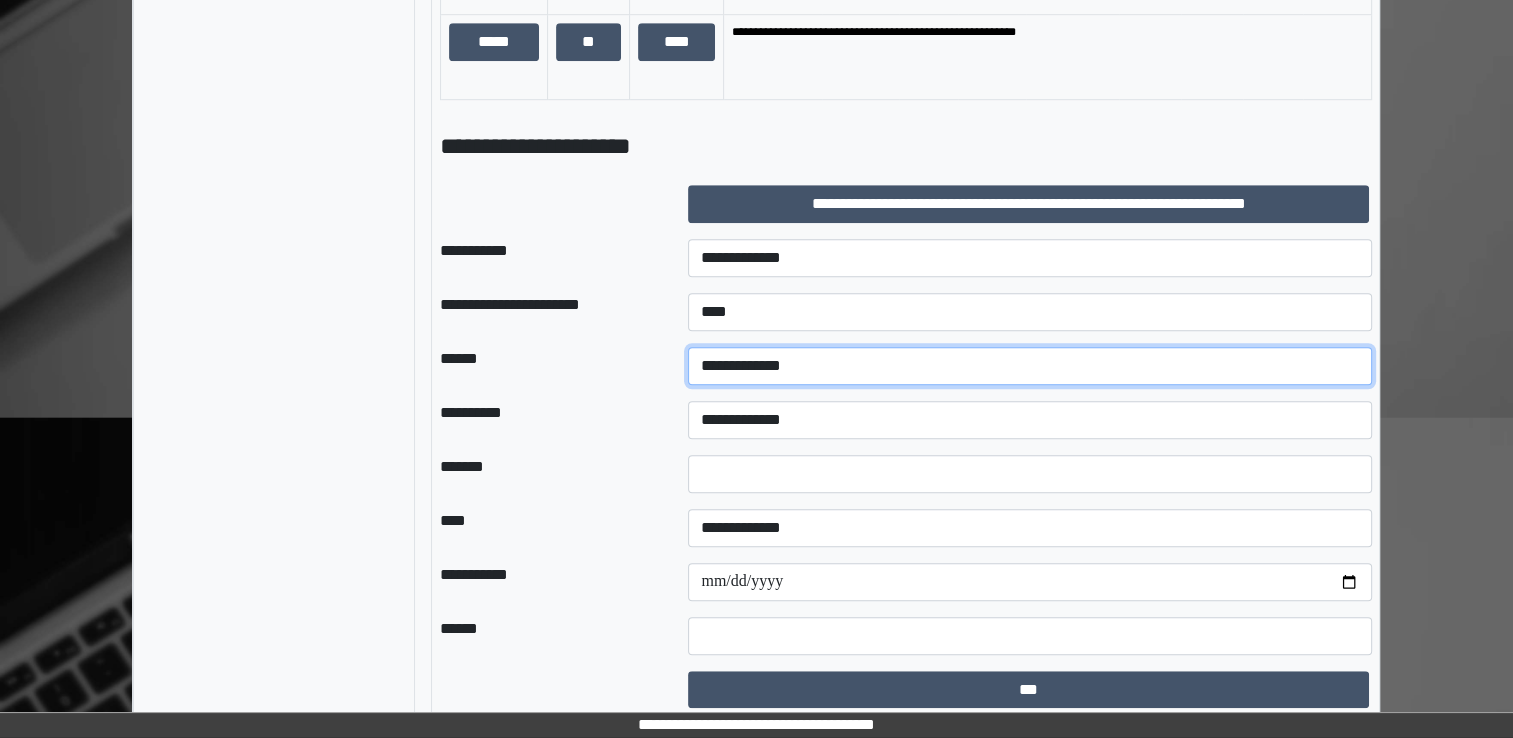 scroll, scrollTop: 1405, scrollLeft: 0, axis: vertical 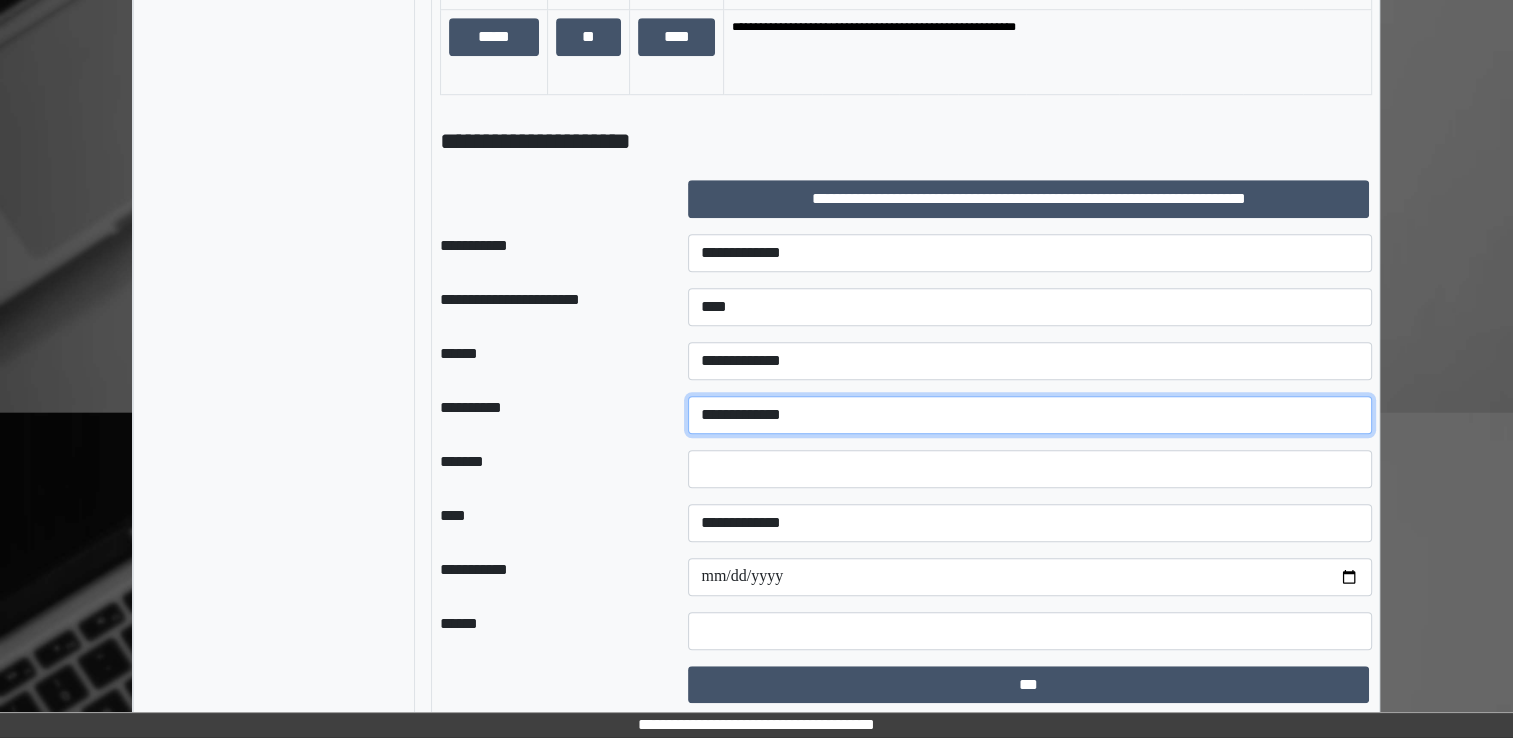 click on "**********" at bounding box center [1030, 415] 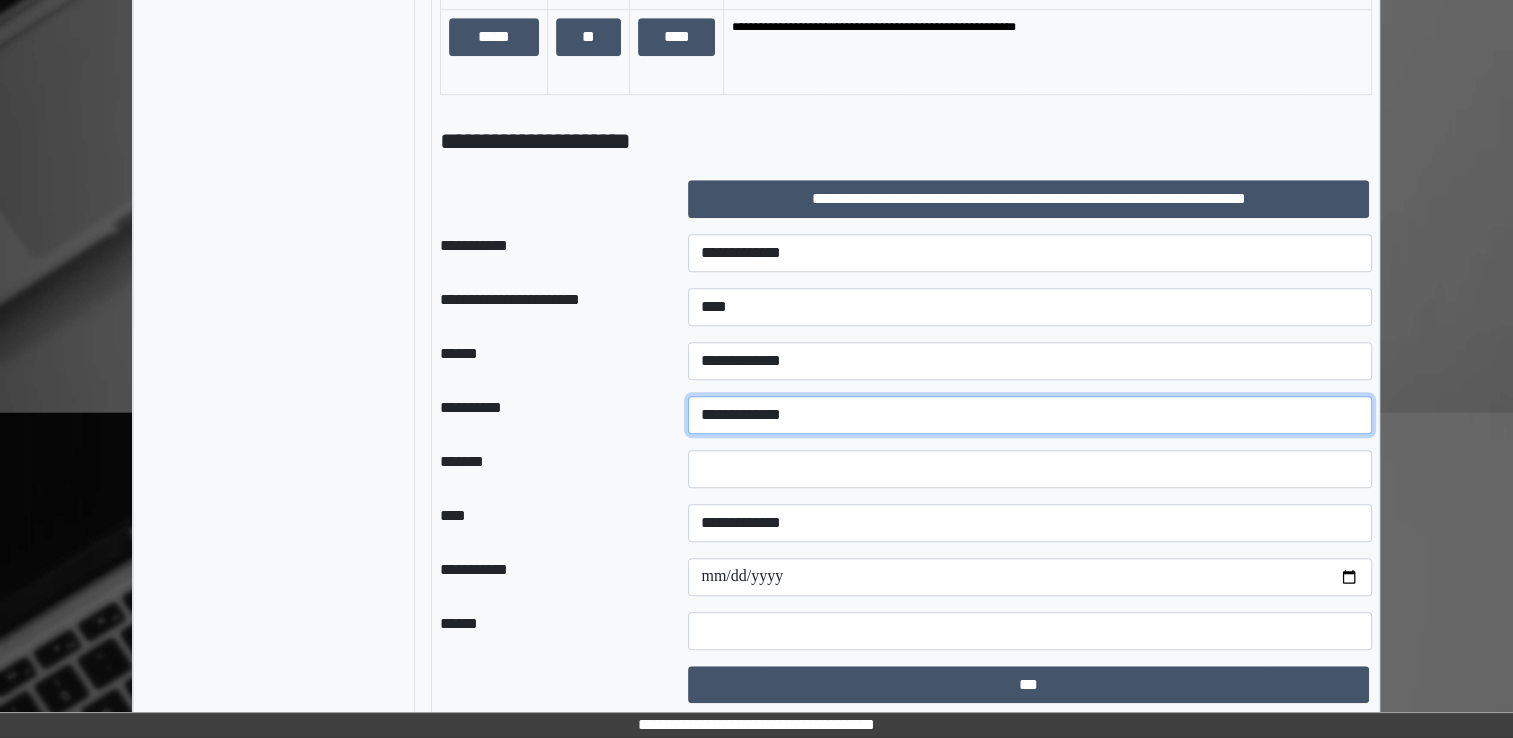 select on "**" 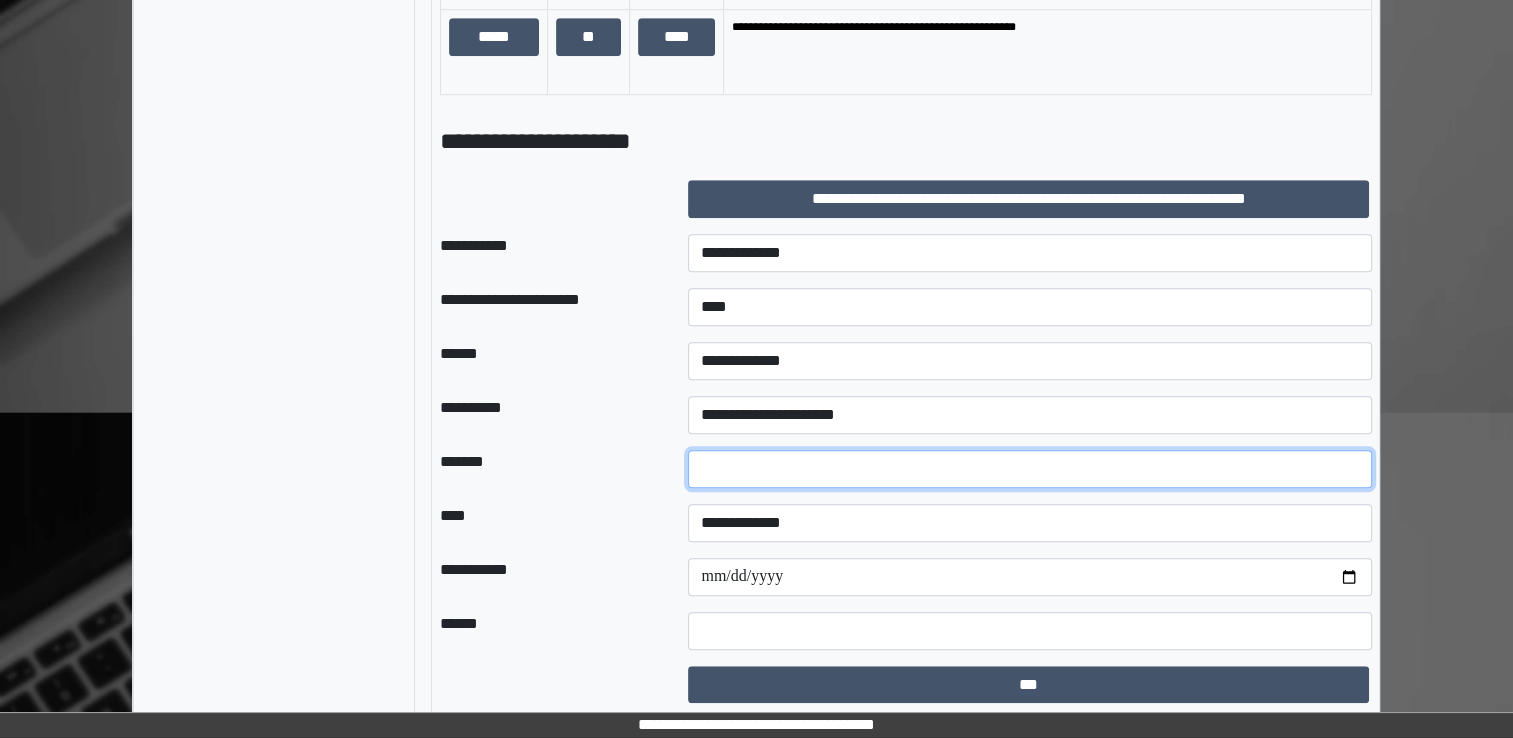 click at bounding box center [1030, 469] 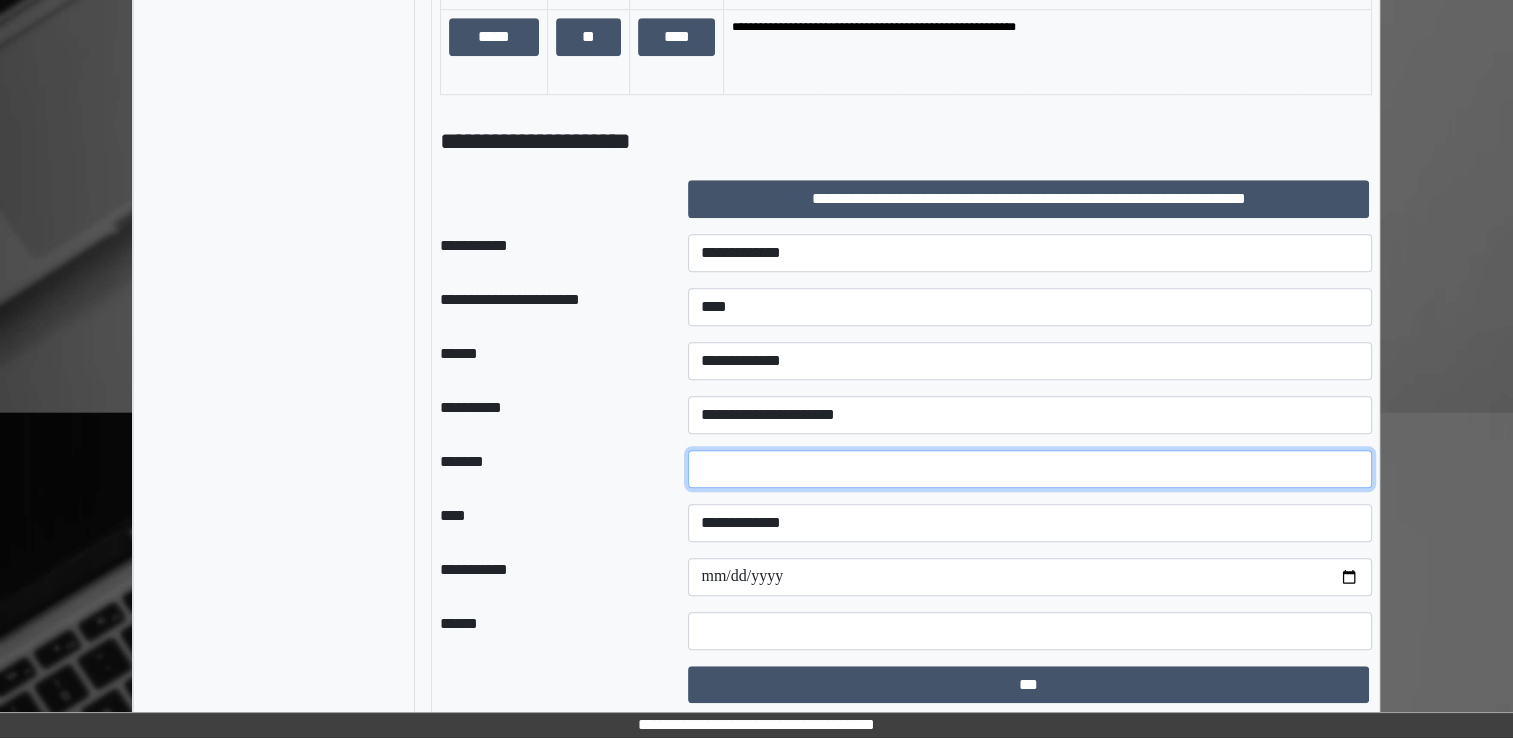 type on "**" 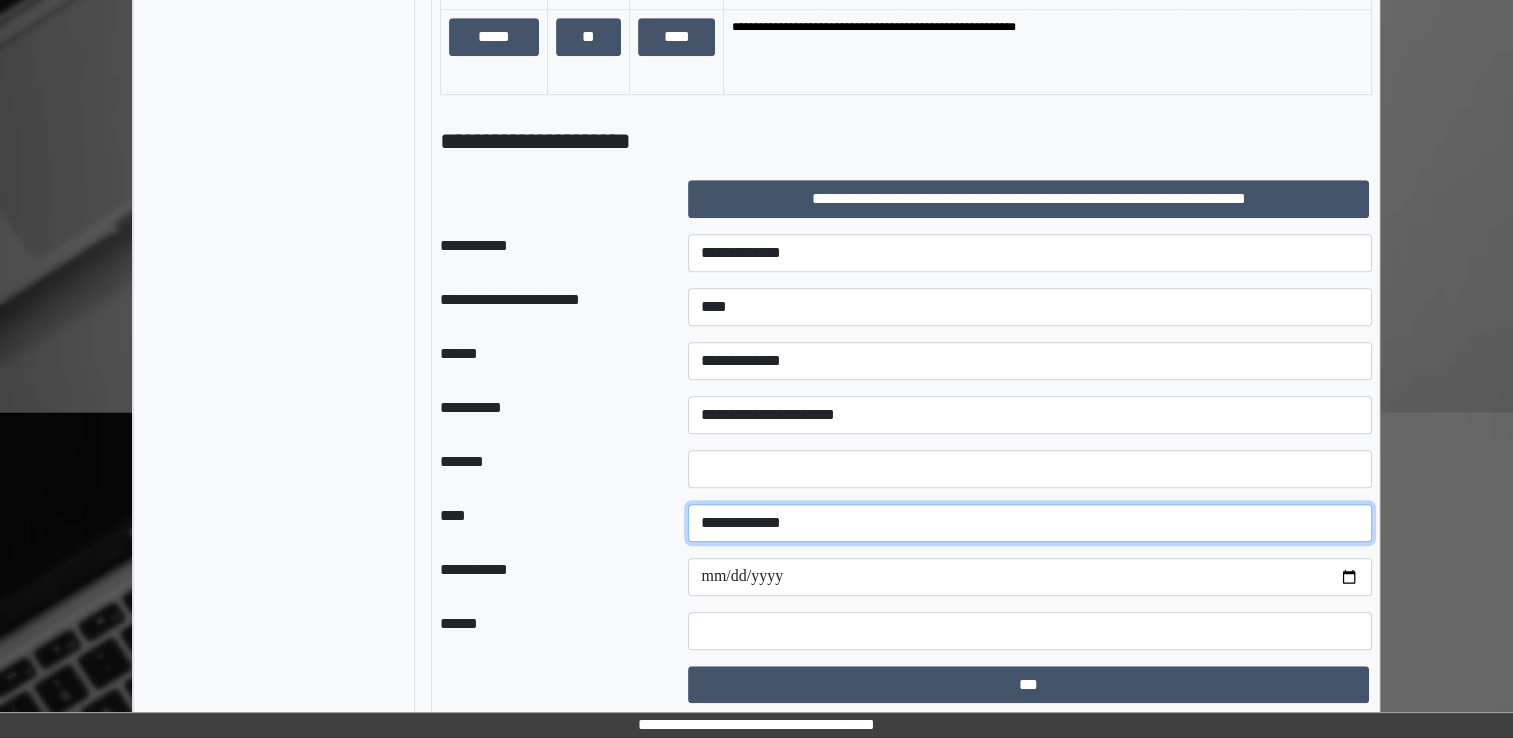 click on "**********" at bounding box center (1030, 523) 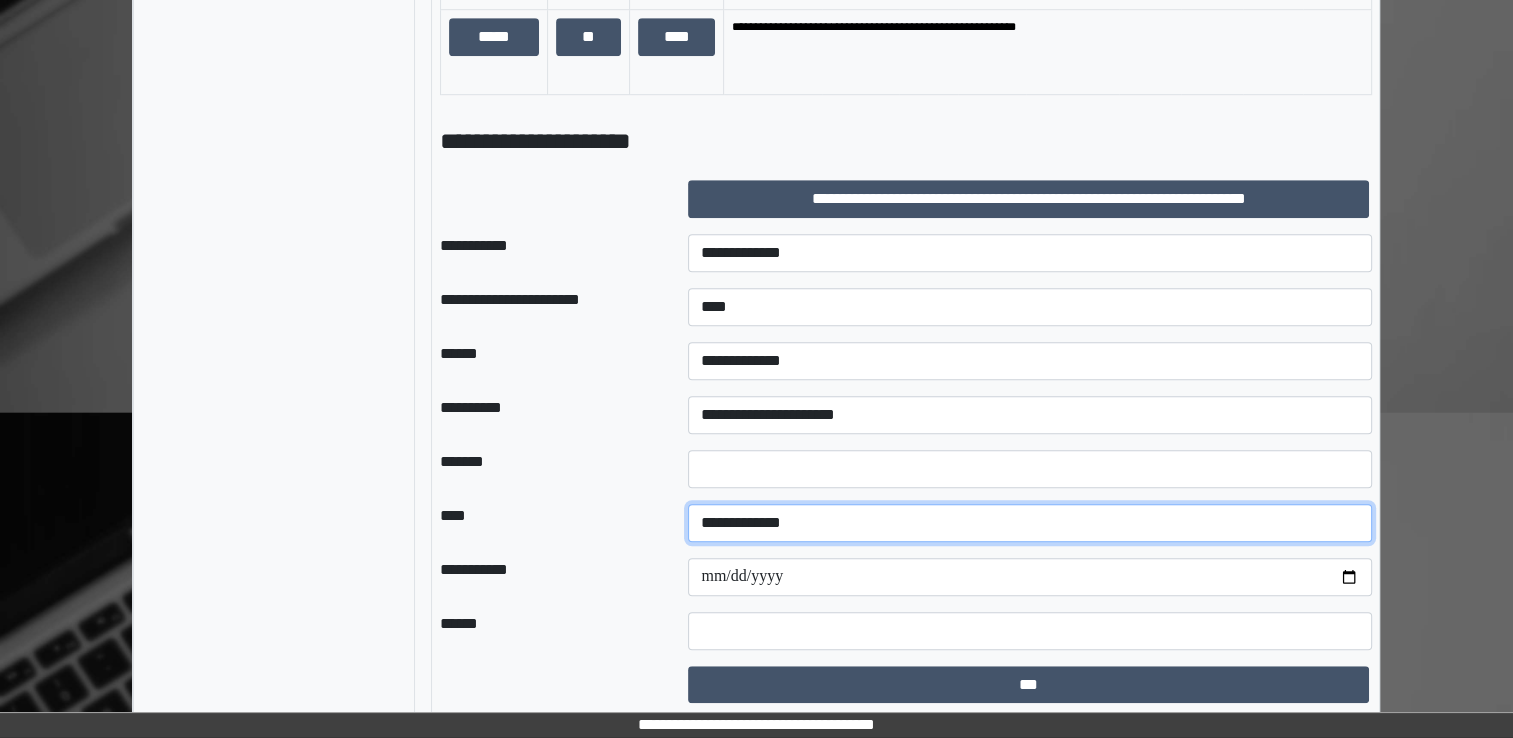 select on "*" 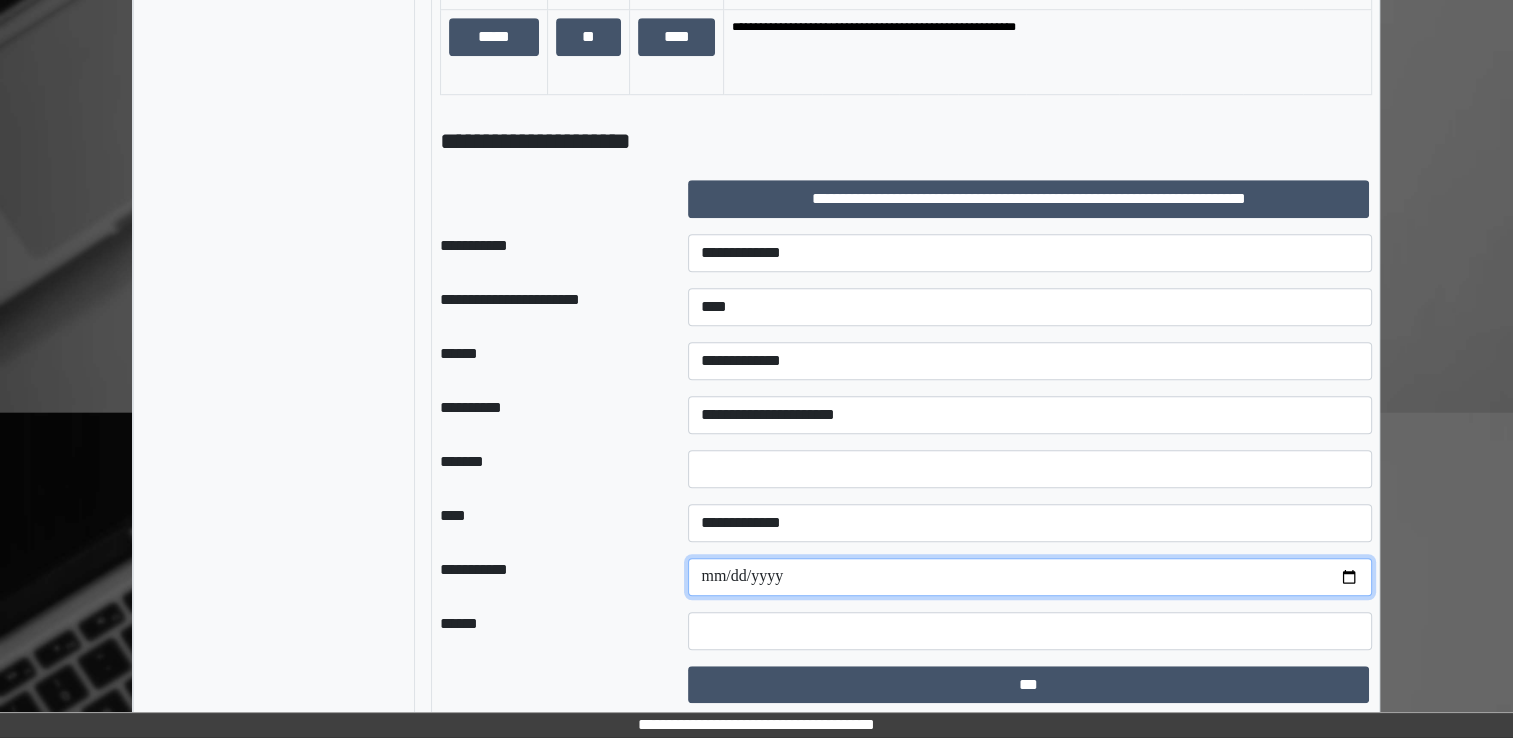 click at bounding box center (1030, 577) 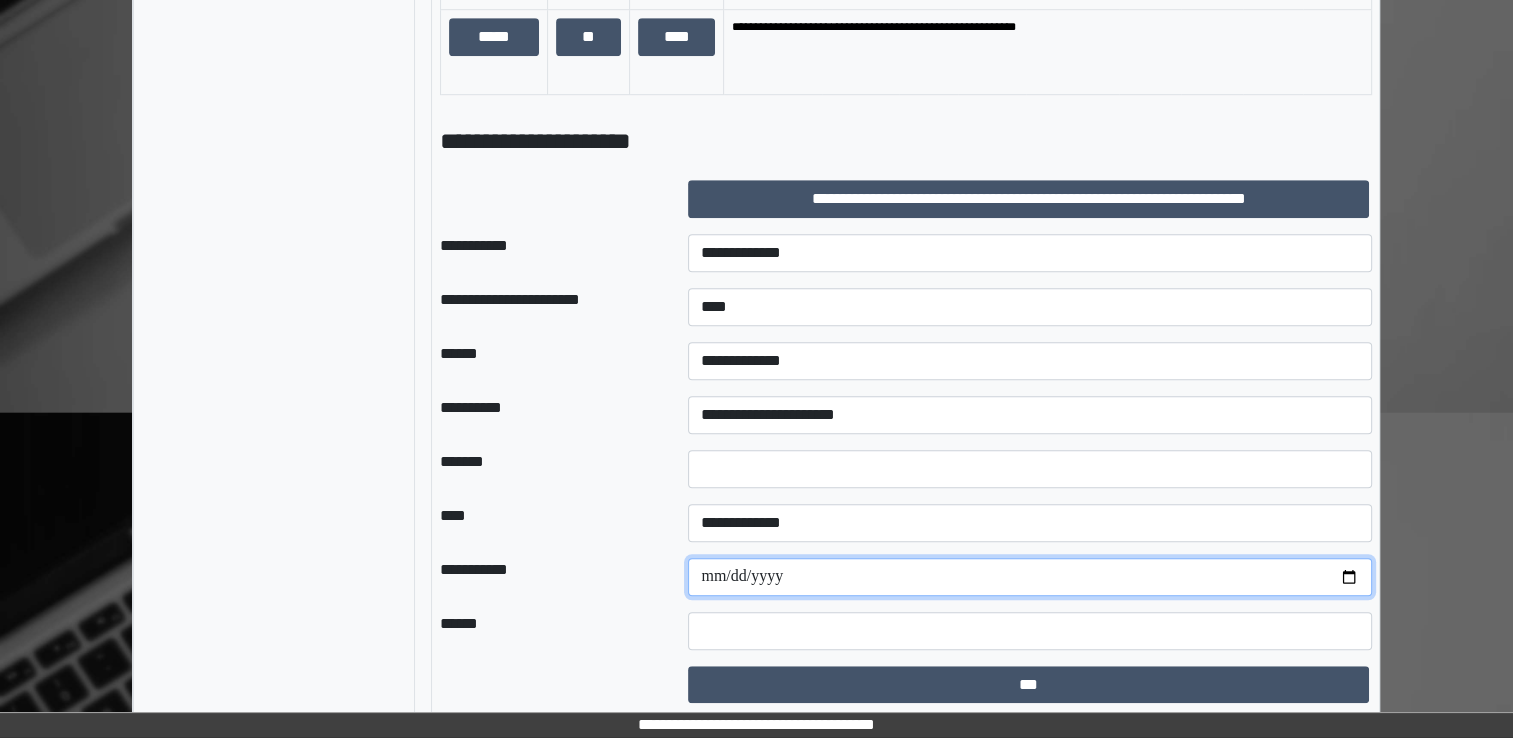 type on "**********" 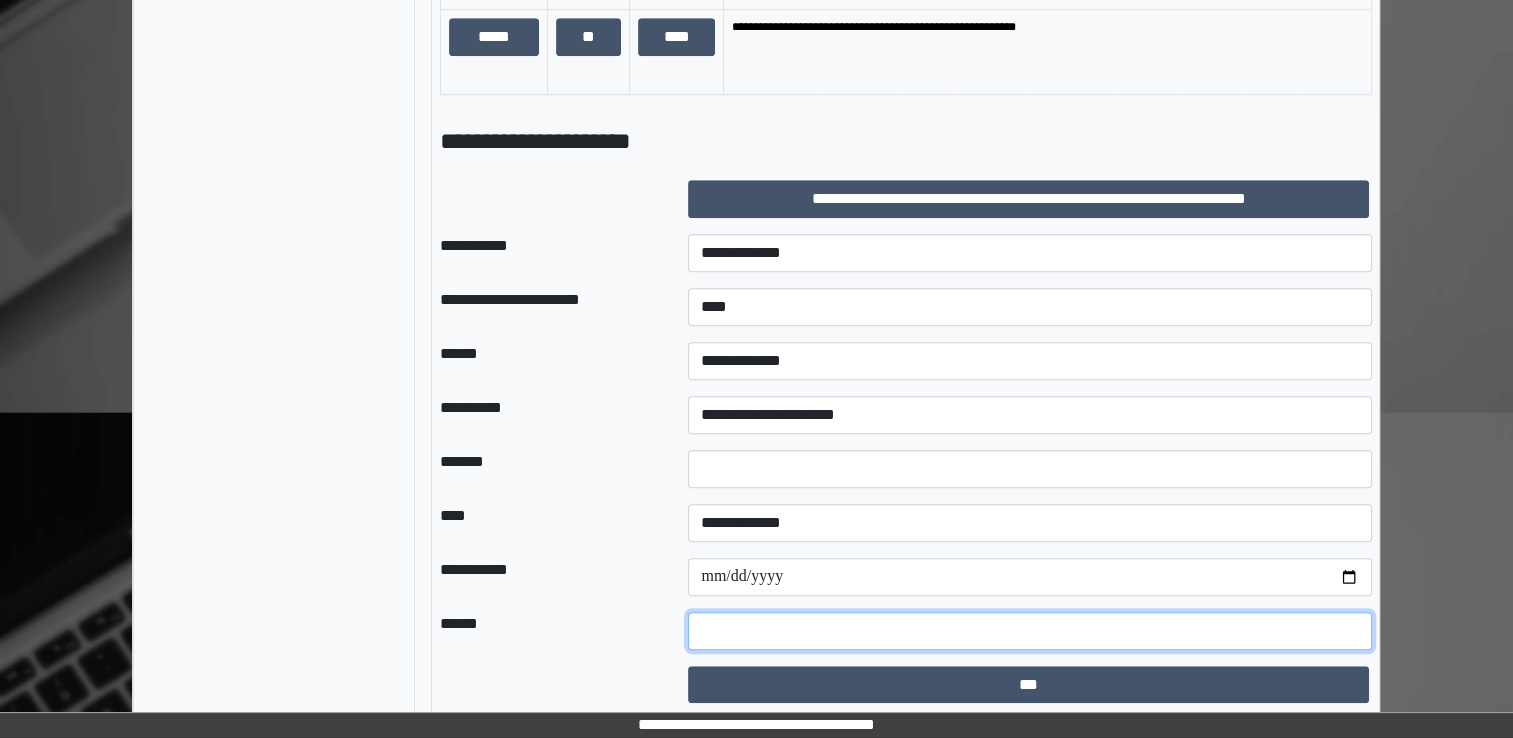 click at bounding box center (1030, 631) 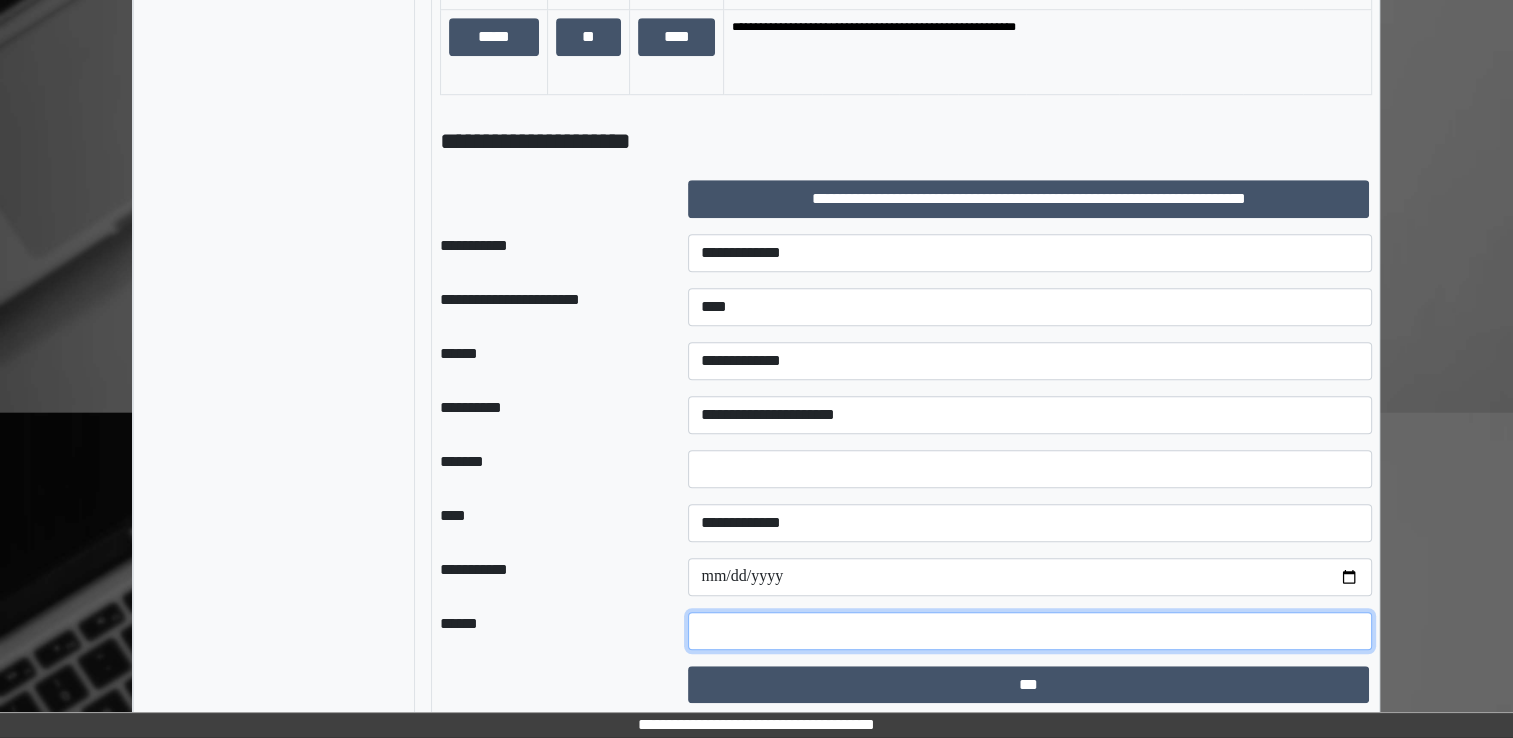 click at bounding box center [1030, 631] 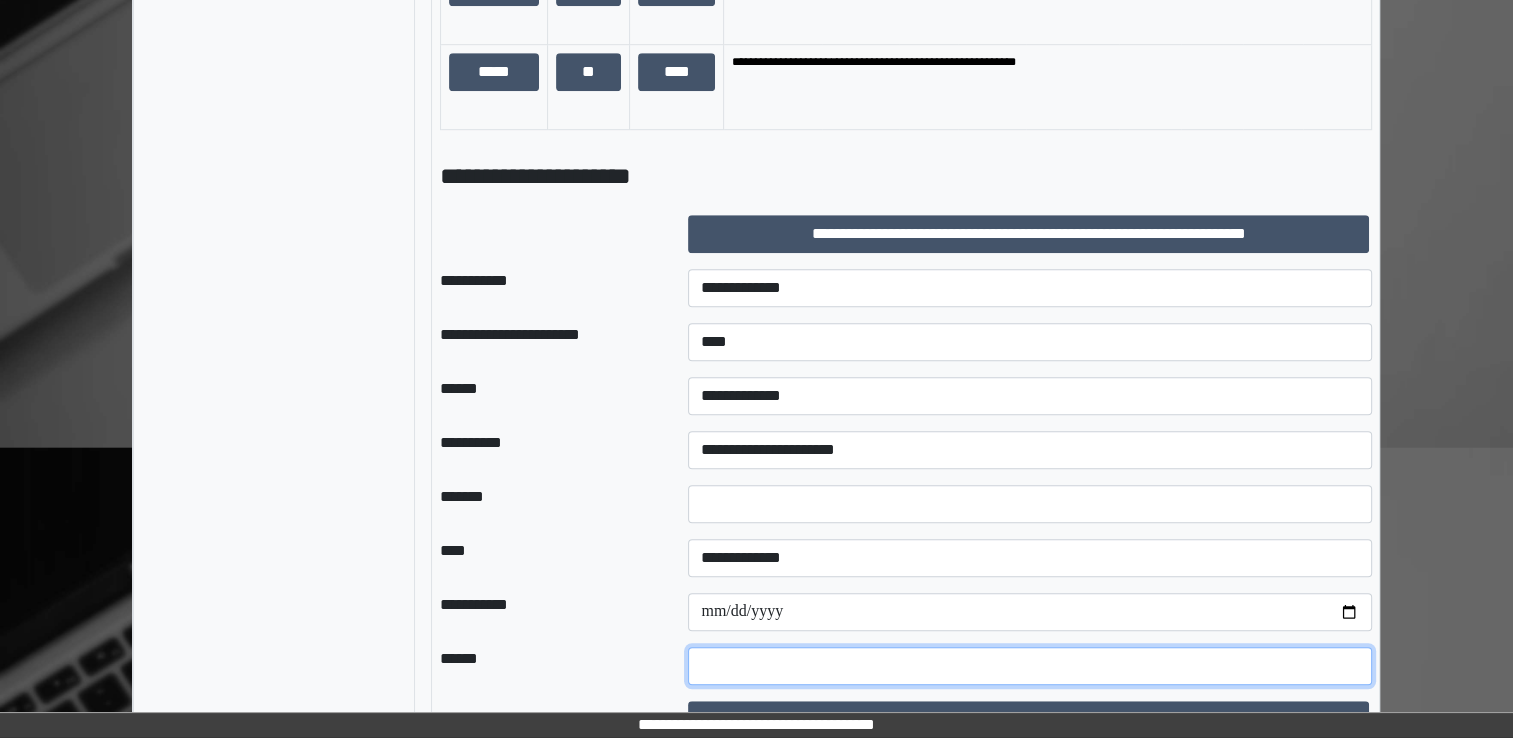 scroll, scrollTop: 1405, scrollLeft: 0, axis: vertical 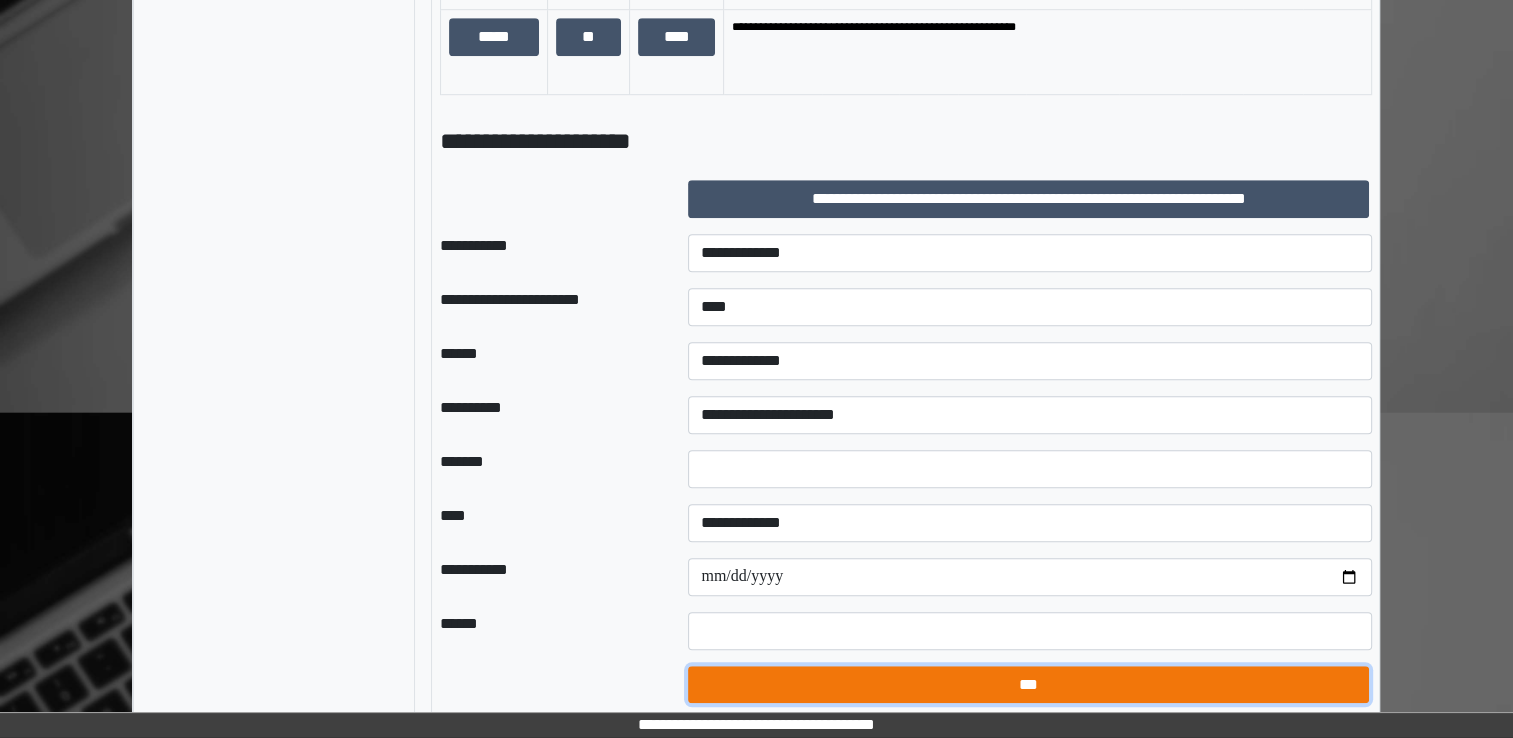 click on "***" at bounding box center [1028, 685] 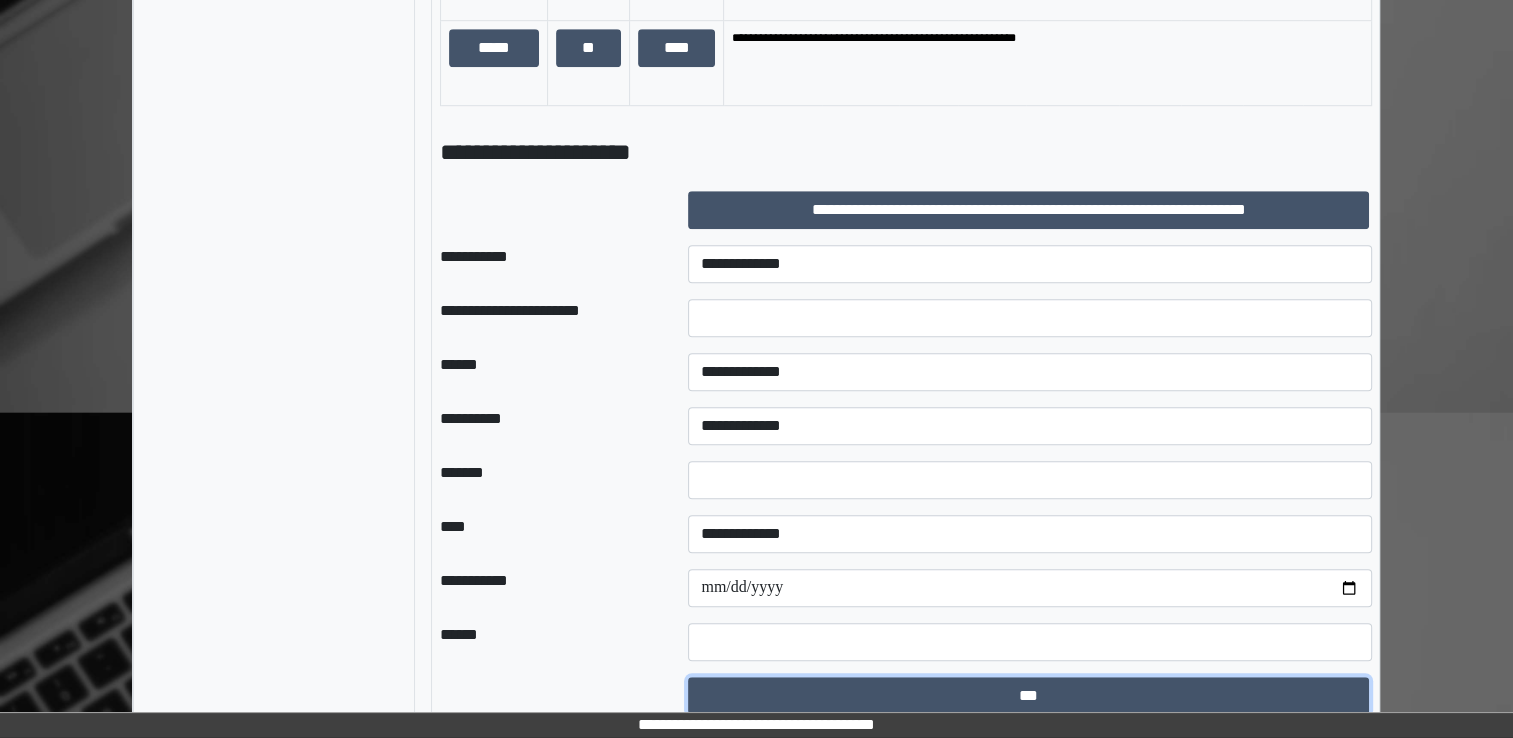 scroll, scrollTop: 705, scrollLeft: 0, axis: vertical 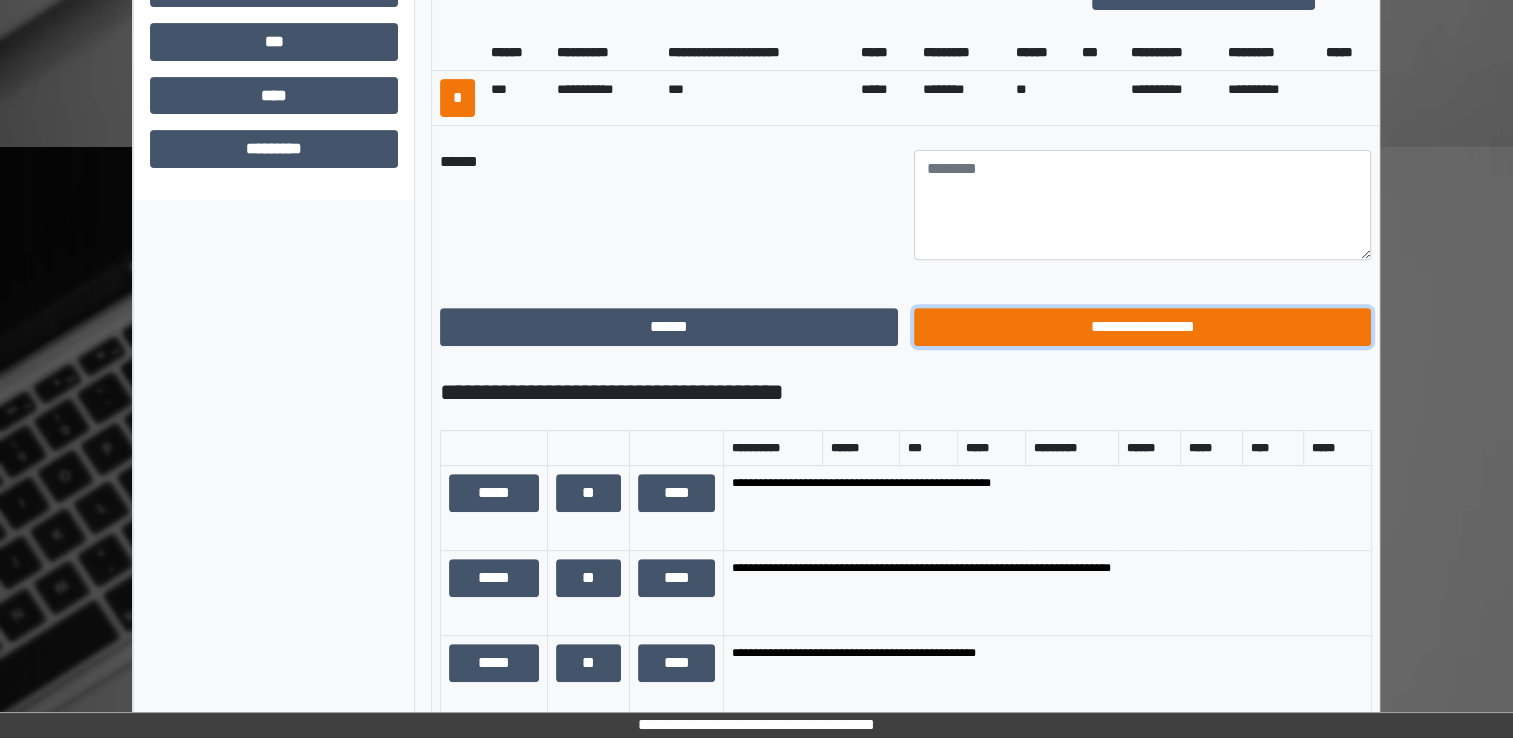 click on "**********" at bounding box center [1143, 327] 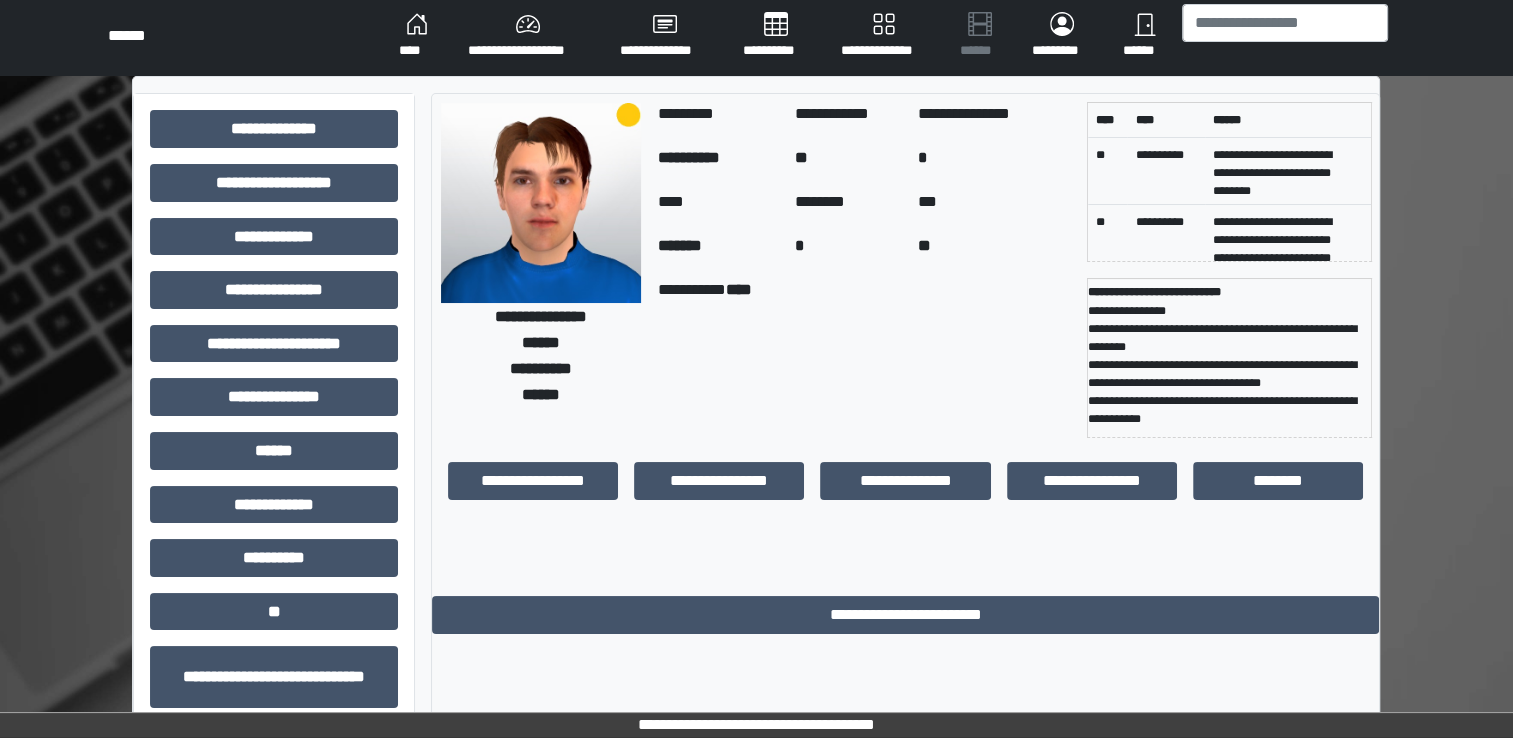 scroll, scrollTop: 0, scrollLeft: 0, axis: both 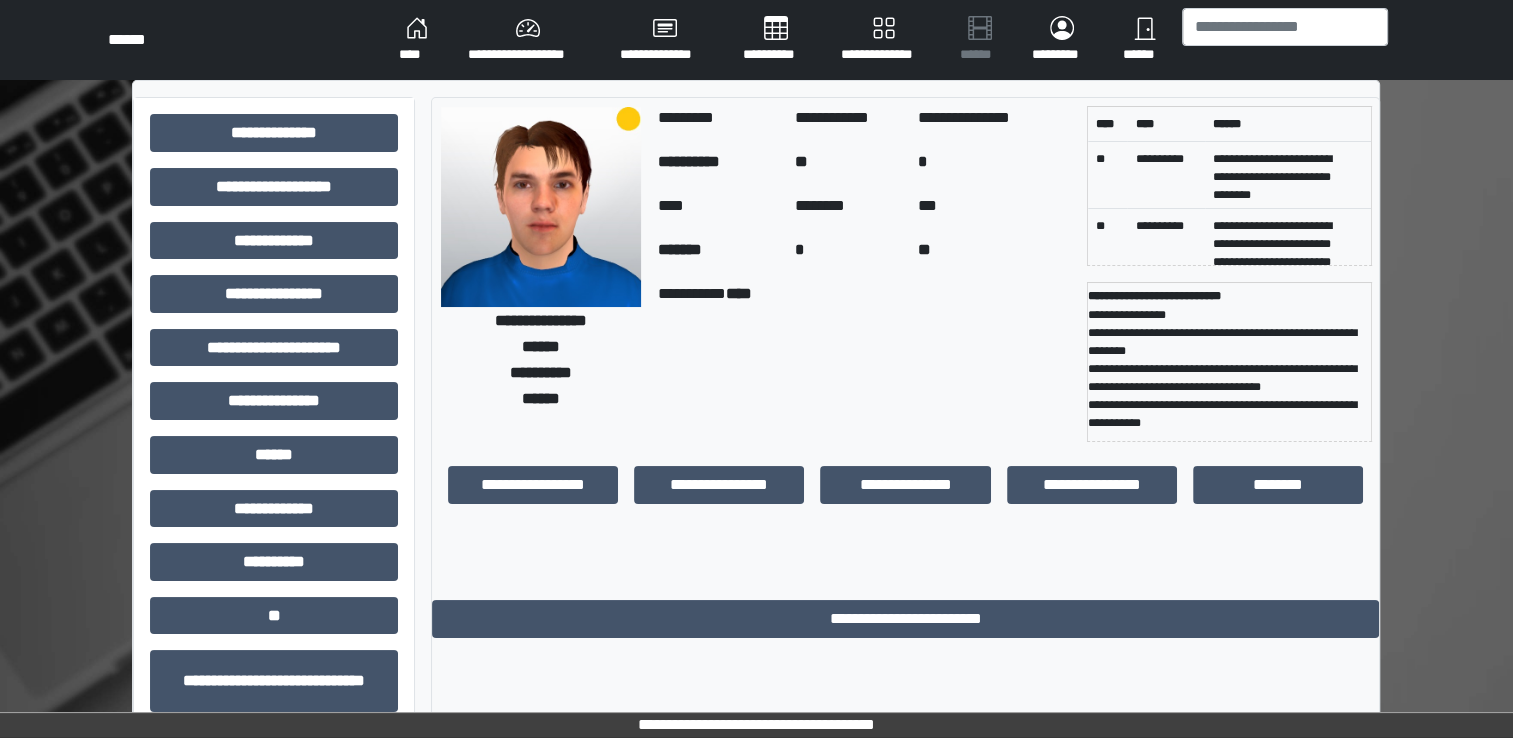 click on "****" at bounding box center (417, 40) 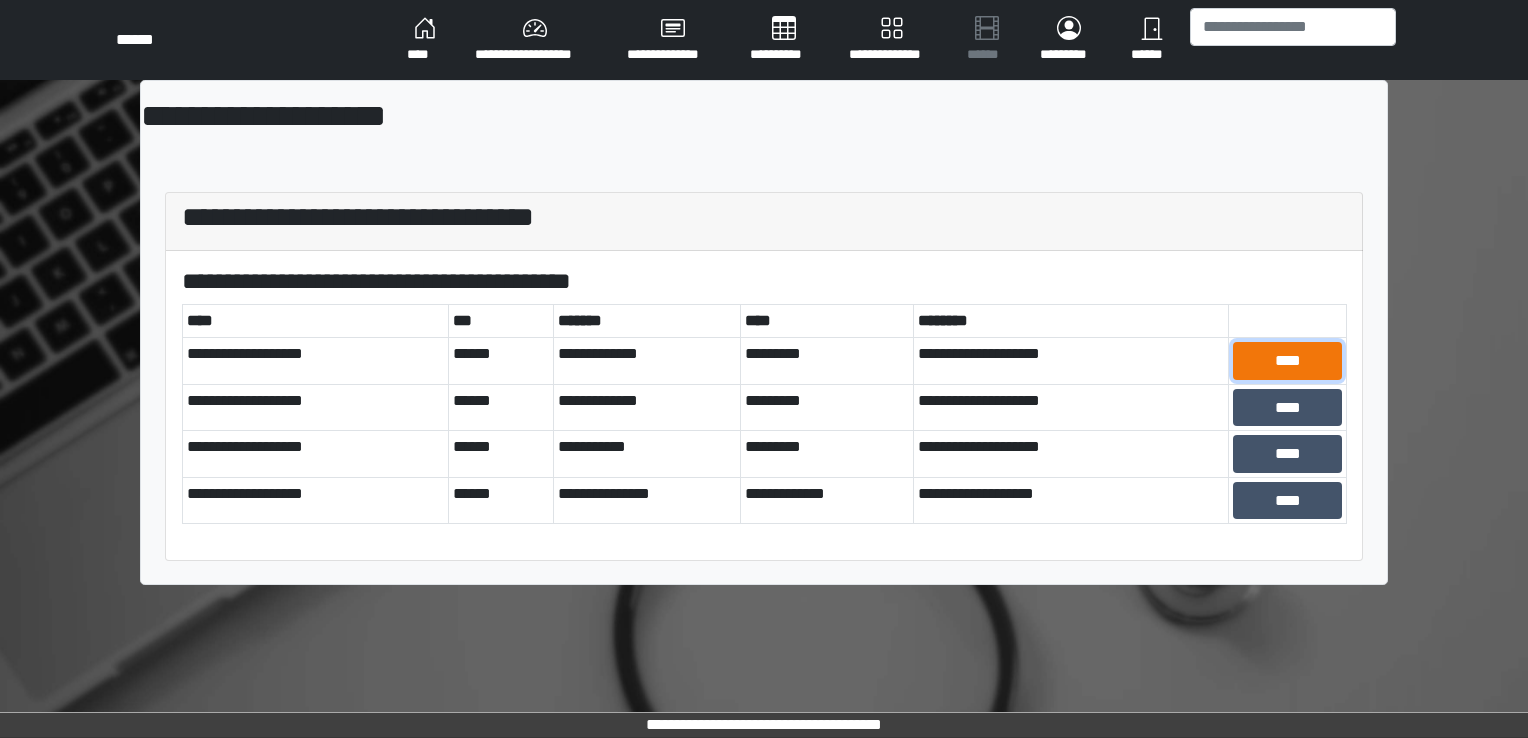 click on "****" at bounding box center (1287, 361) 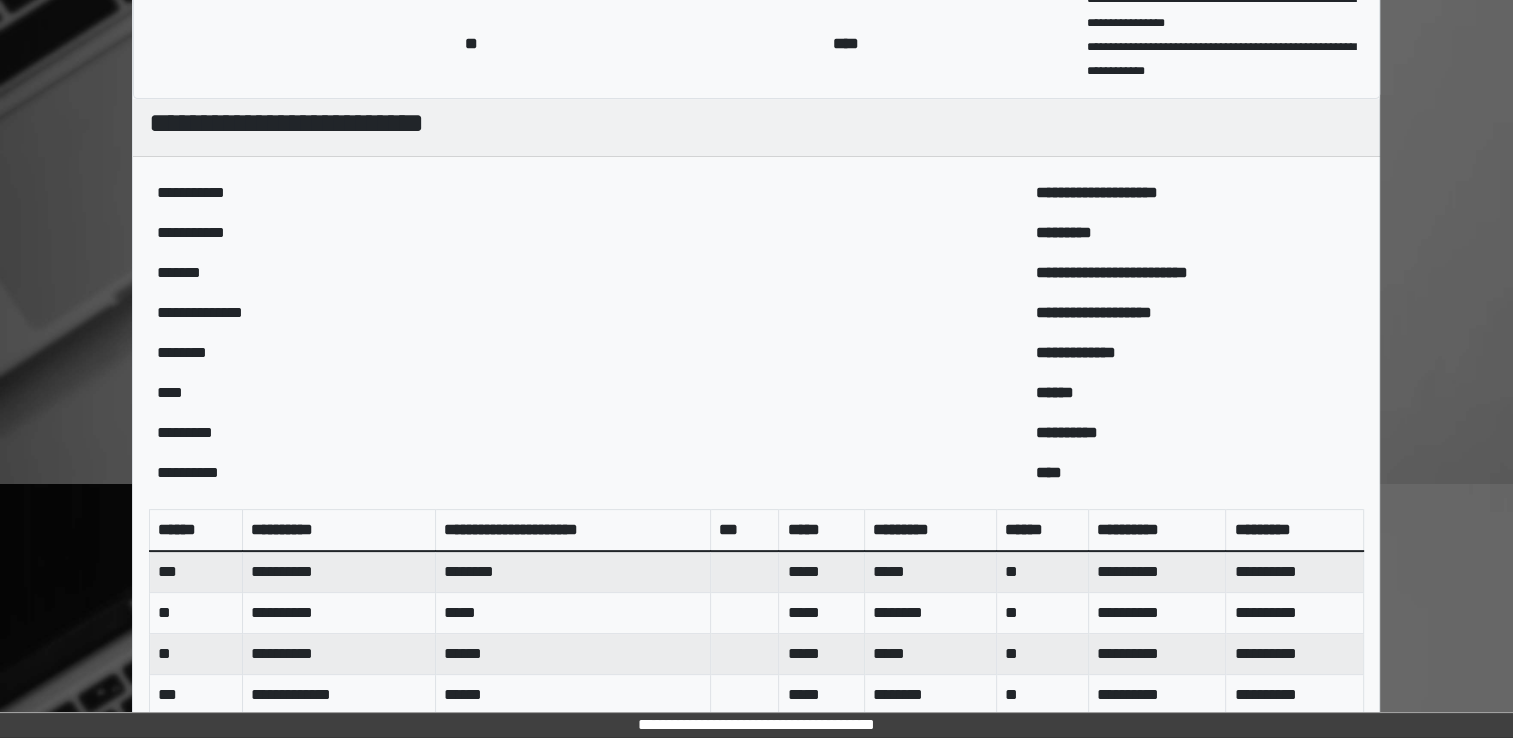 scroll, scrollTop: 0, scrollLeft: 0, axis: both 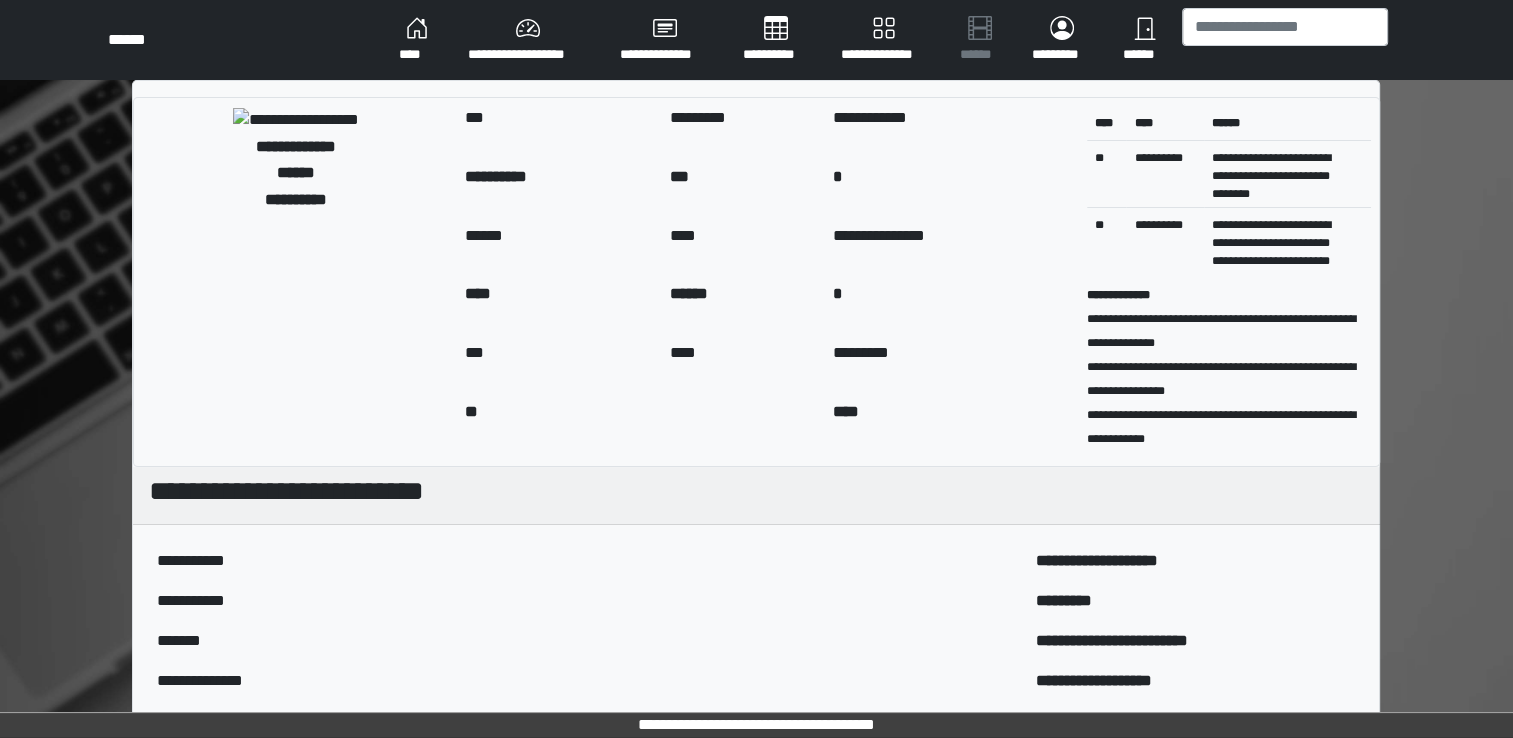 click on "**********" at bounding box center (1196, 641) 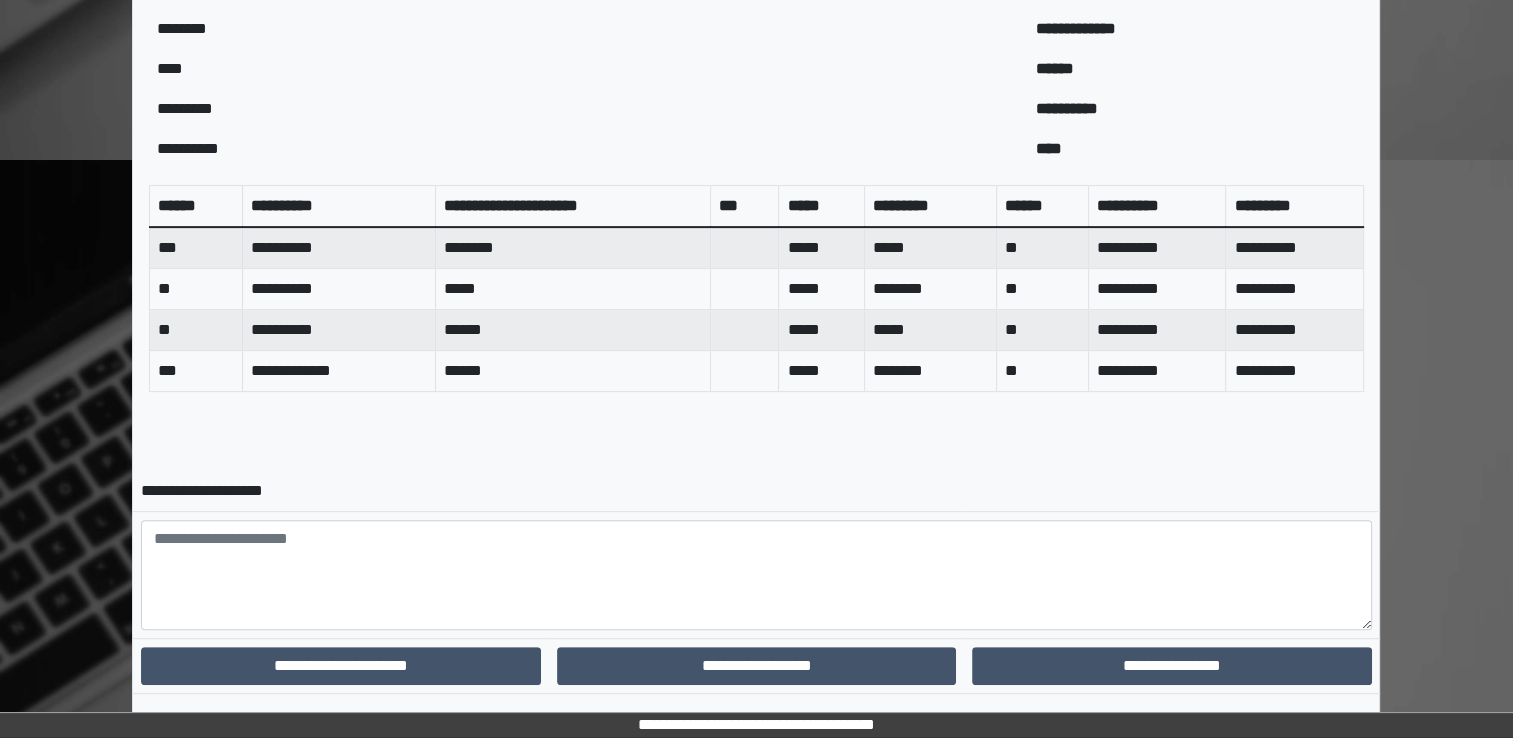 scroll, scrollTop: 727, scrollLeft: 0, axis: vertical 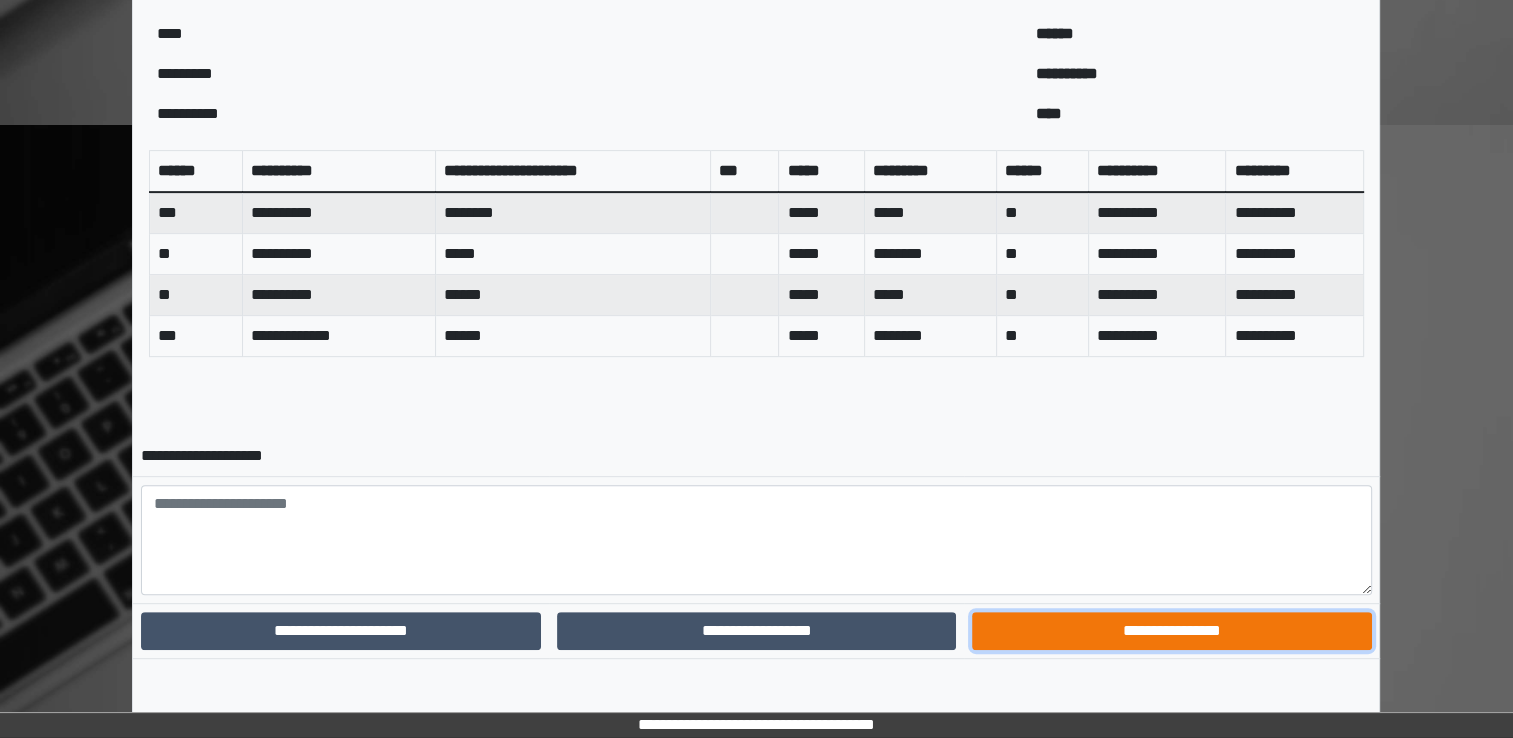 click on "**********" at bounding box center [1171, 631] 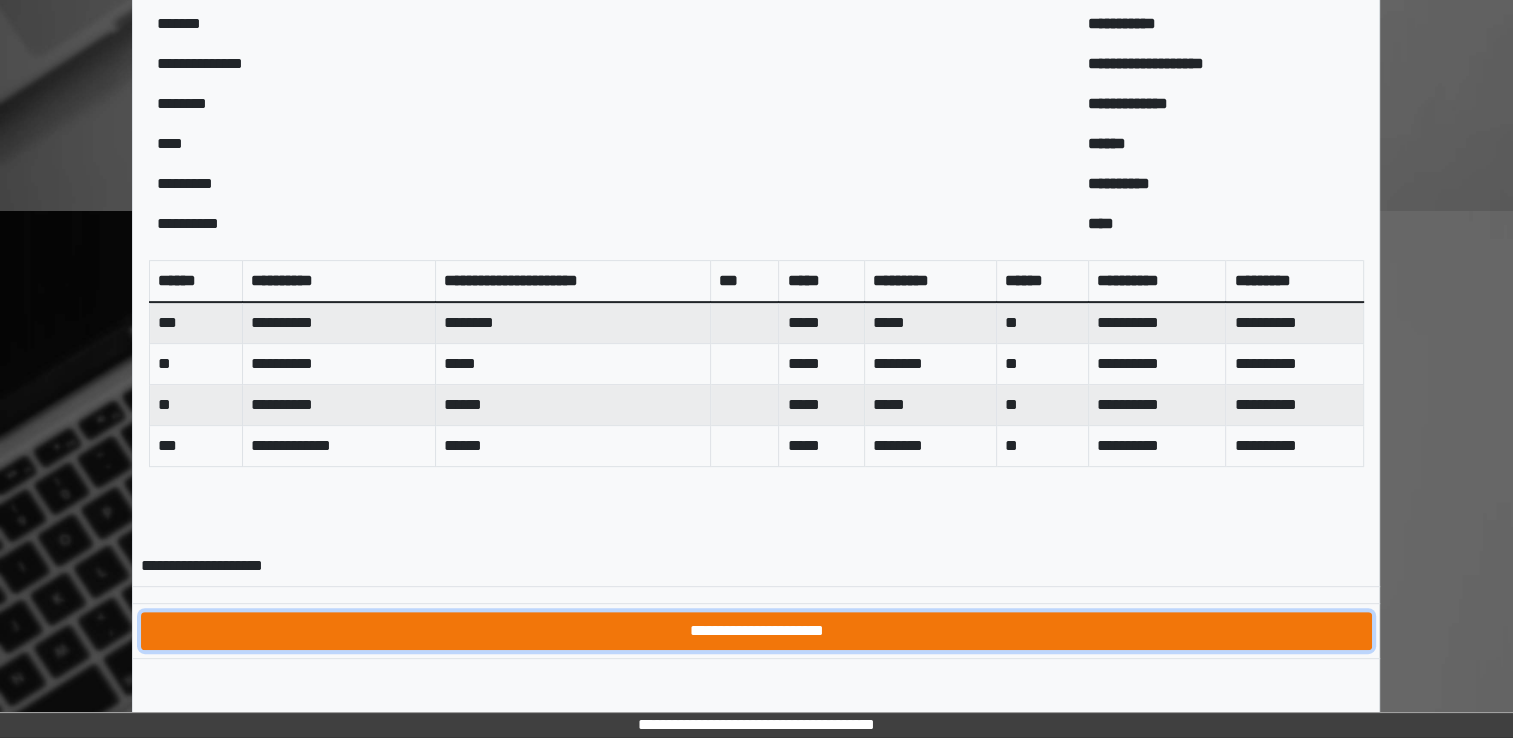 click on "**********" at bounding box center [756, 631] 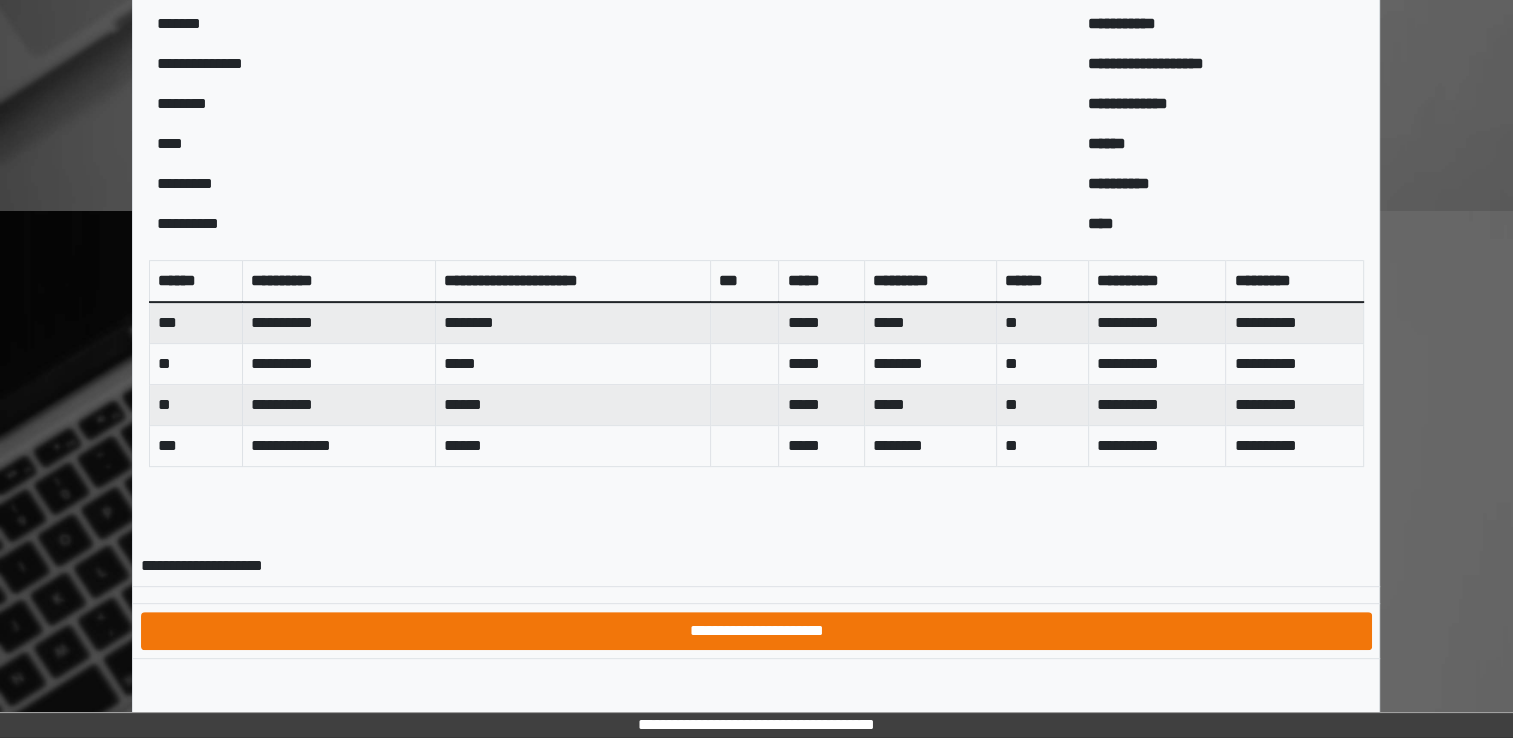 scroll, scrollTop: 0, scrollLeft: 0, axis: both 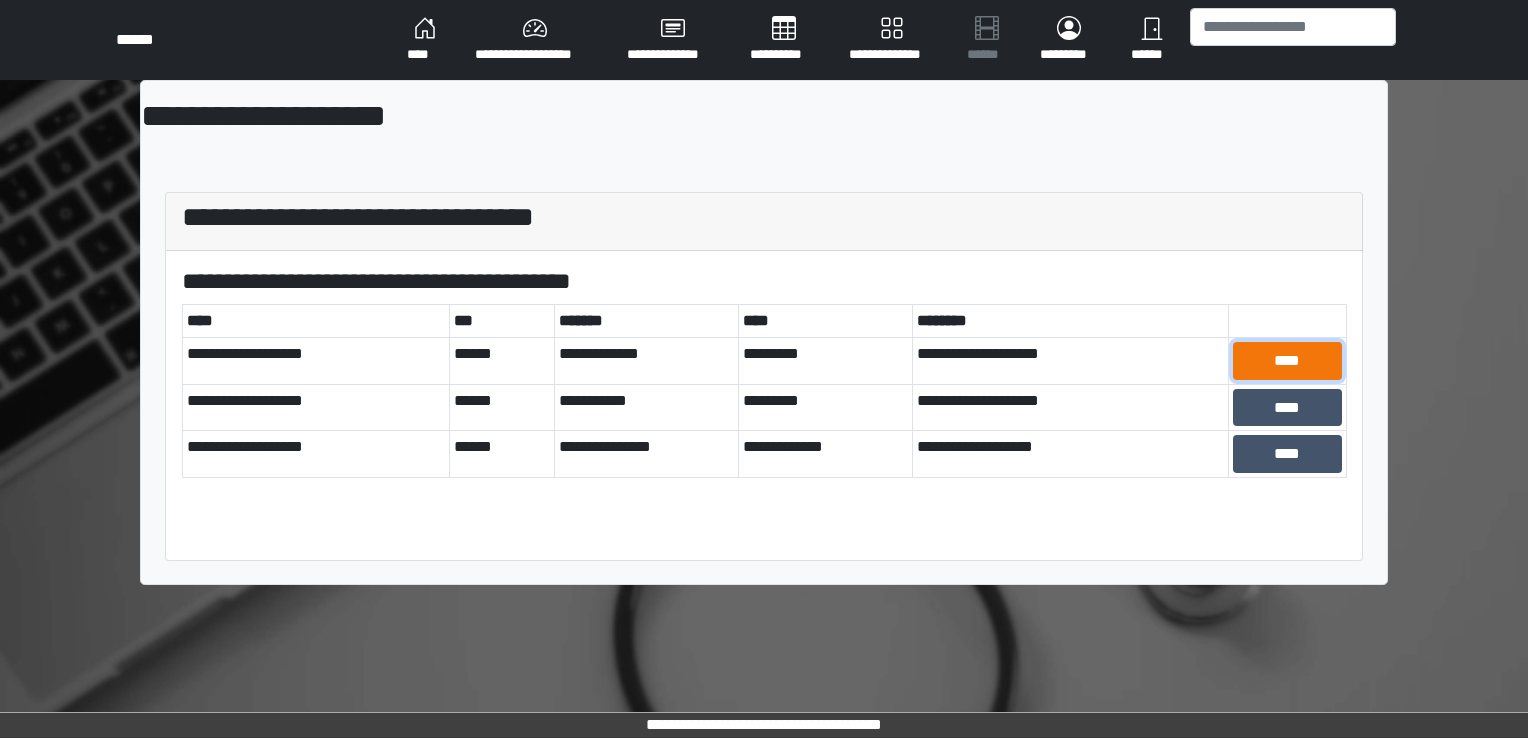 click on "****" at bounding box center [1288, 361] 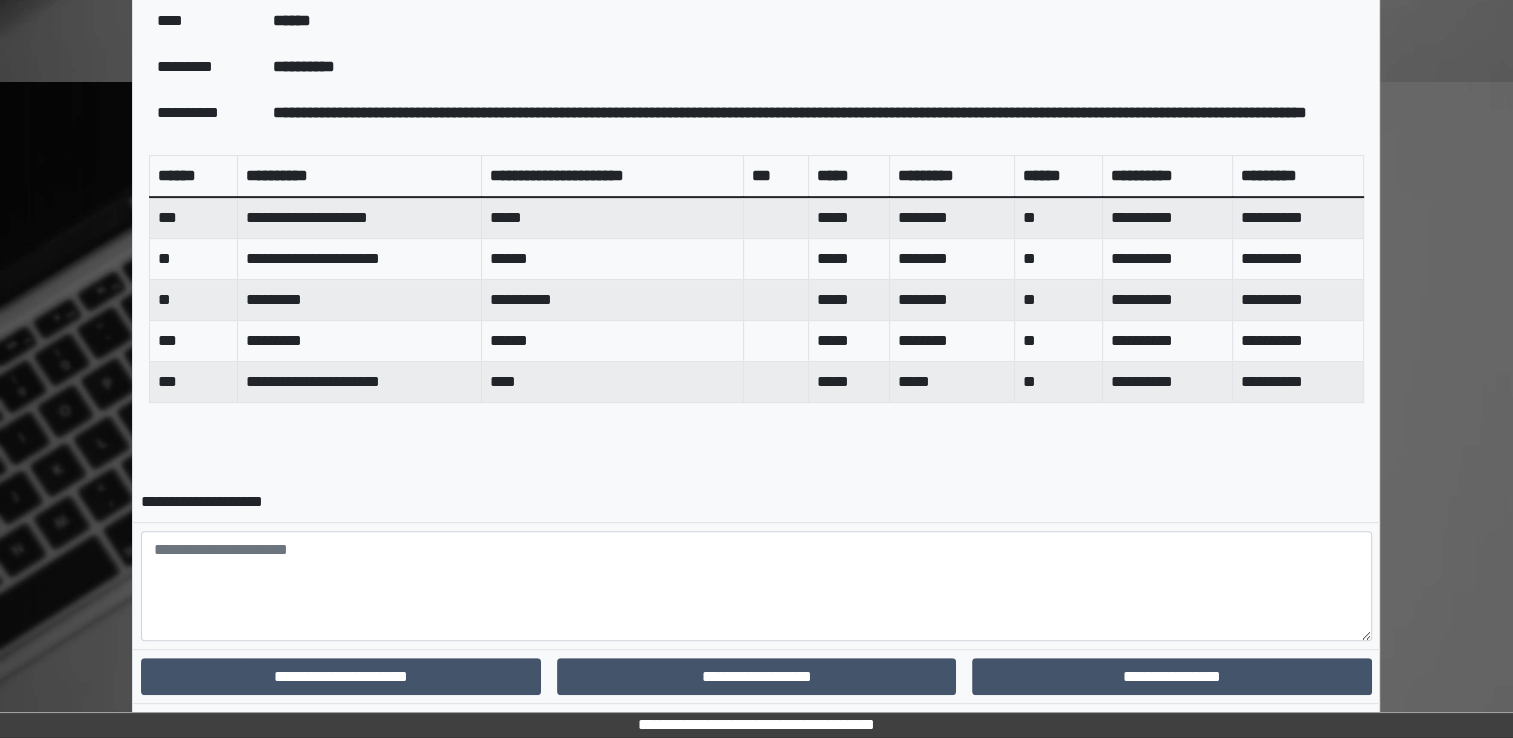 scroll, scrollTop: 816, scrollLeft: 0, axis: vertical 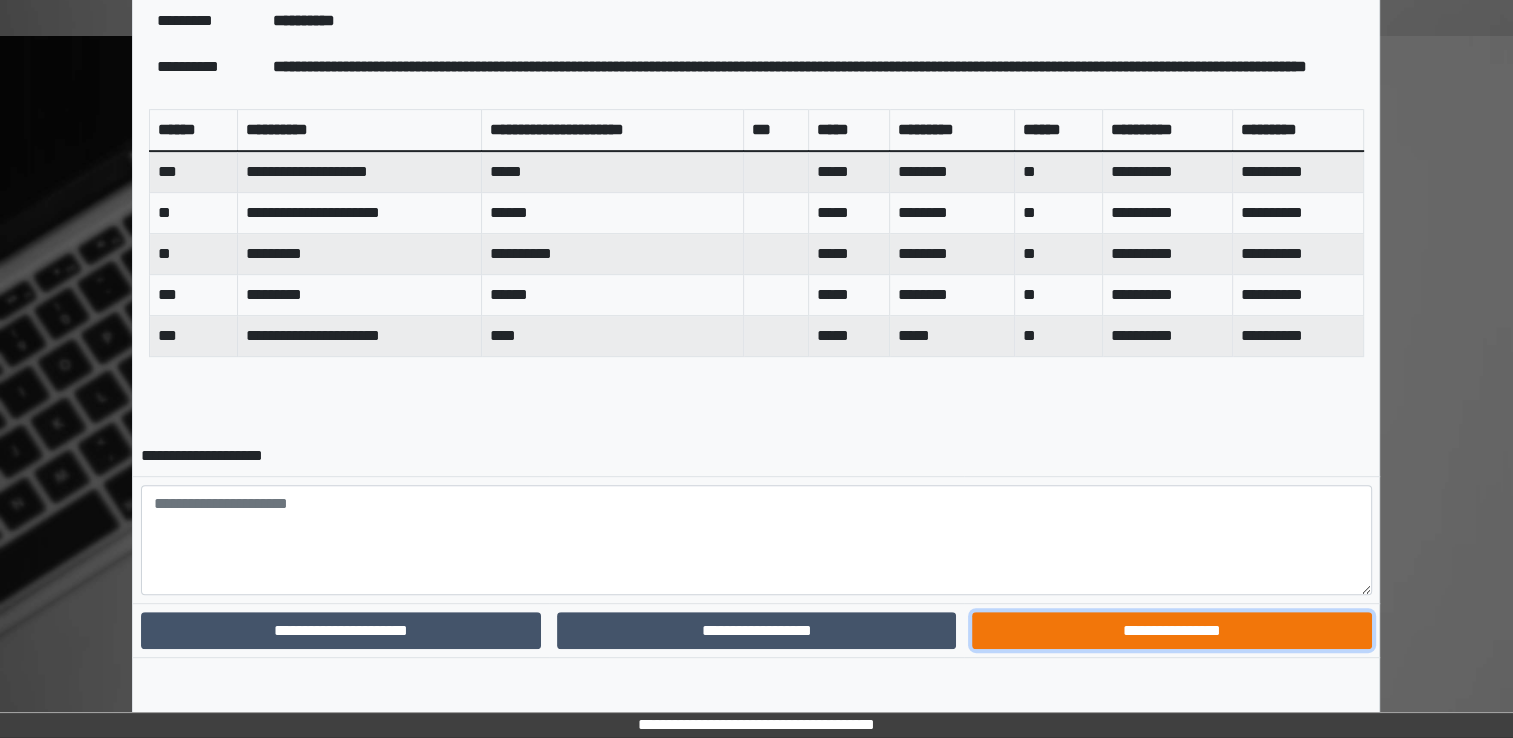 click on "**********" at bounding box center (1171, 631) 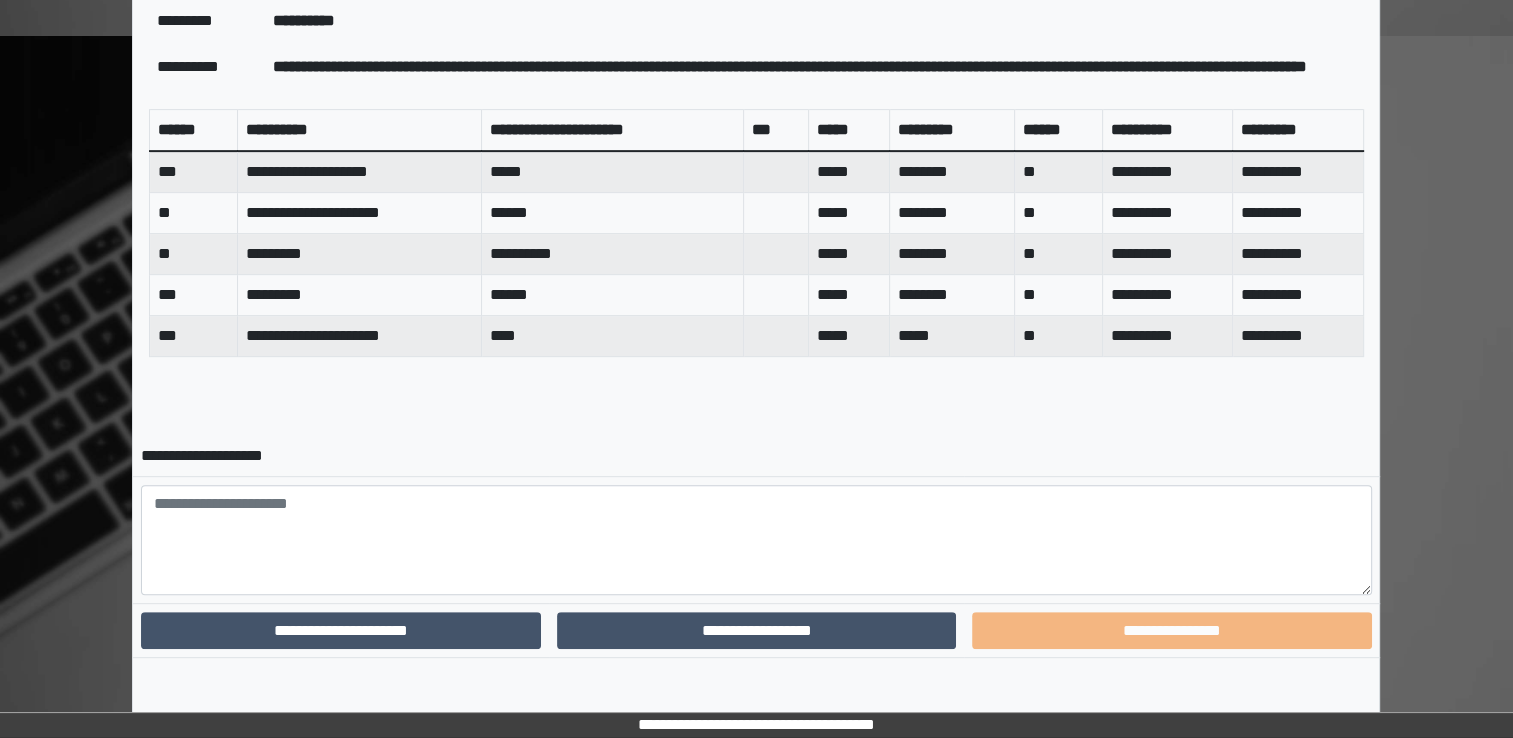 scroll, scrollTop: 730, scrollLeft: 0, axis: vertical 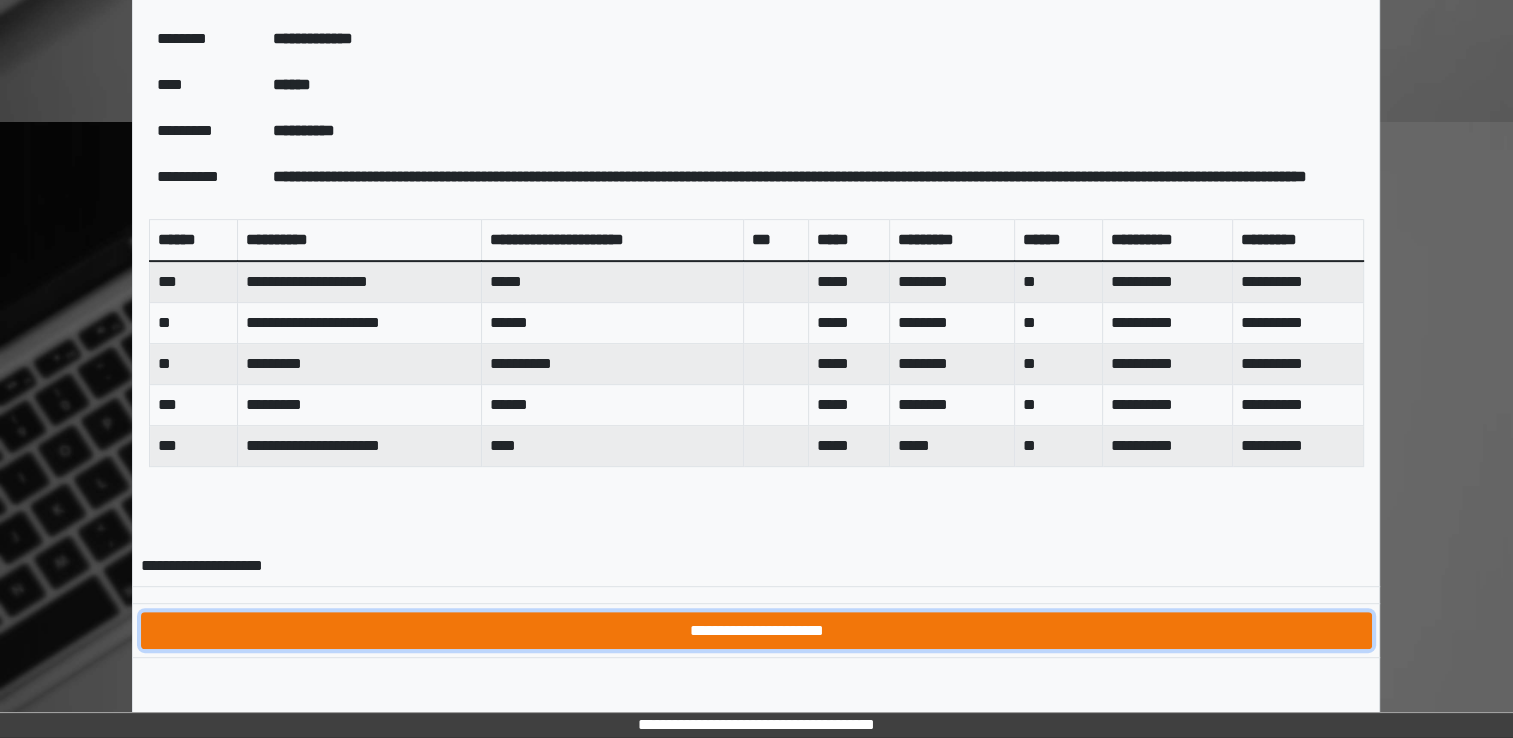 click on "**********" at bounding box center (756, 631) 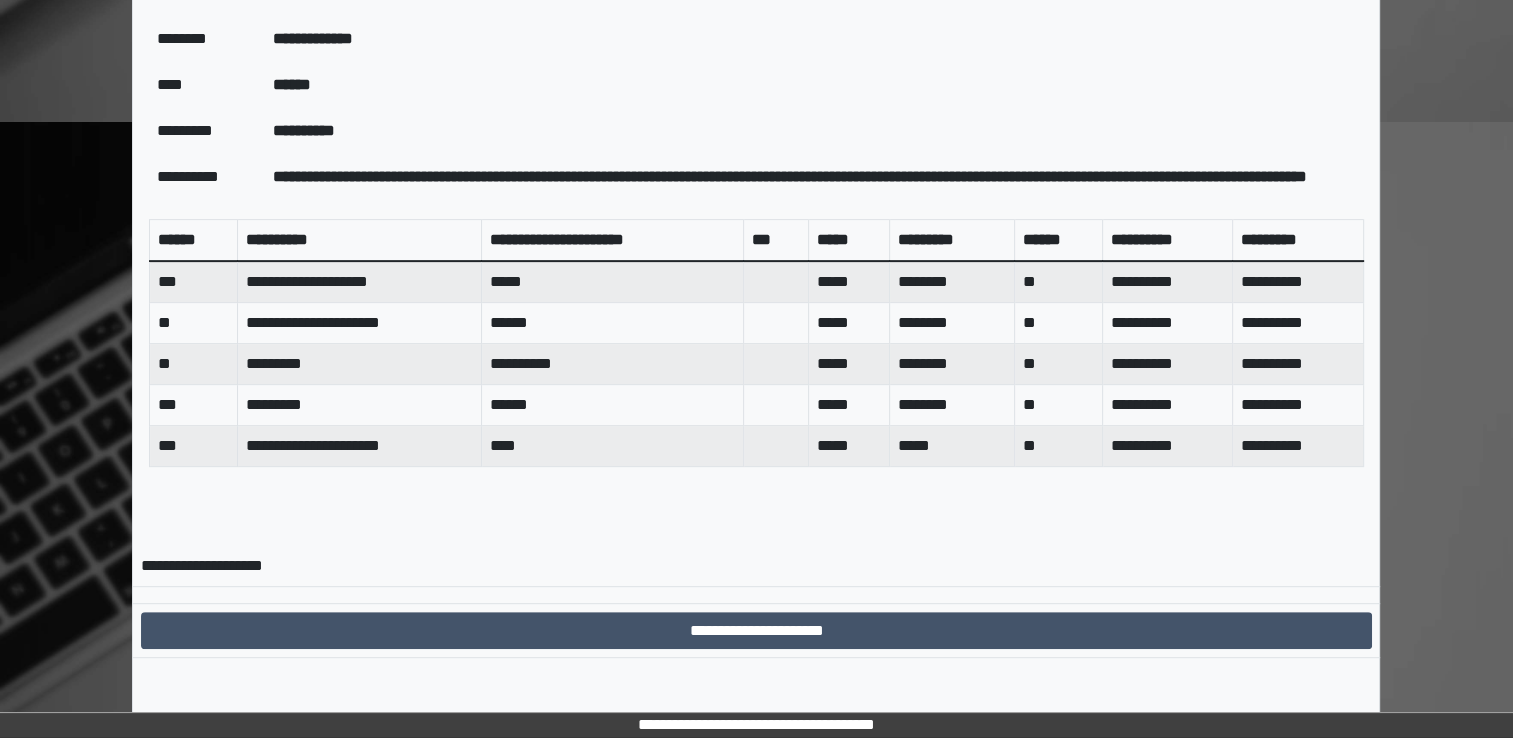 scroll, scrollTop: 0, scrollLeft: 0, axis: both 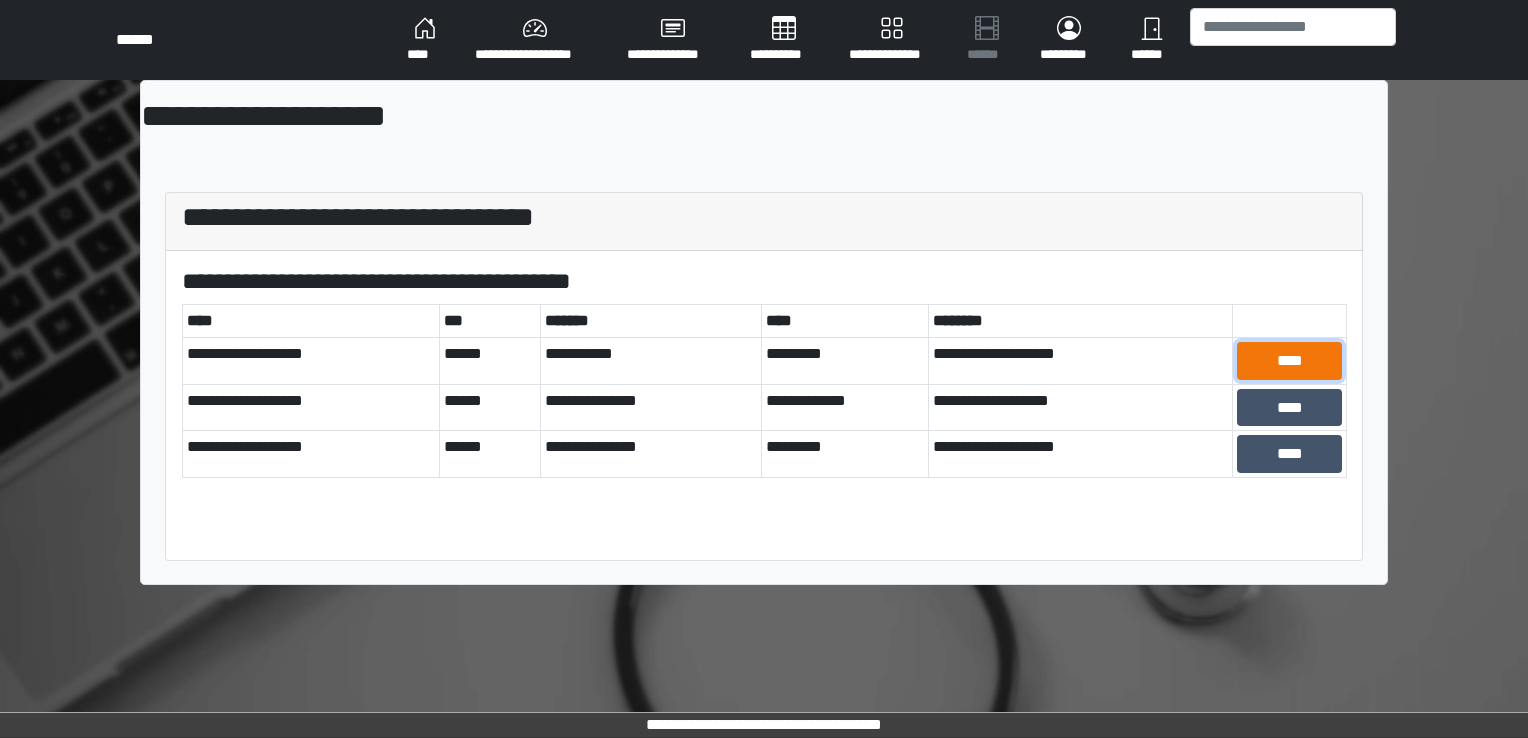 click on "****" at bounding box center [1289, 361] 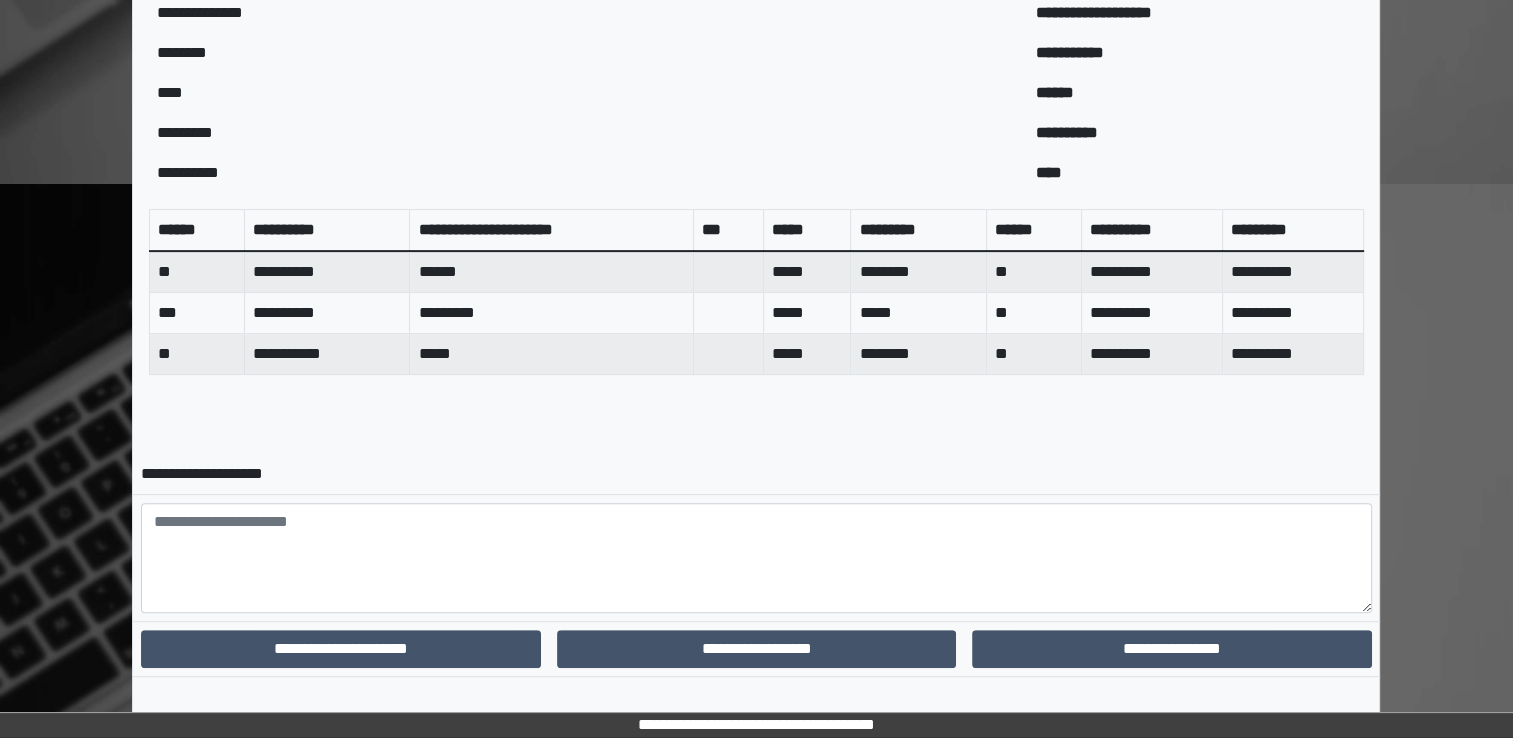 scroll, scrollTop: 686, scrollLeft: 0, axis: vertical 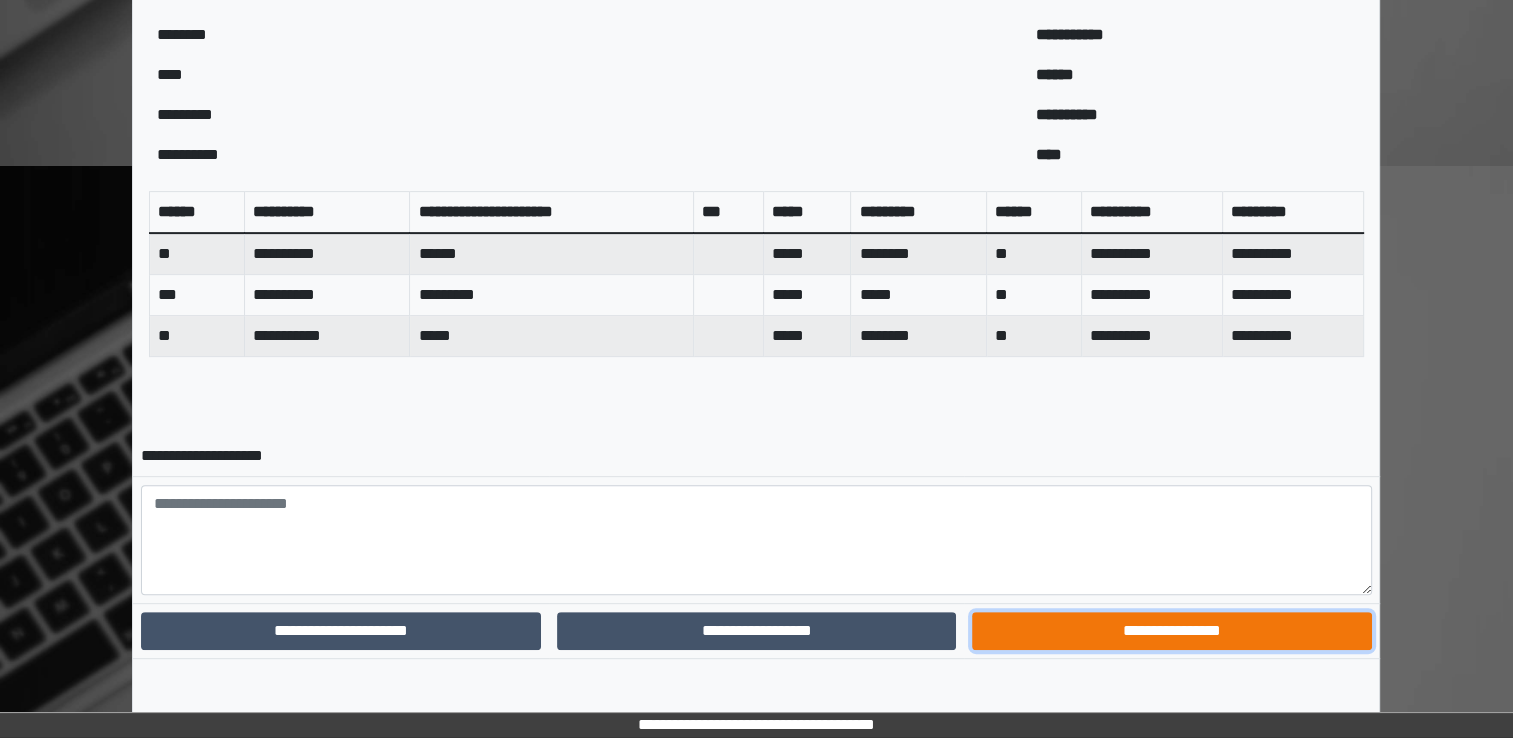click on "**********" at bounding box center (1171, 631) 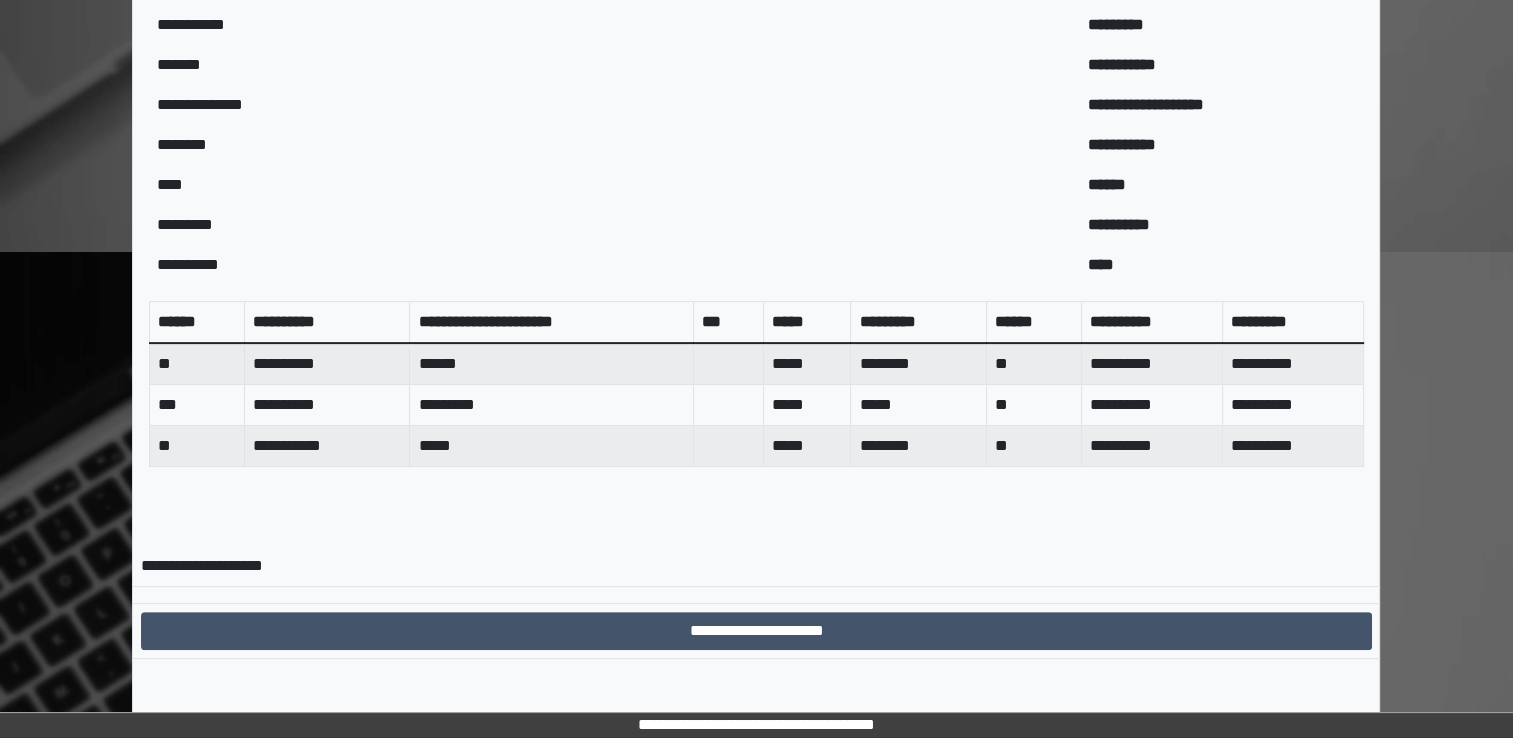 scroll, scrollTop: 0, scrollLeft: 0, axis: both 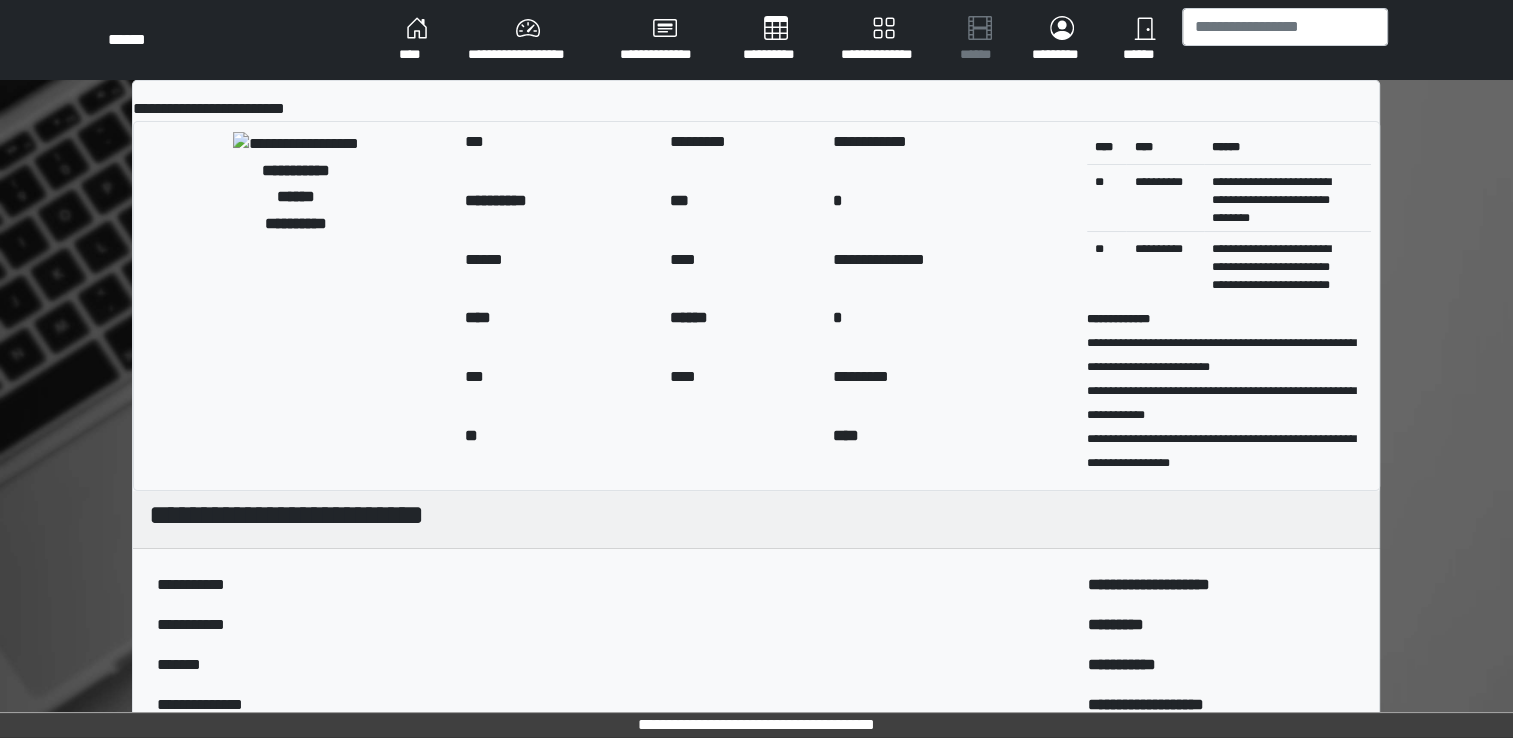 click on "****" at bounding box center (417, 40) 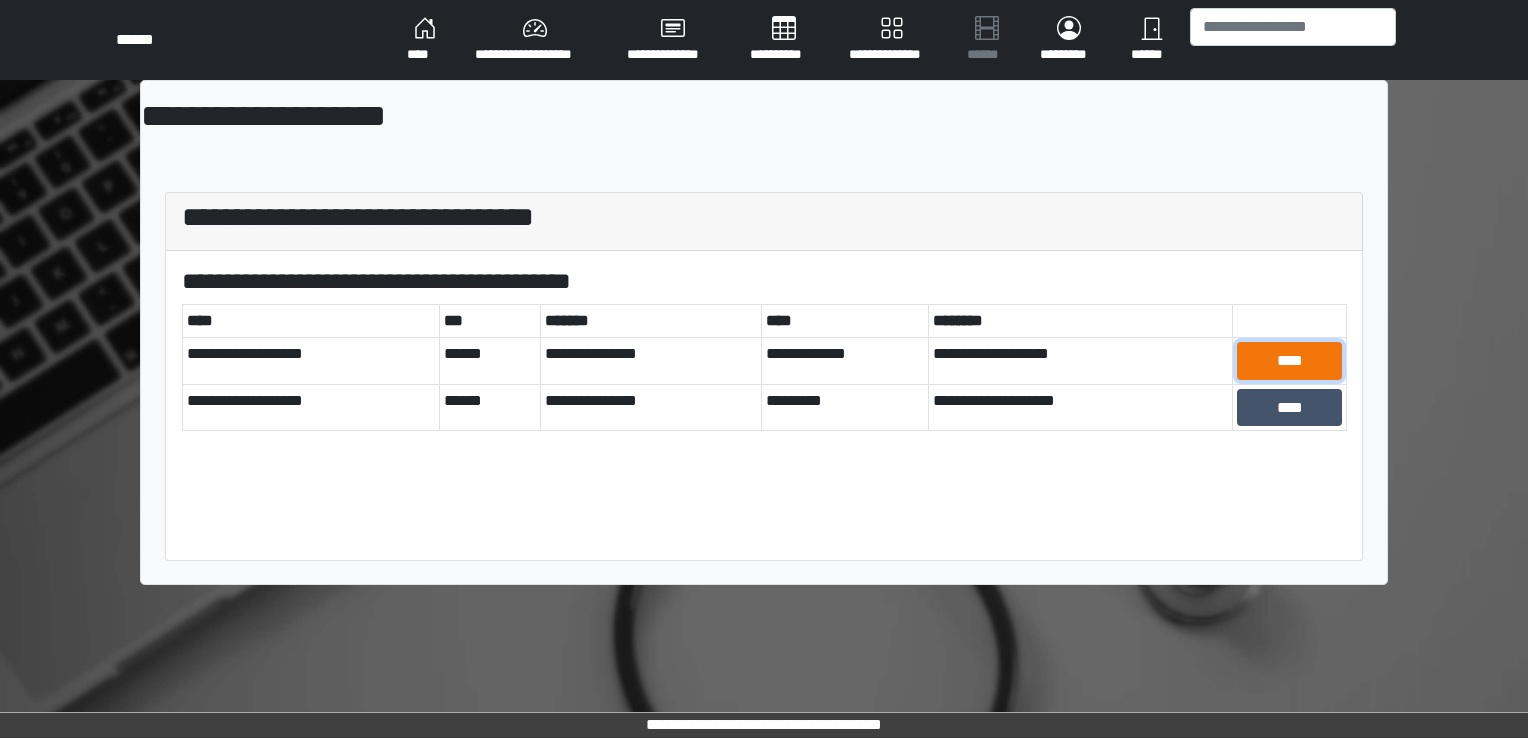 click on "****" at bounding box center (1289, 361) 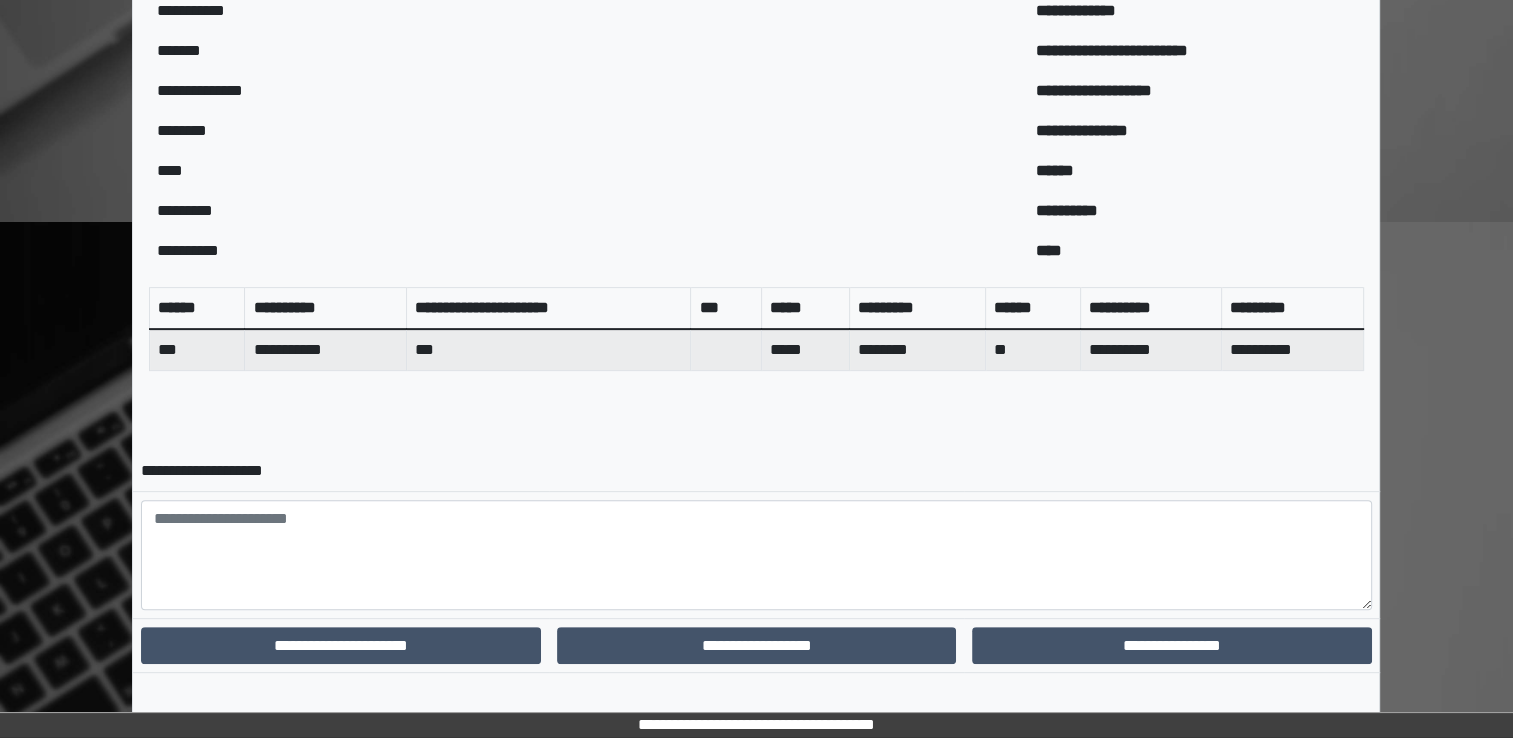 scroll, scrollTop: 644, scrollLeft: 0, axis: vertical 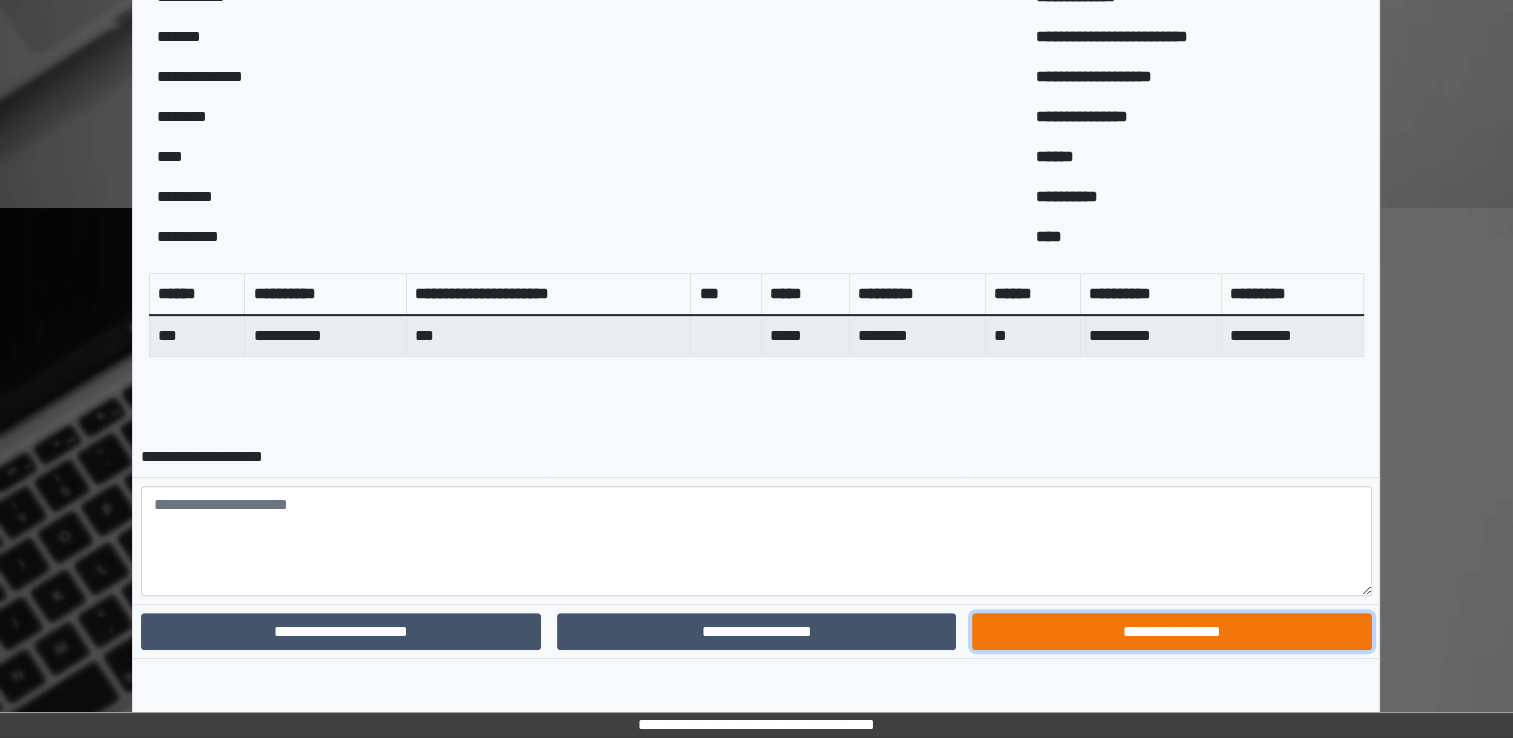 click on "**********" at bounding box center (1171, 632) 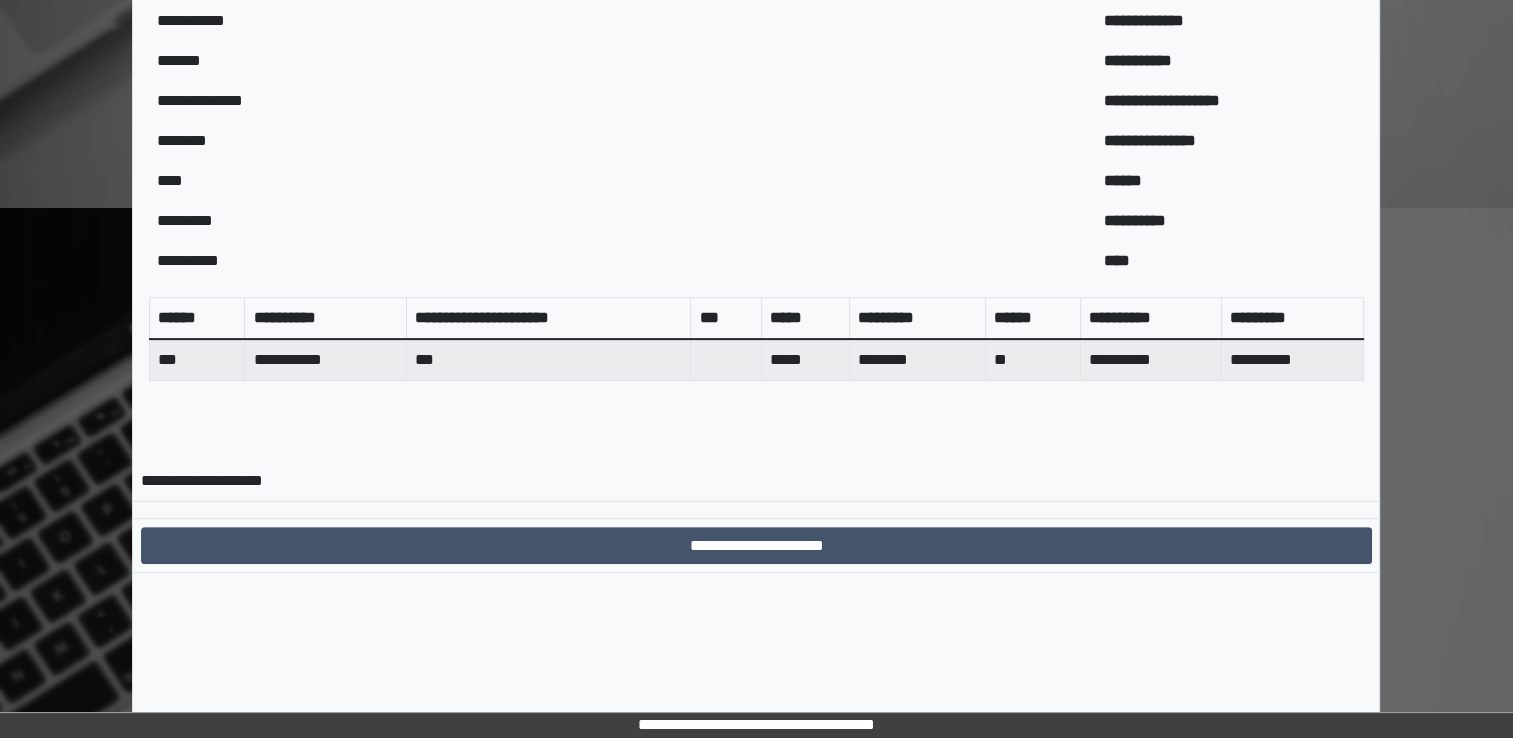 scroll, scrollTop: 559, scrollLeft: 0, axis: vertical 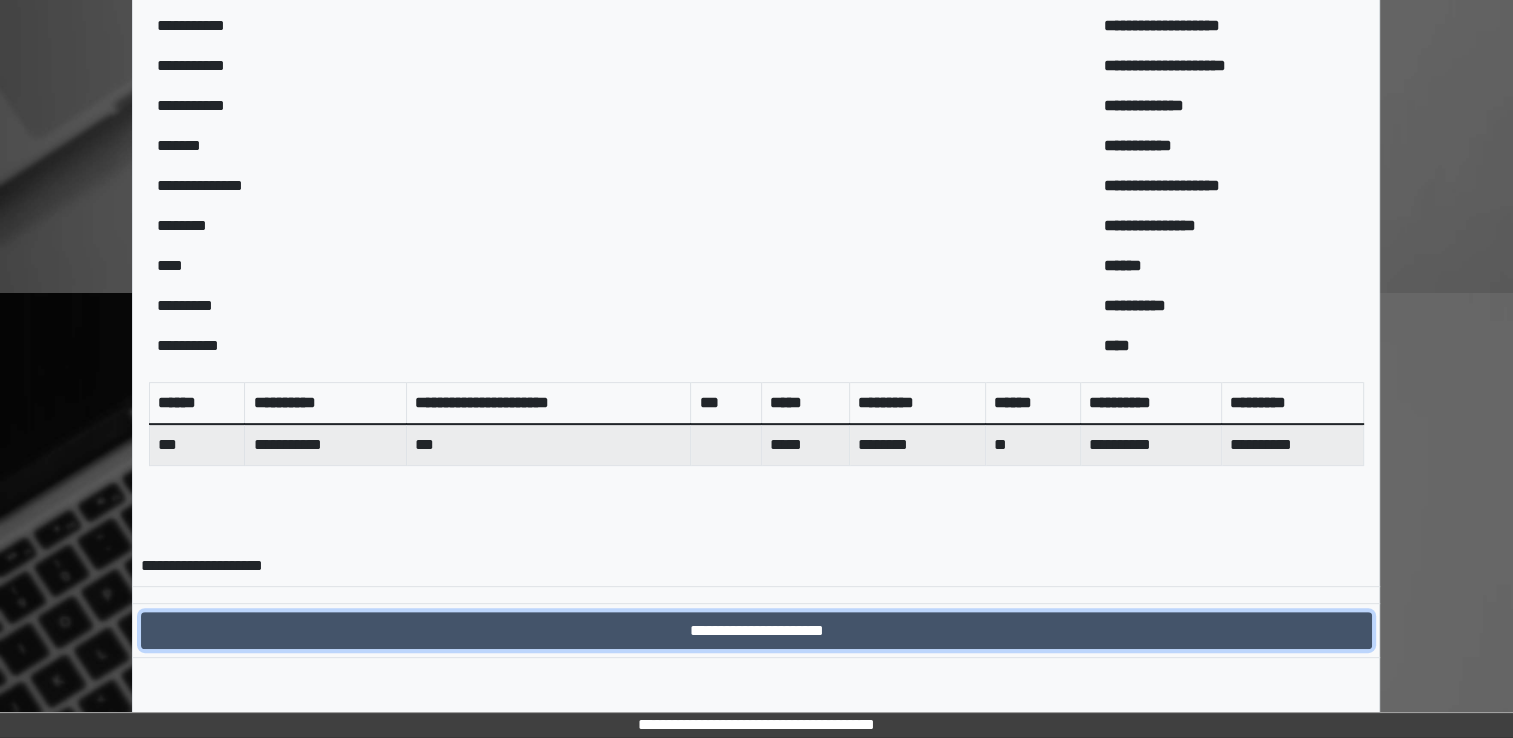 click on "**********" at bounding box center (756, 631) 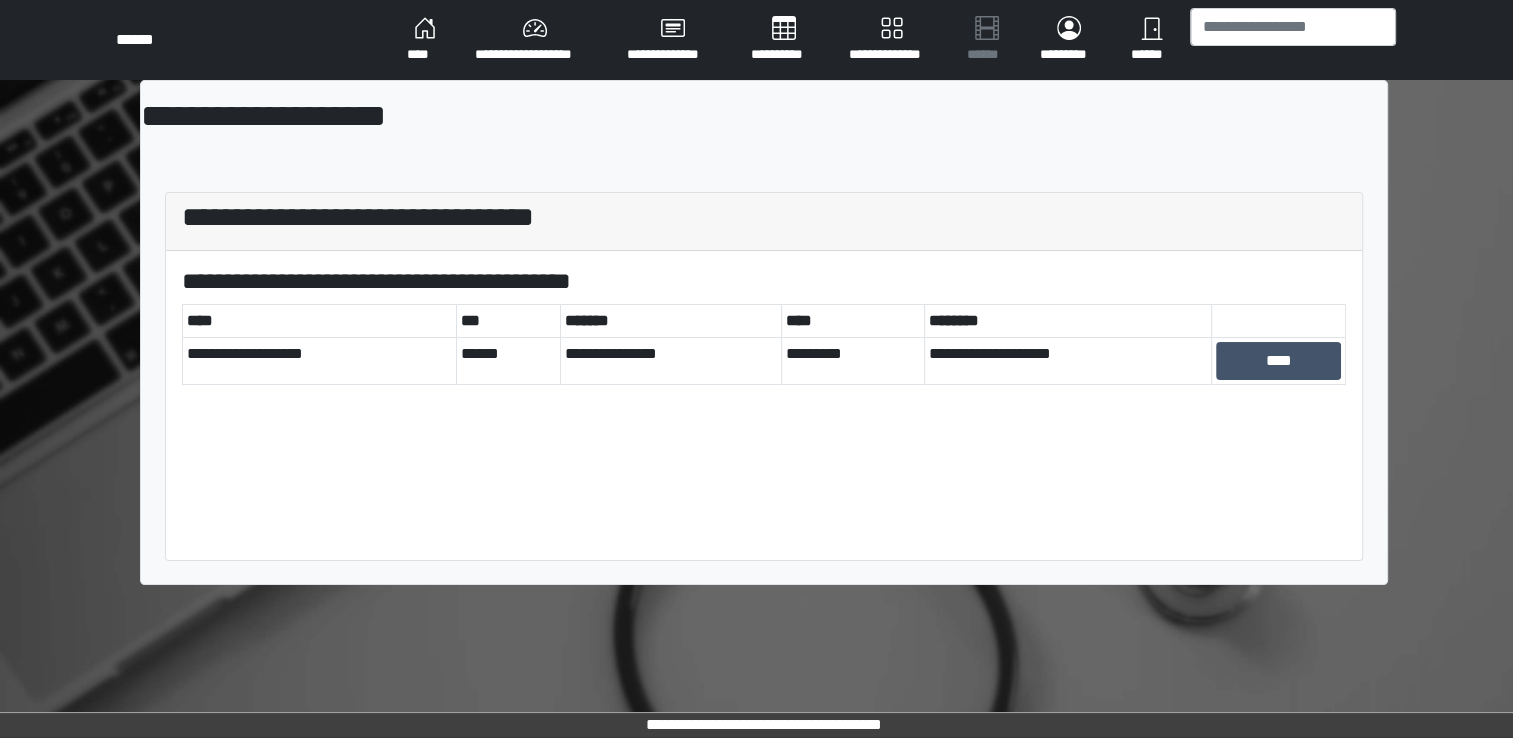 scroll, scrollTop: 0, scrollLeft: 0, axis: both 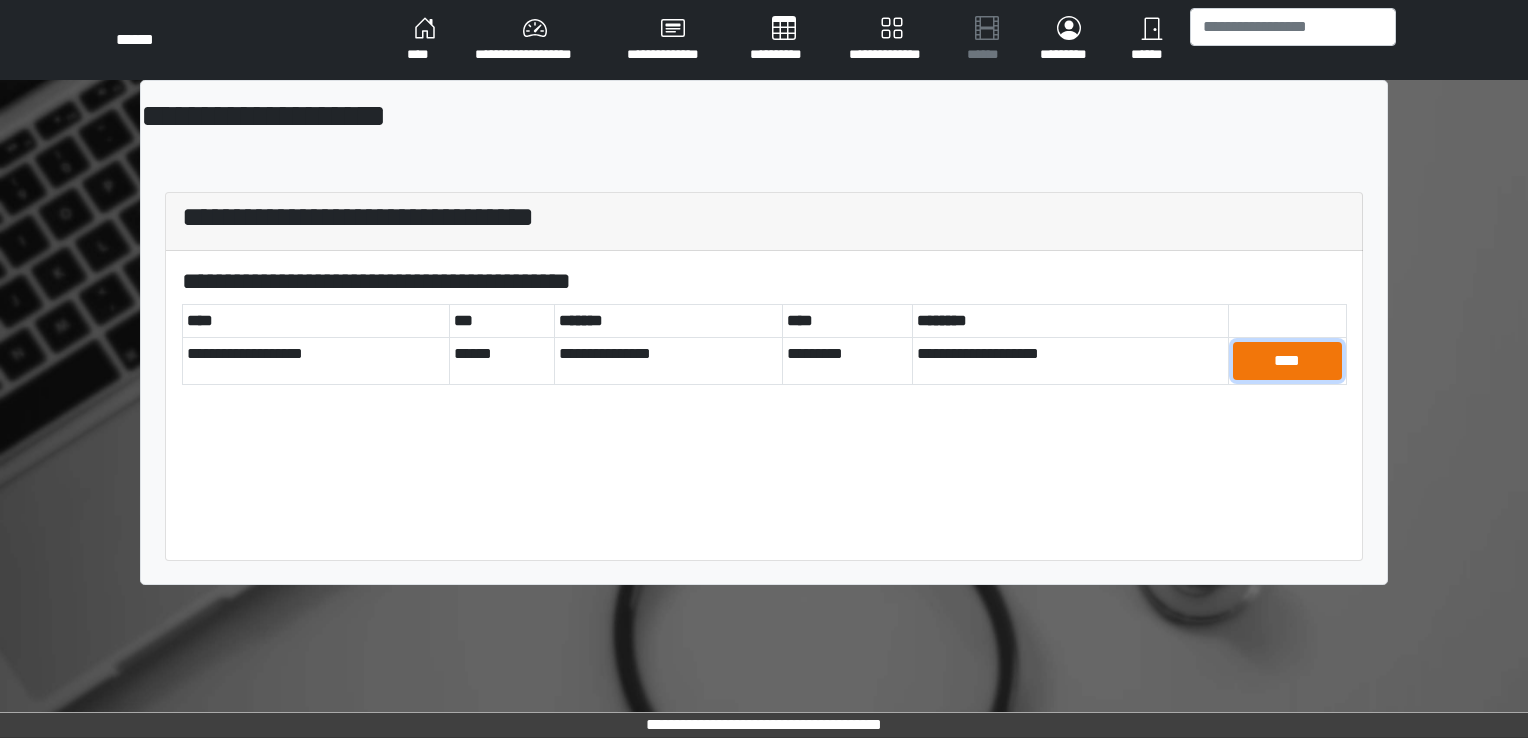 click on "****" at bounding box center (1287, 361) 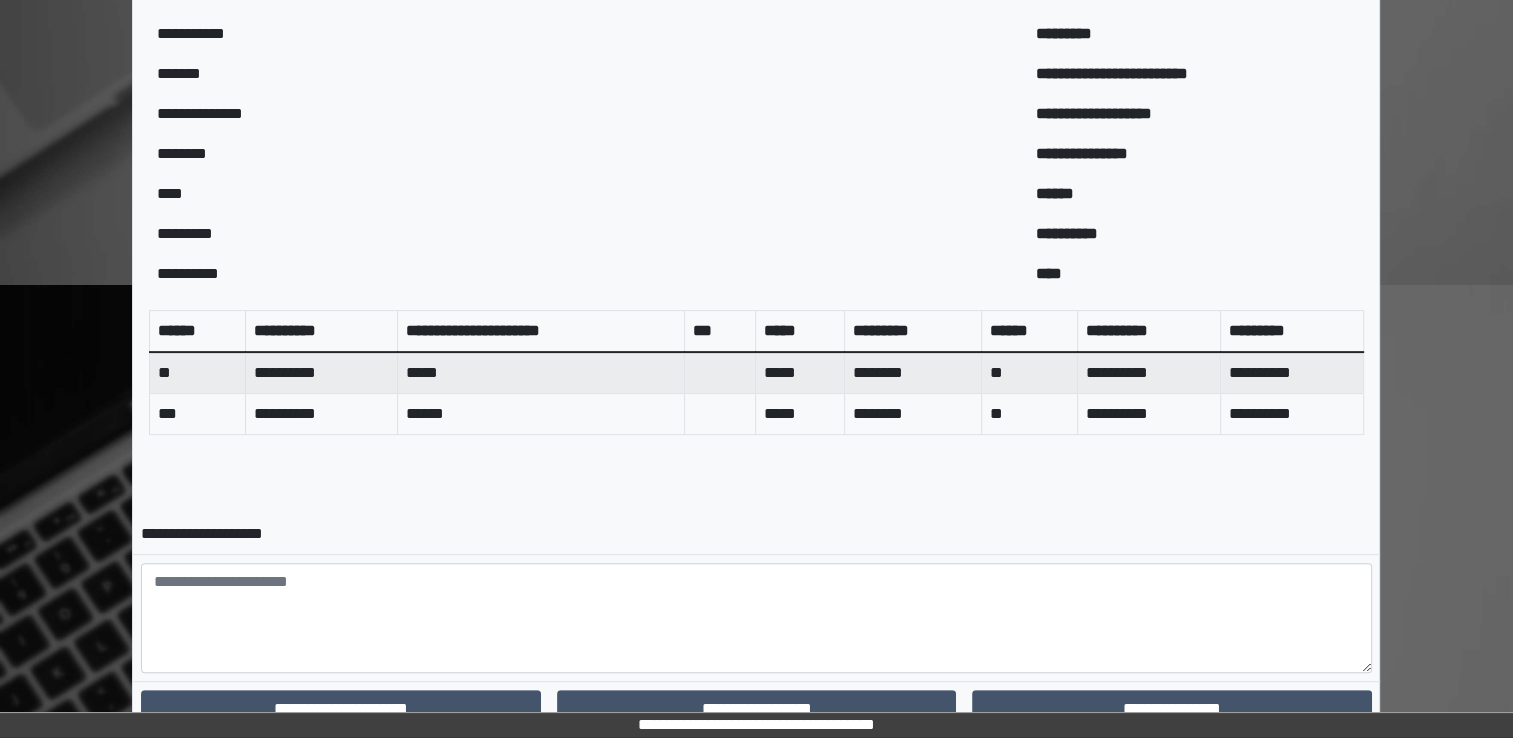 scroll, scrollTop: 645, scrollLeft: 0, axis: vertical 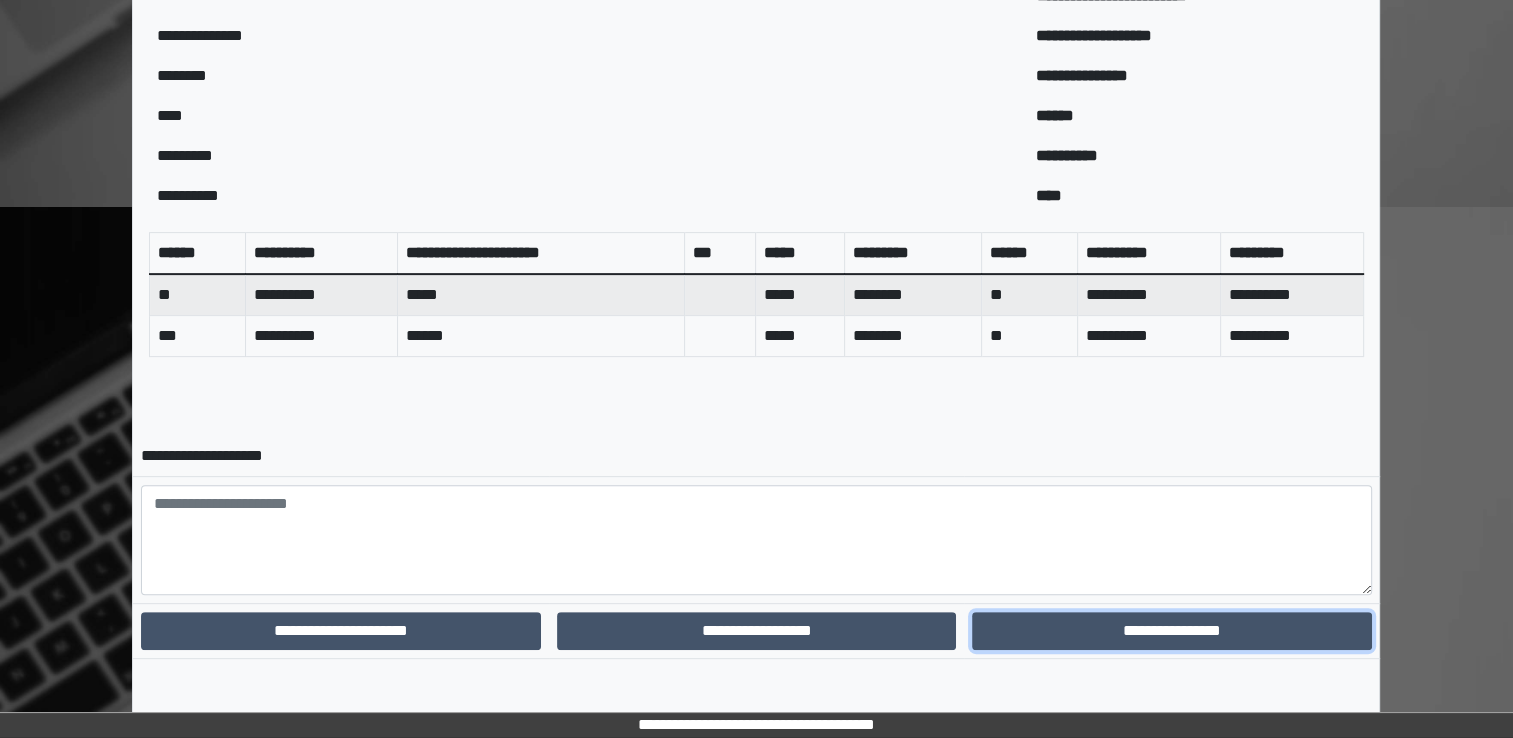 drag, startPoint x: 1092, startPoint y: 627, endPoint x: 1095, endPoint y: 640, distance: 13.341664 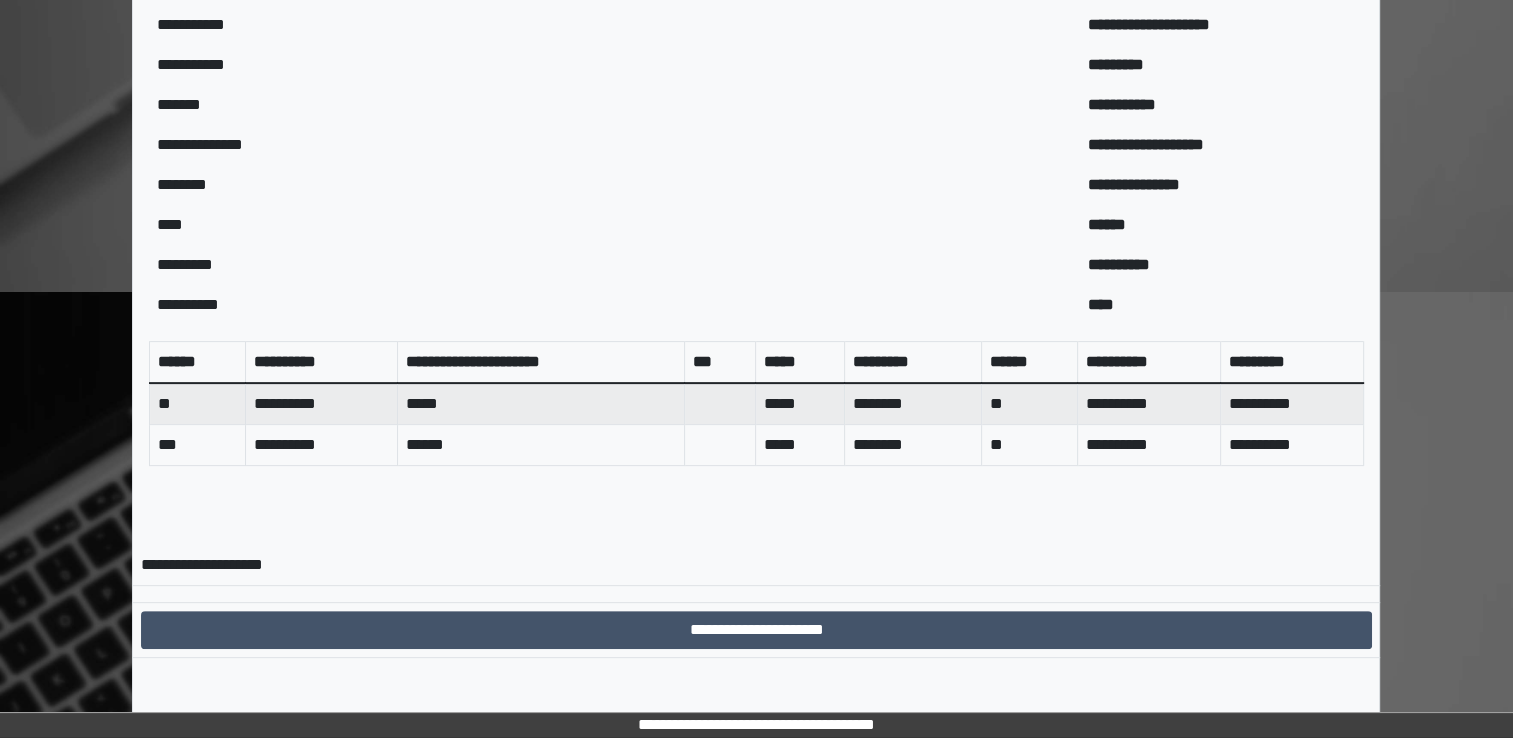 scroll, scrollTop: 560, scrollLeft: 0, axis: vertical 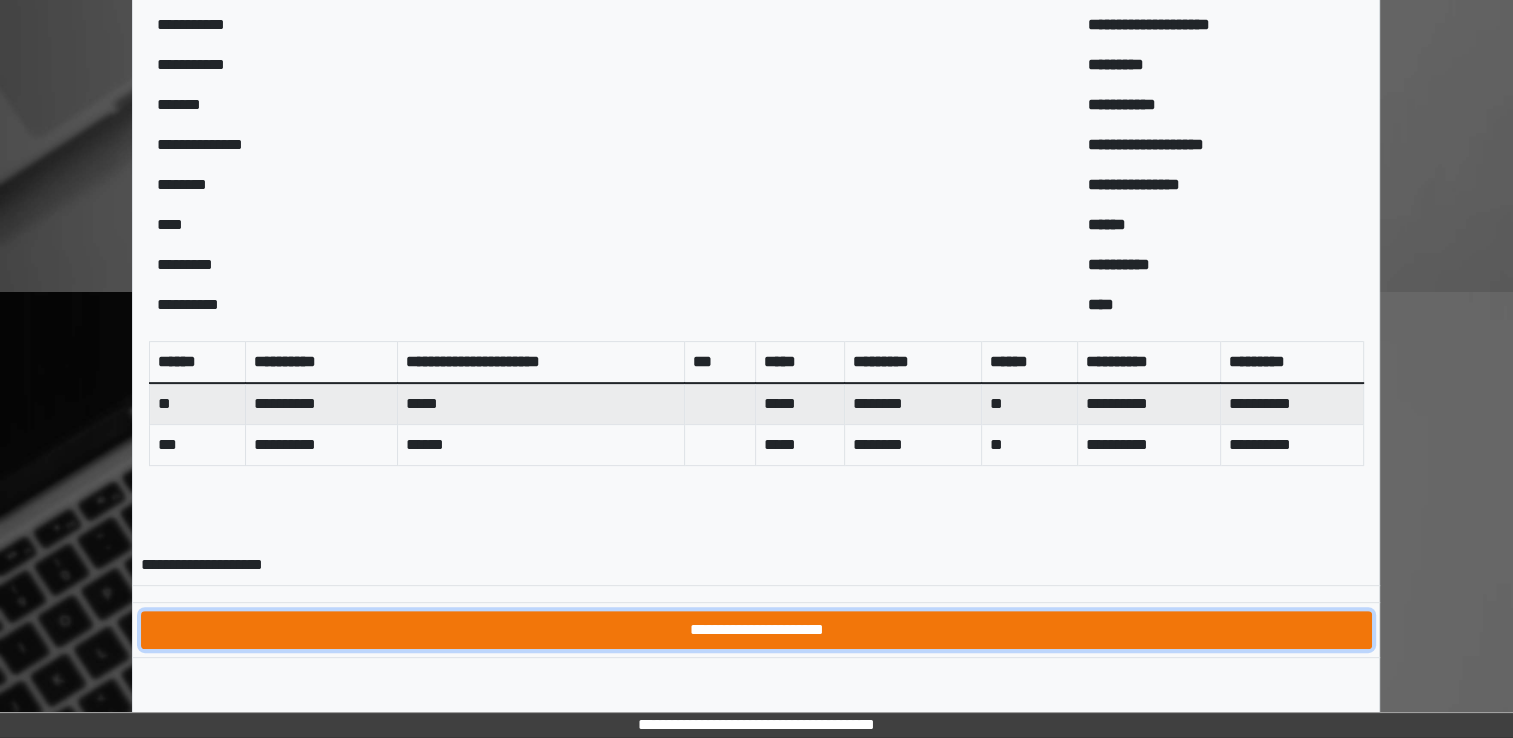 click on "**********" at bounding box center (756, 630) 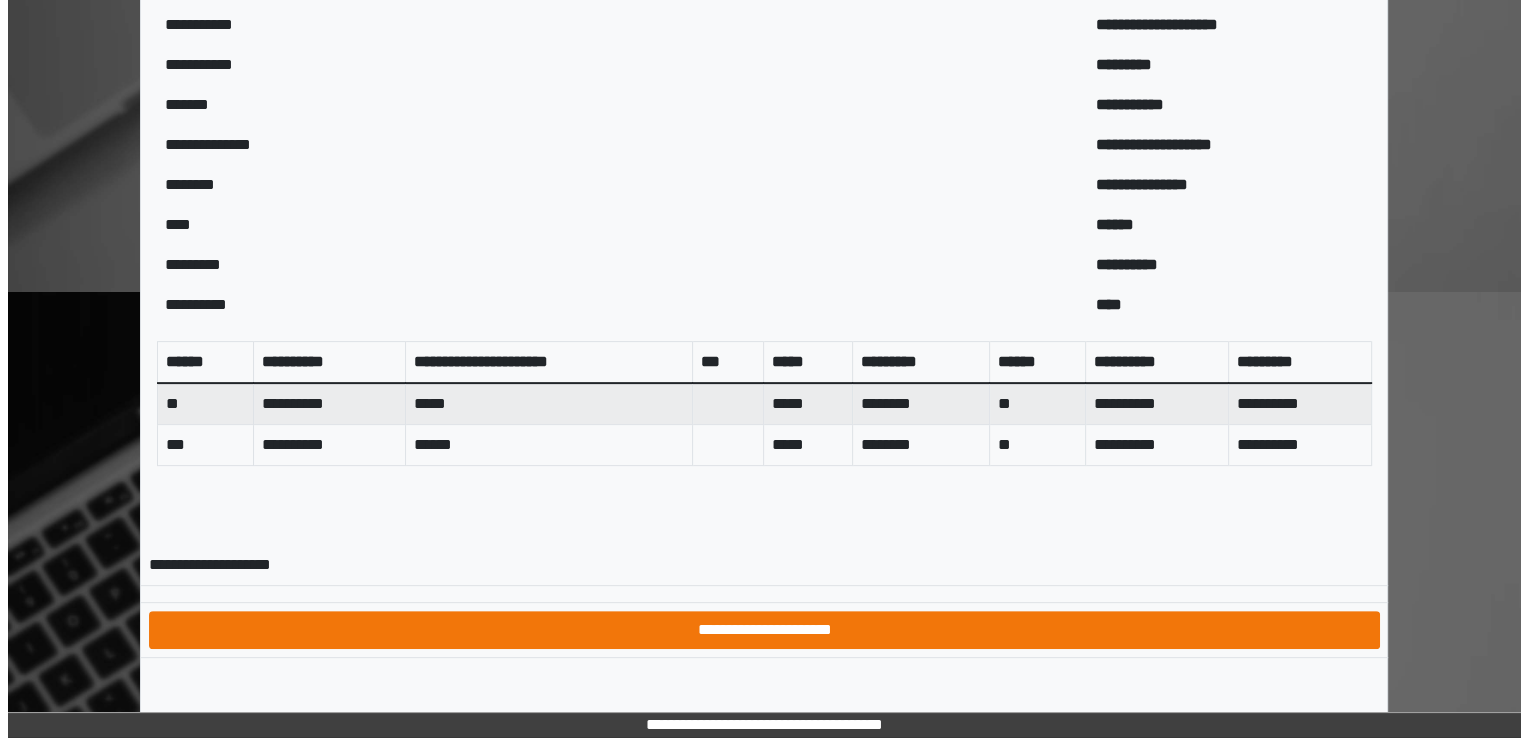 scroll, scrollTop: 0, scrollLeft: 0, axis: both 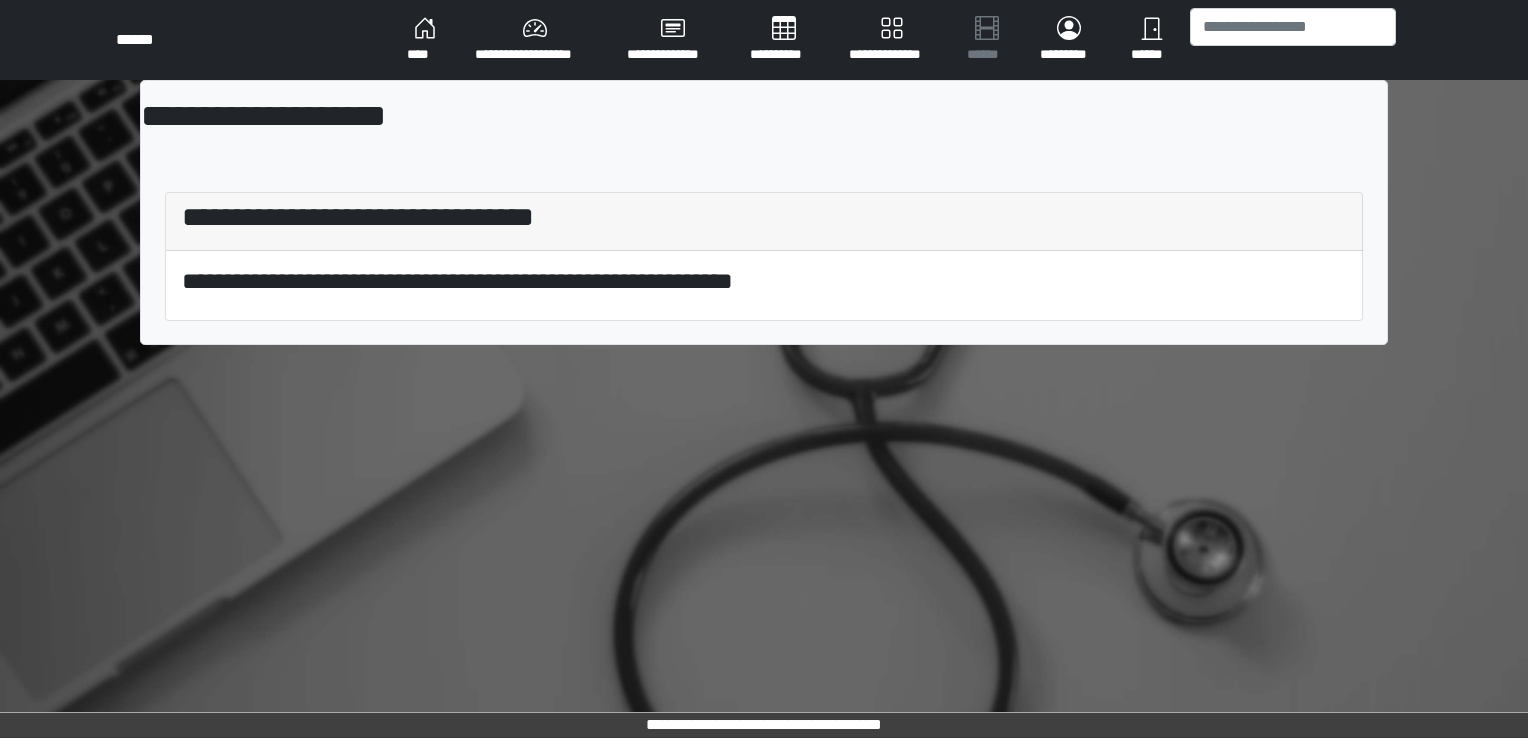 click on "****" at bounding box center [425, 40] 